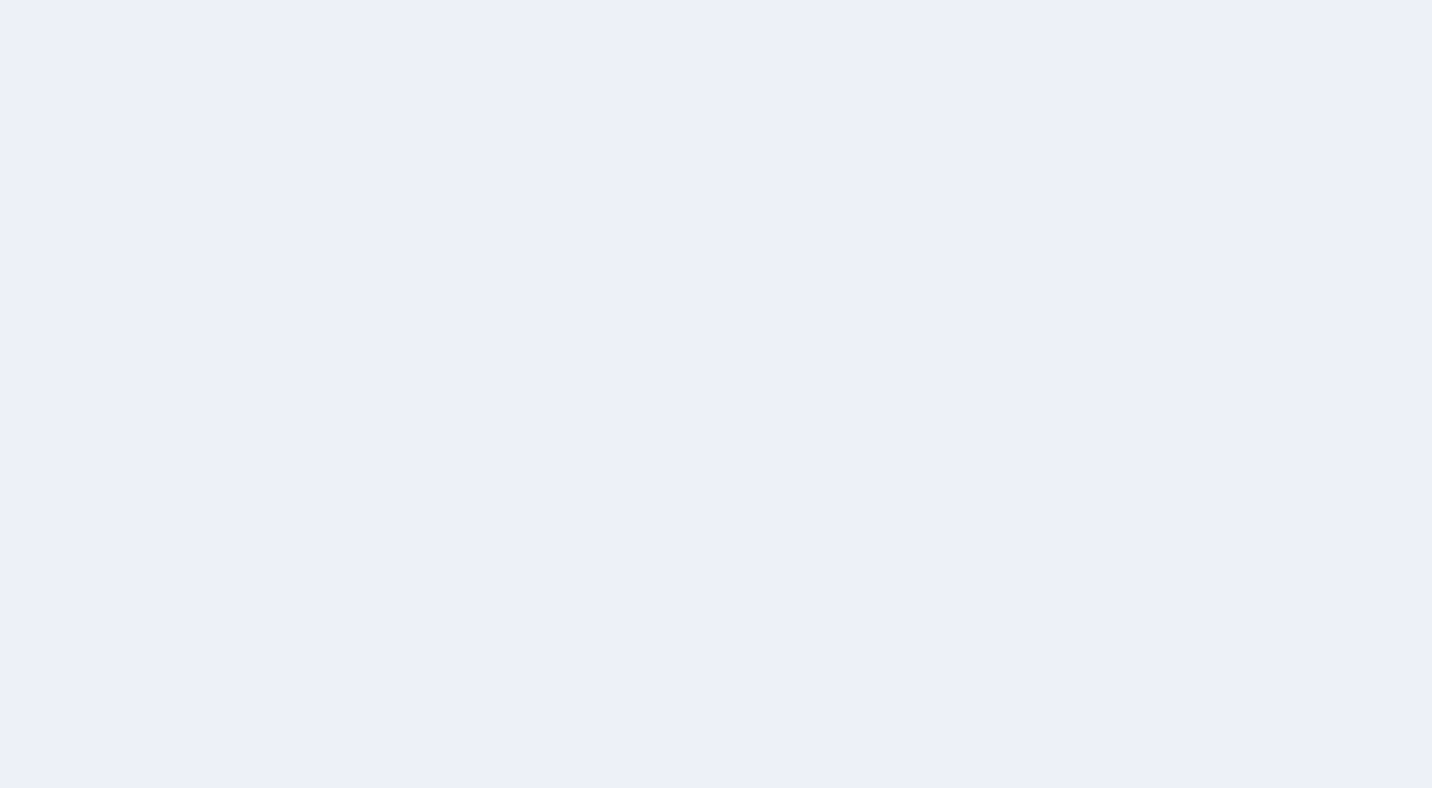 scroll, scrollTop: 0, scrollLeft: 0, axis: both 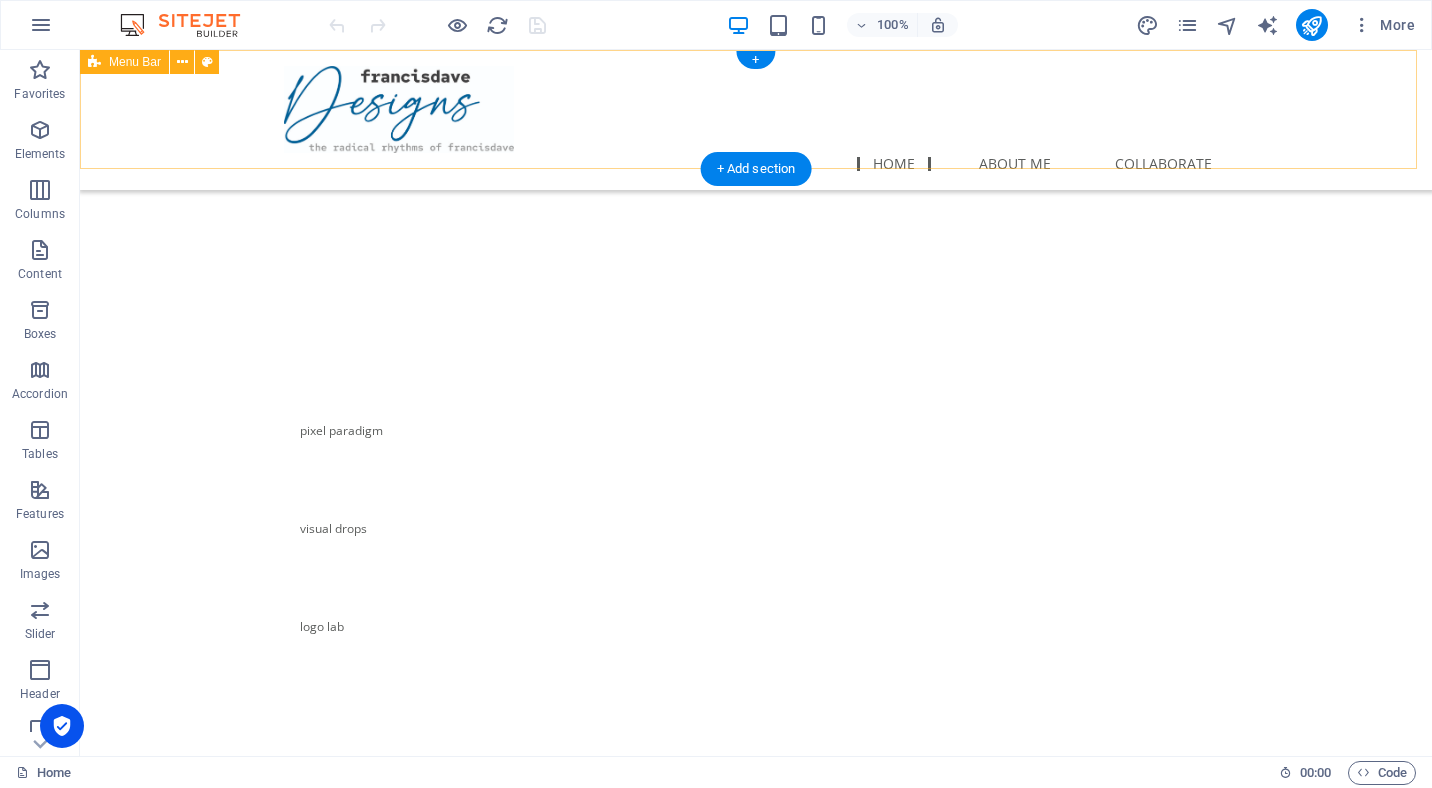 drag, startPoint x: 583, startPoint y: 56, endPoint x: 424, endPoint y: 376, distance: 357.32477 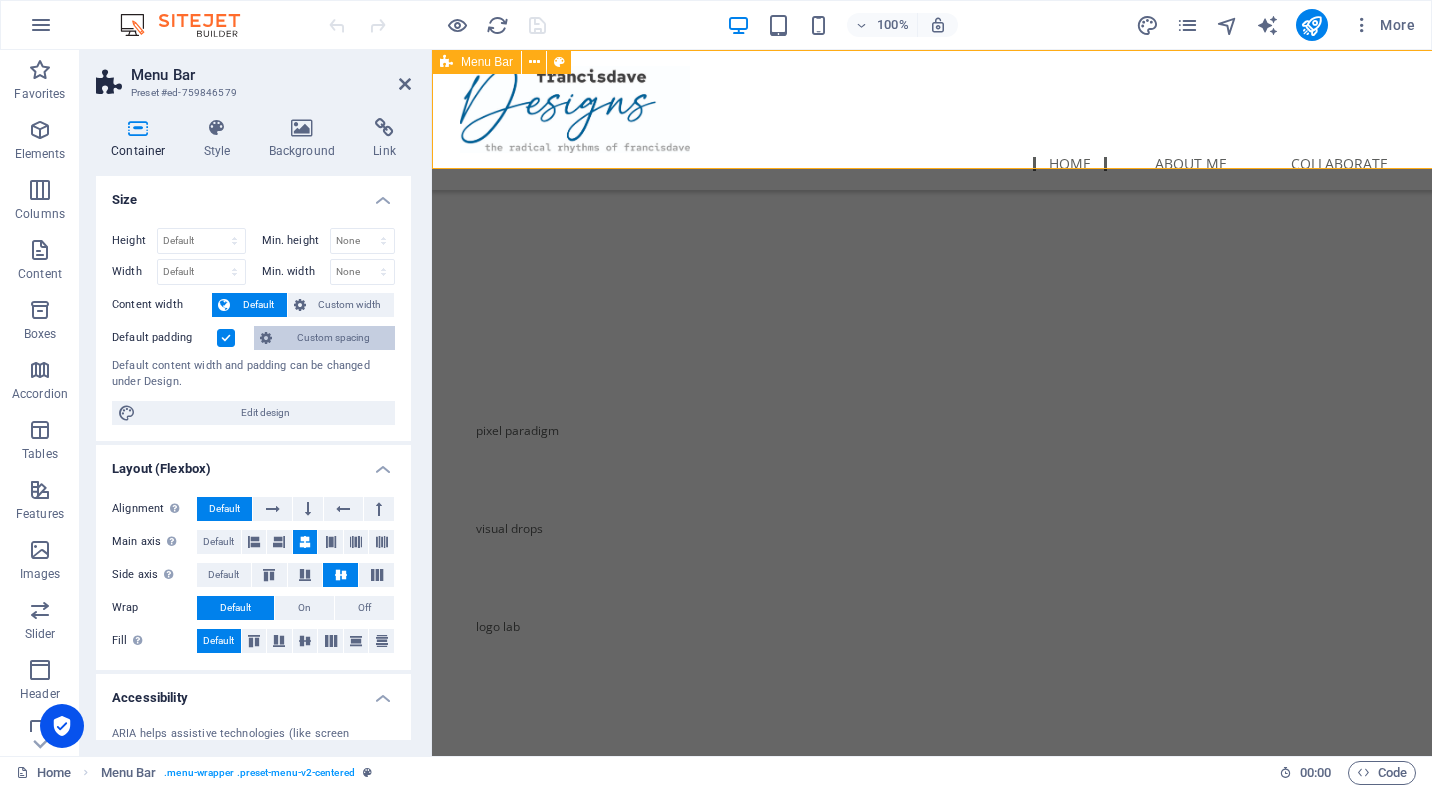 select on "rem" 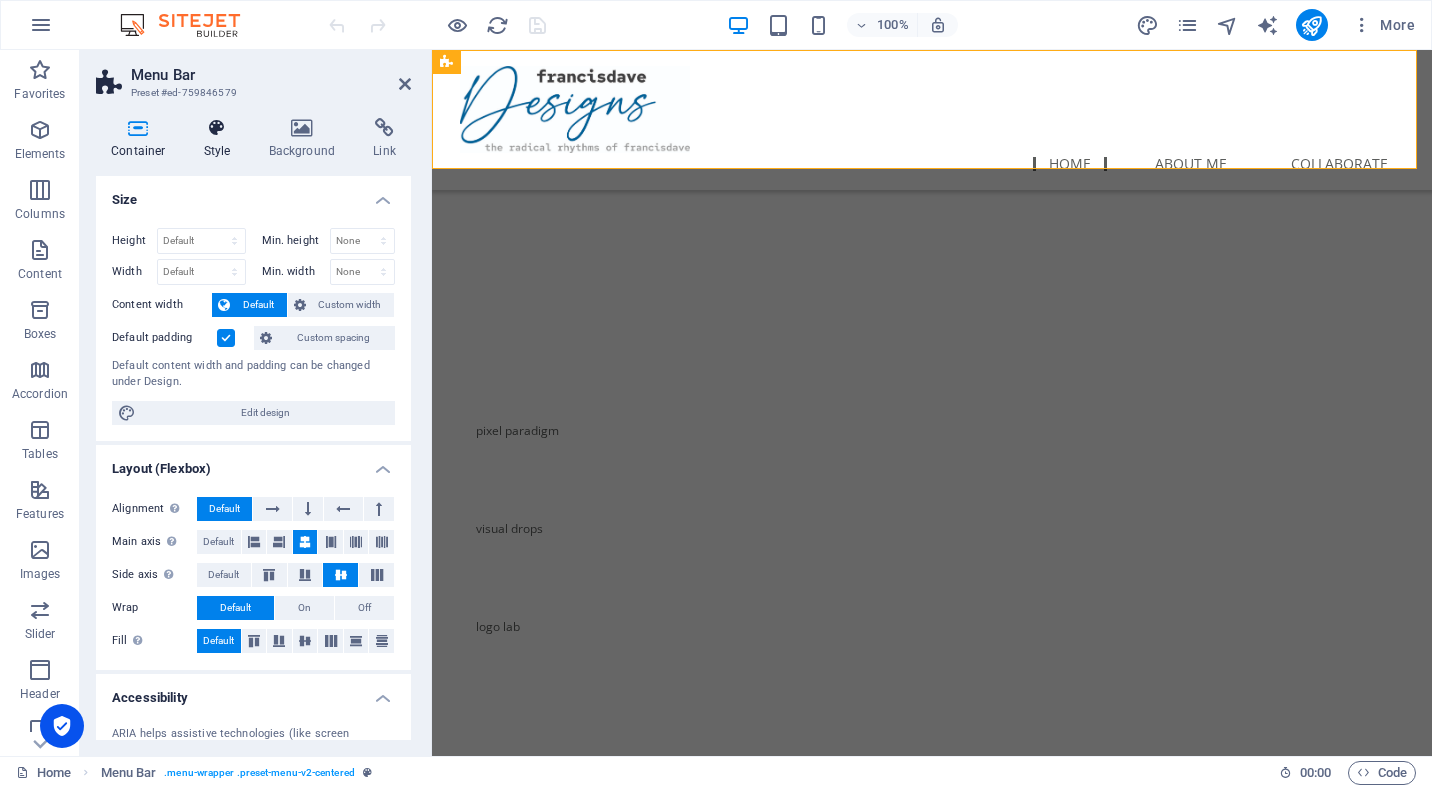 click on "Style" at bounding box center (221, 139) 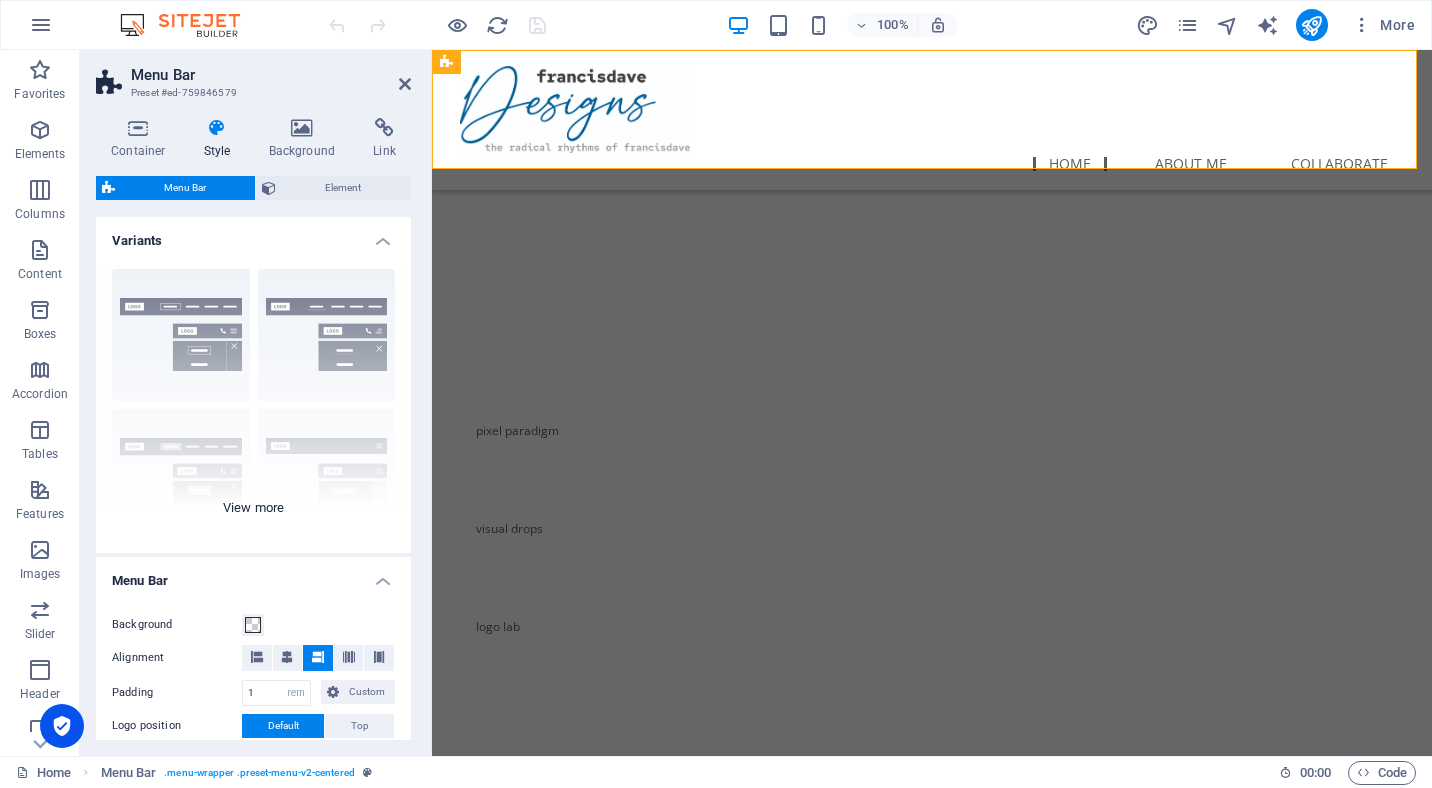 click on "Border Centered Default Fixed Loki Trigger Wide XXL" at bounding box center (253, 403) 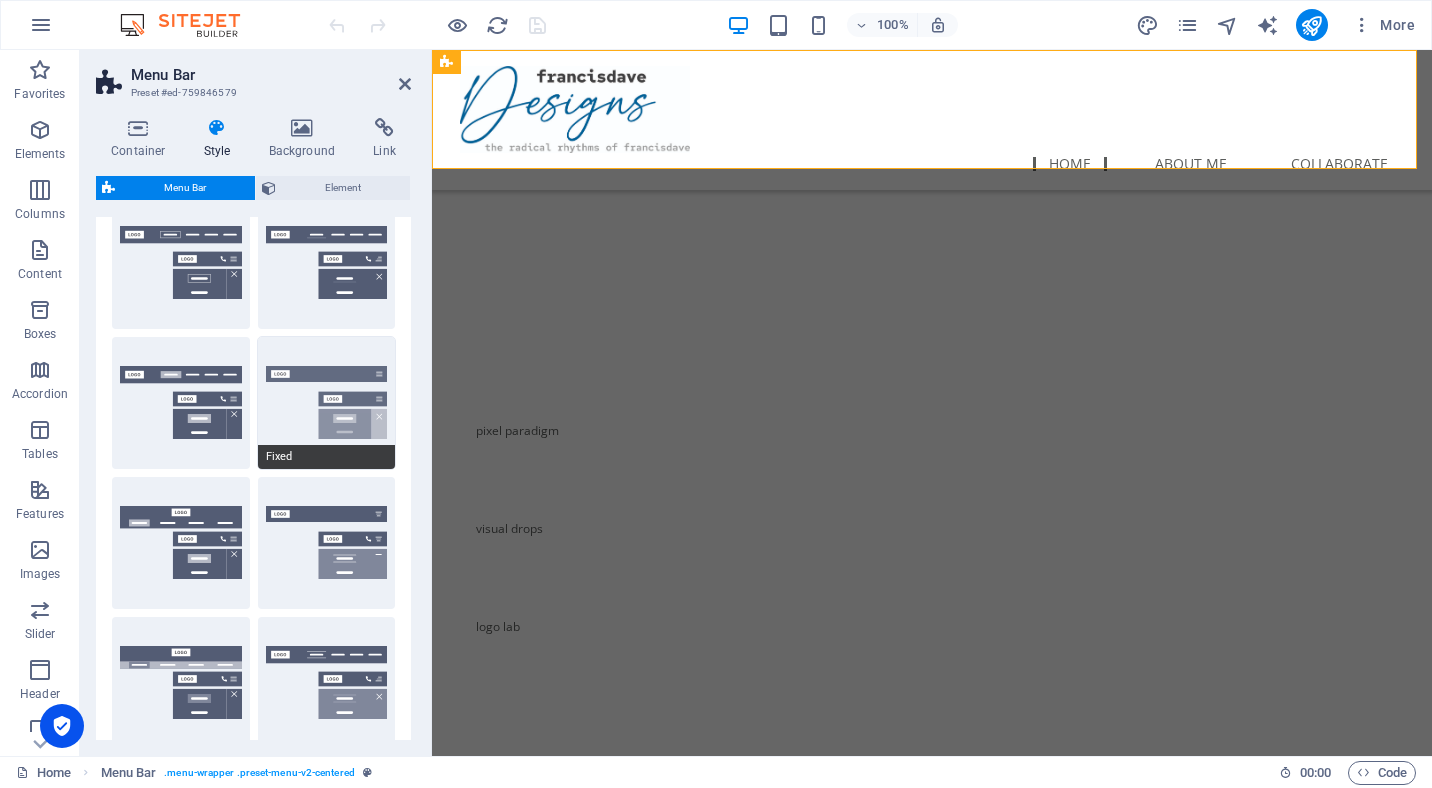 scroll, scrollTop: 100, scrollLeft: 0, axis: vertical 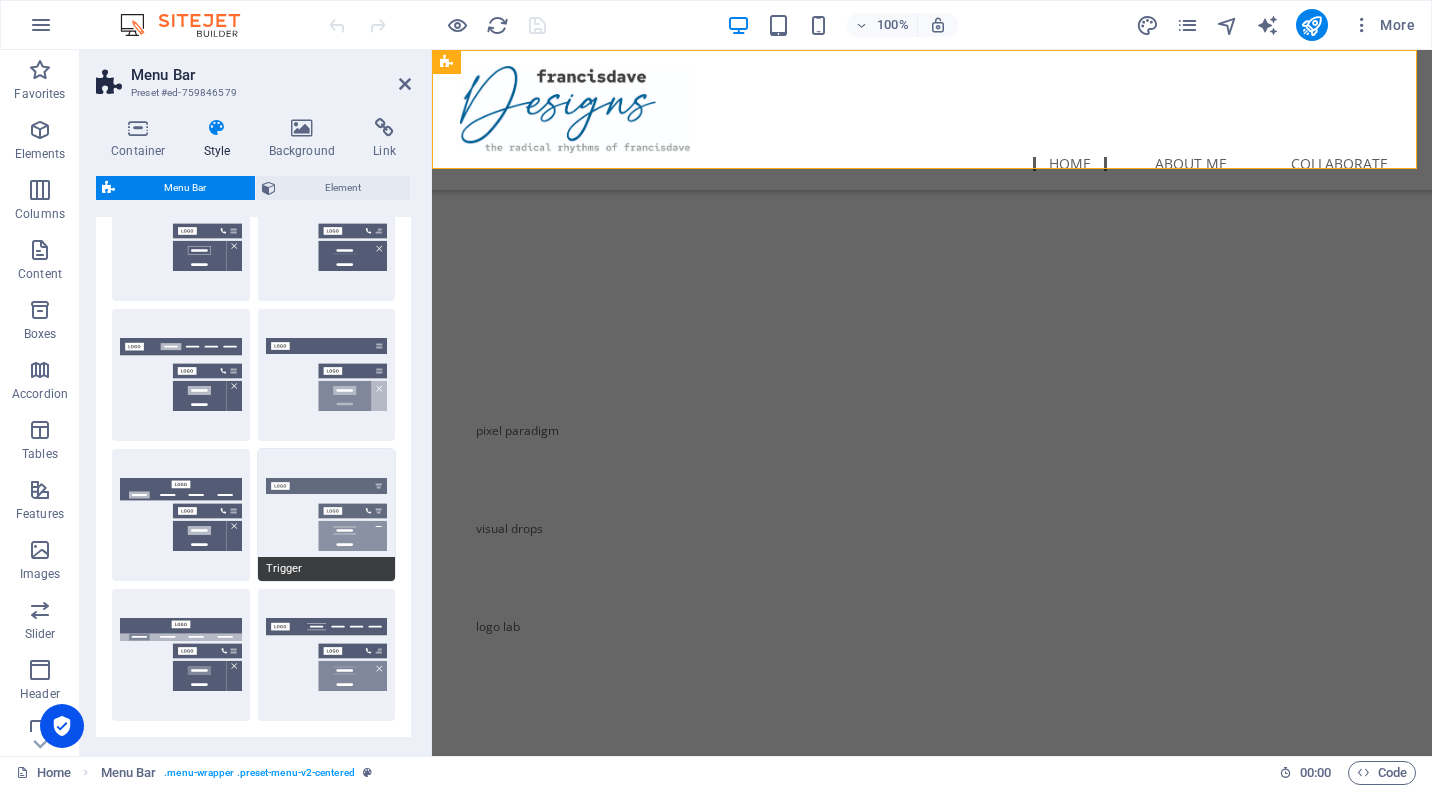 click on "Trigger" at bounding box center (327, 515) 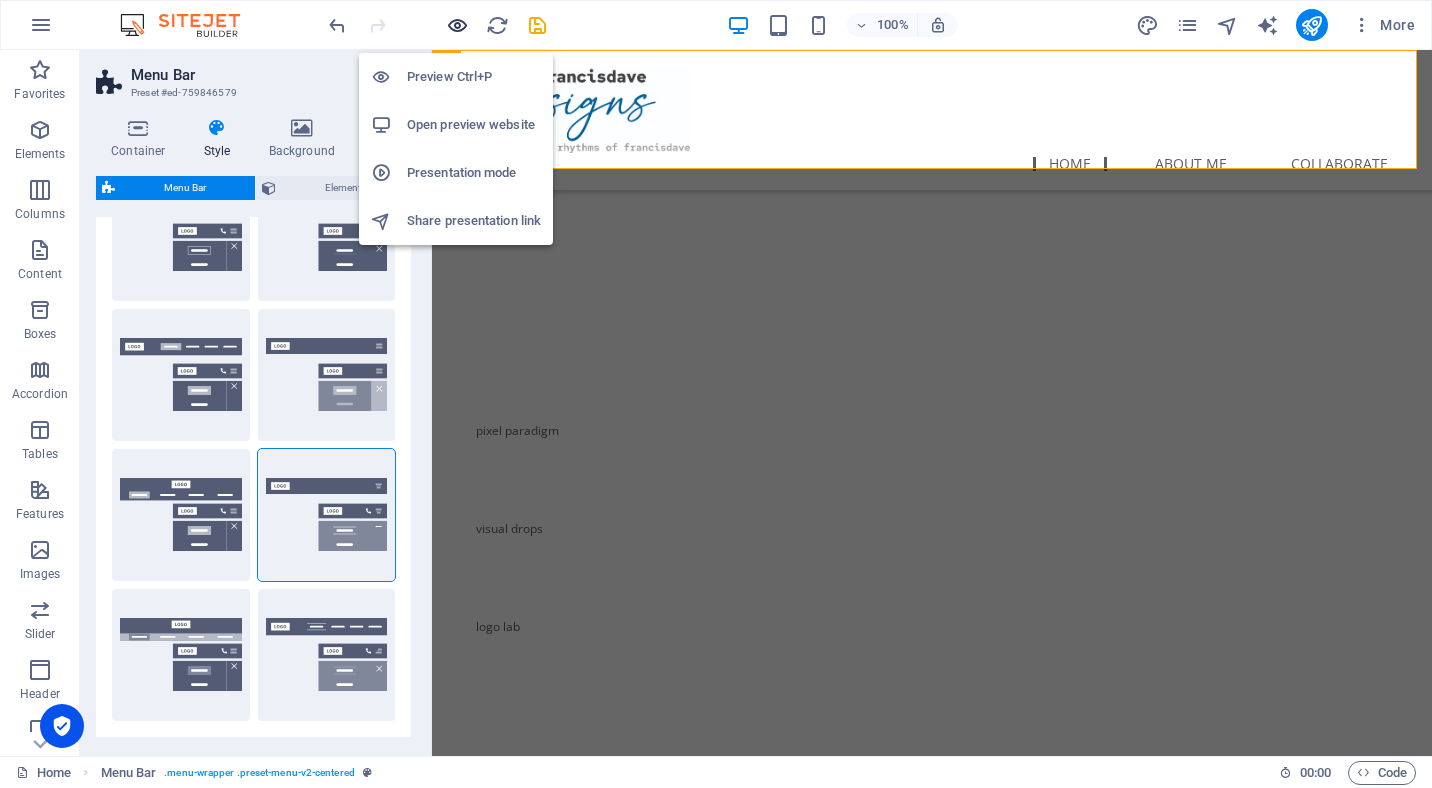 click at bounding box center (457, 25) 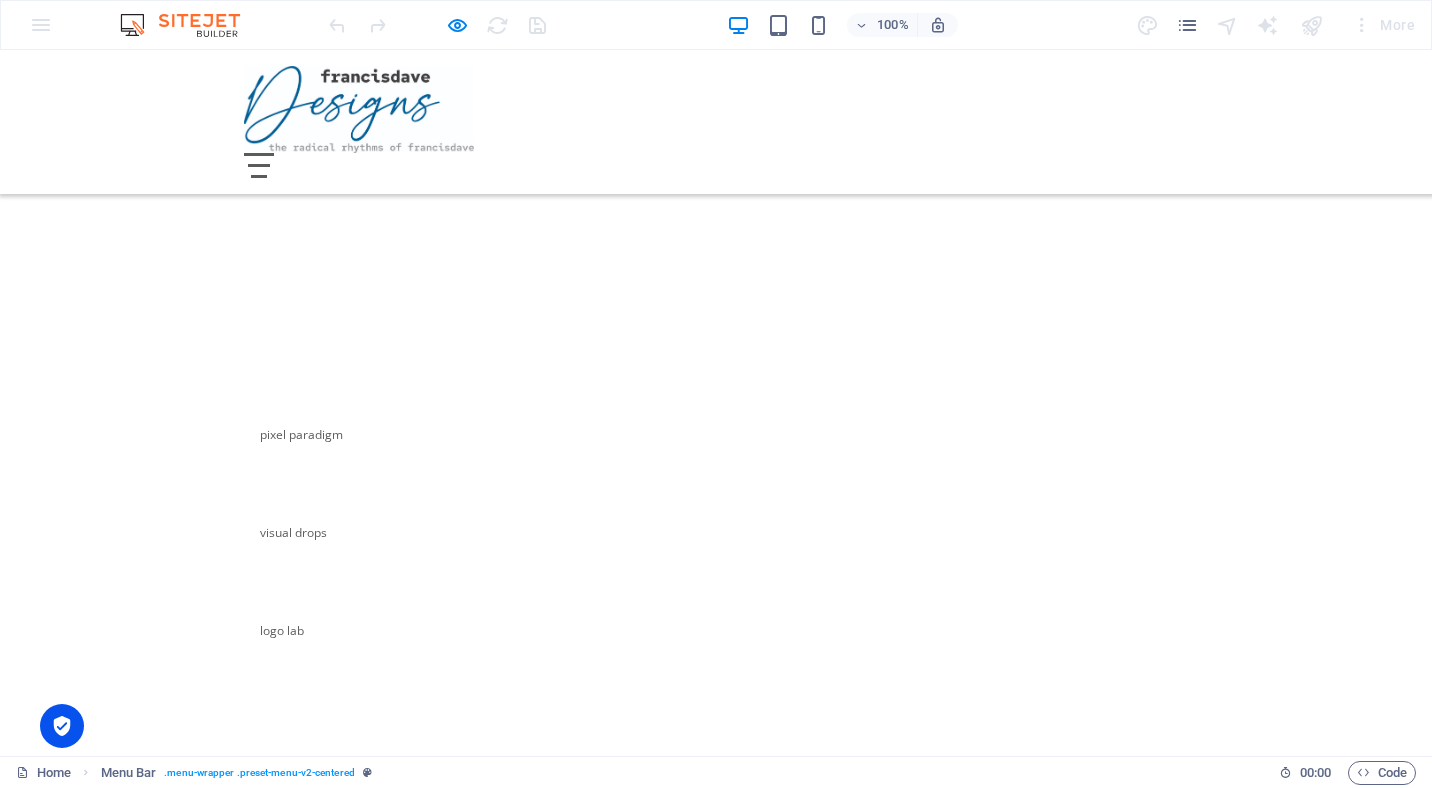 scroll, scrollTop: 2, scrollLeft: 0, axis: vertical 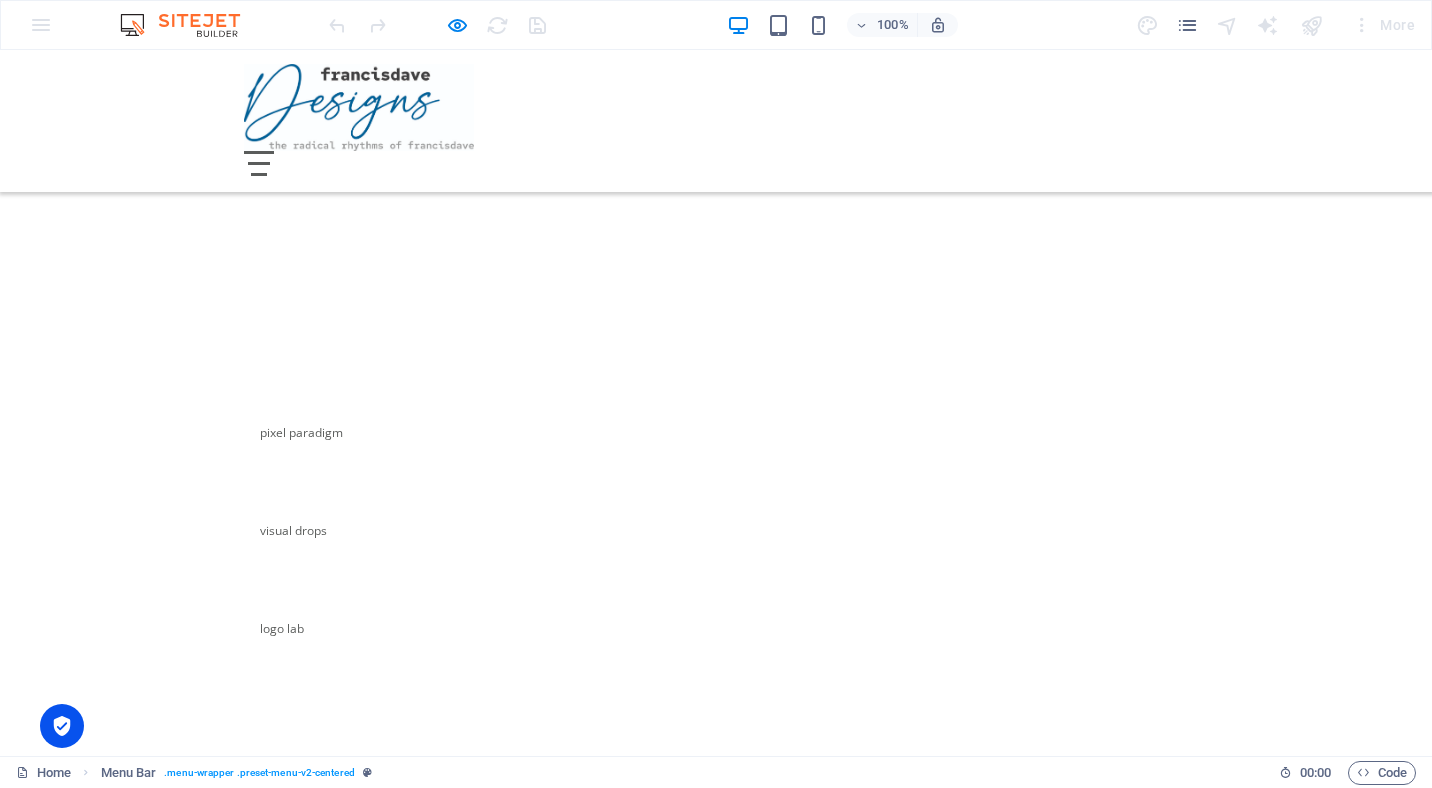 click at bounding box center [259, 163] 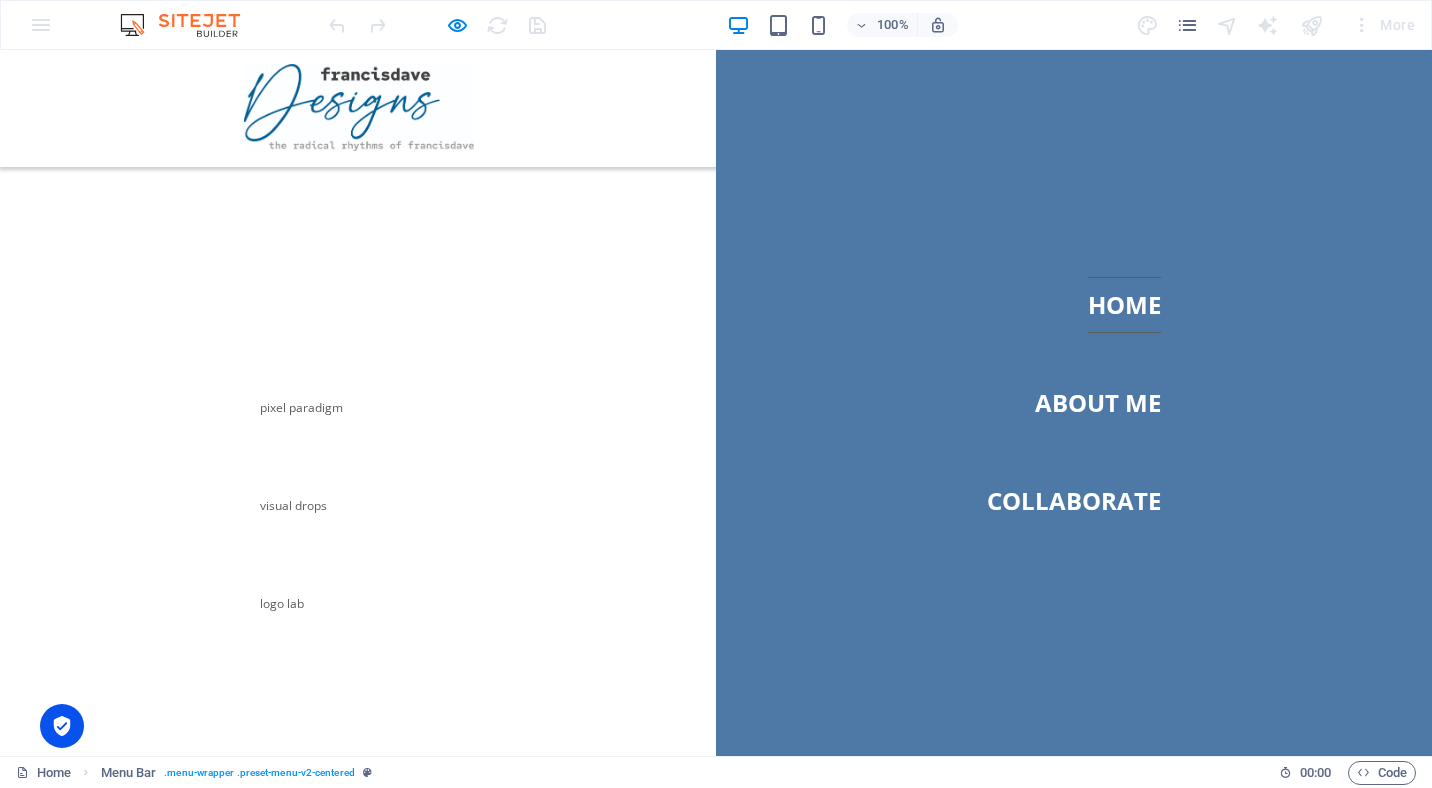 click at bounding box center [716, 239] 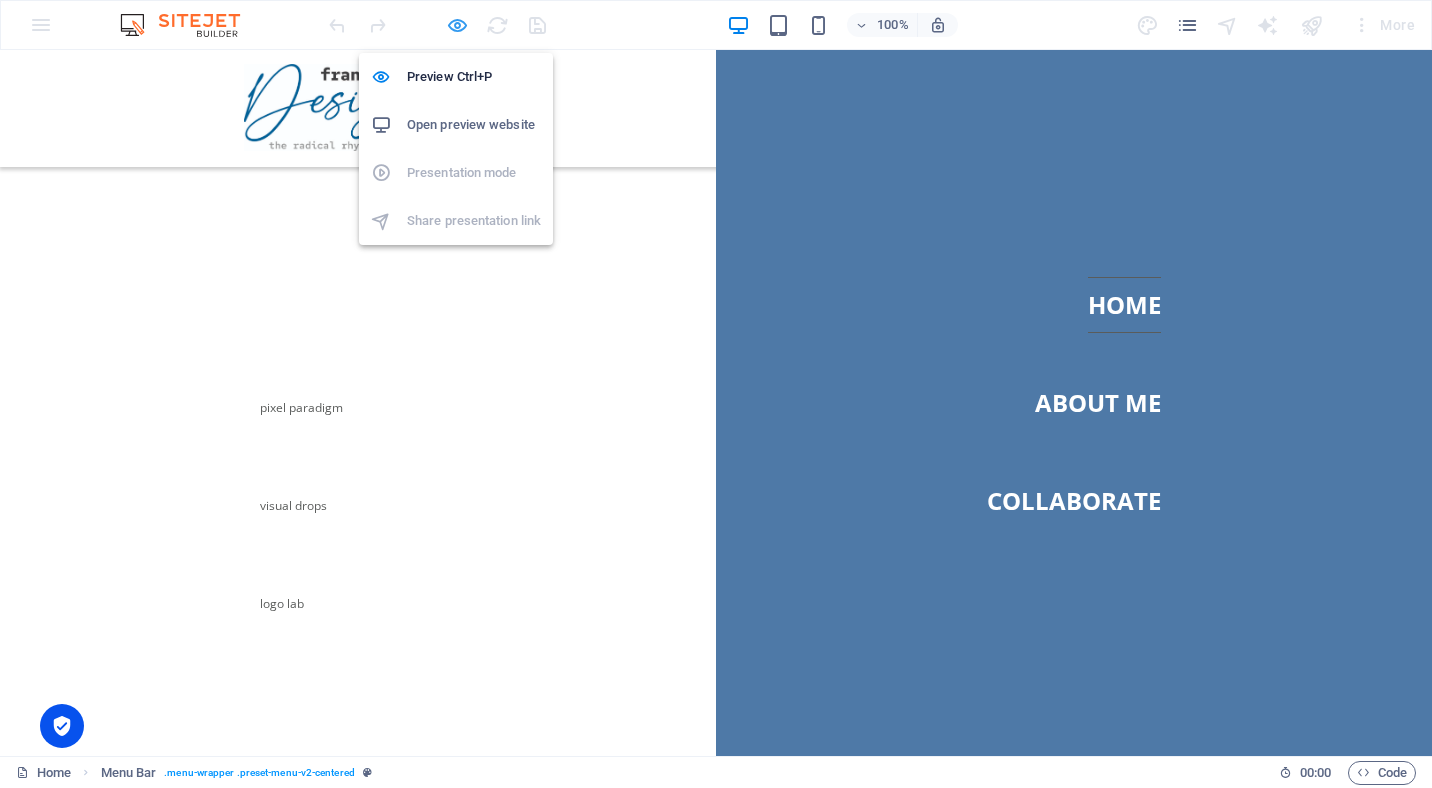 click at bounding box center [457, 25] 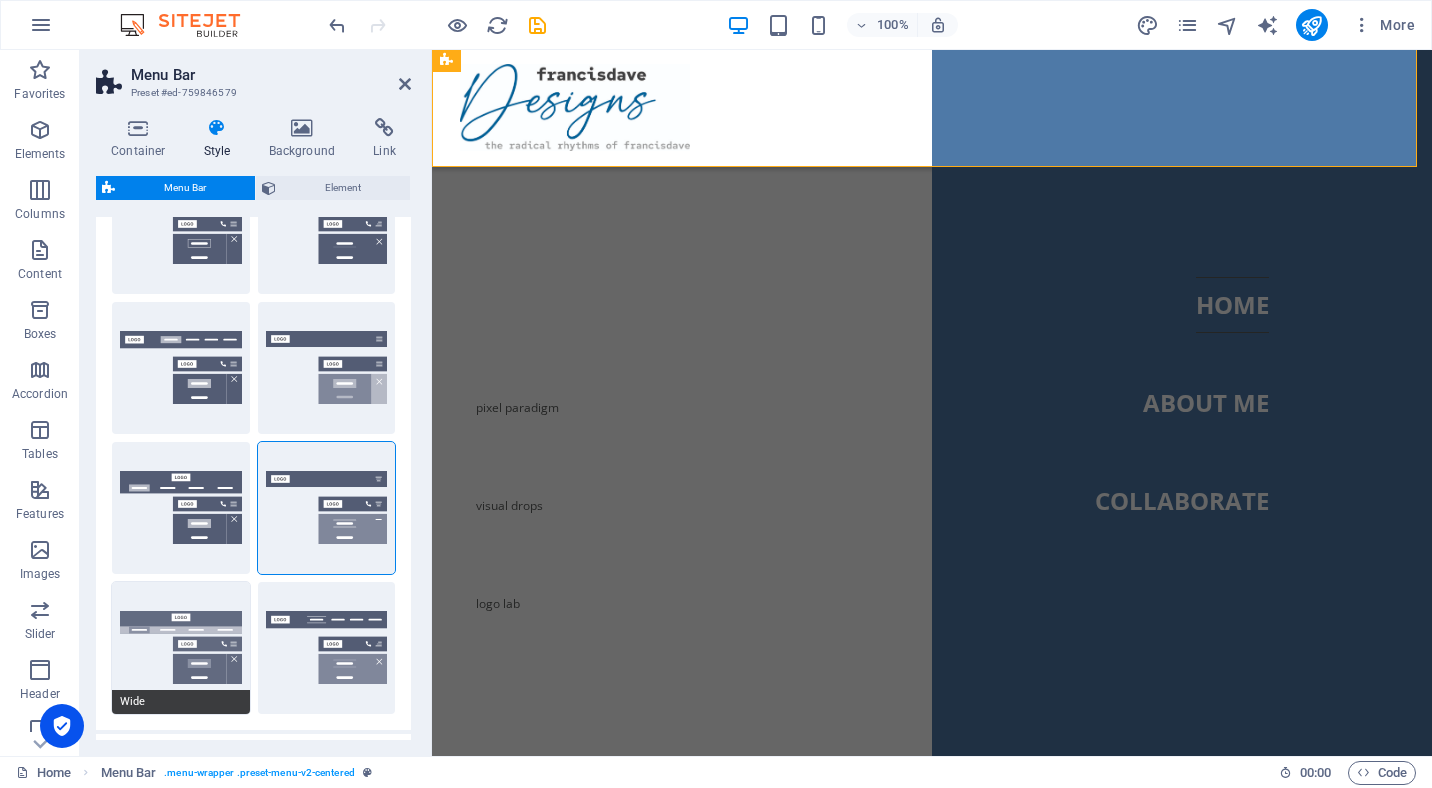 scroll, scrollTop: 200, scrollLeft: 0, axis: vertical 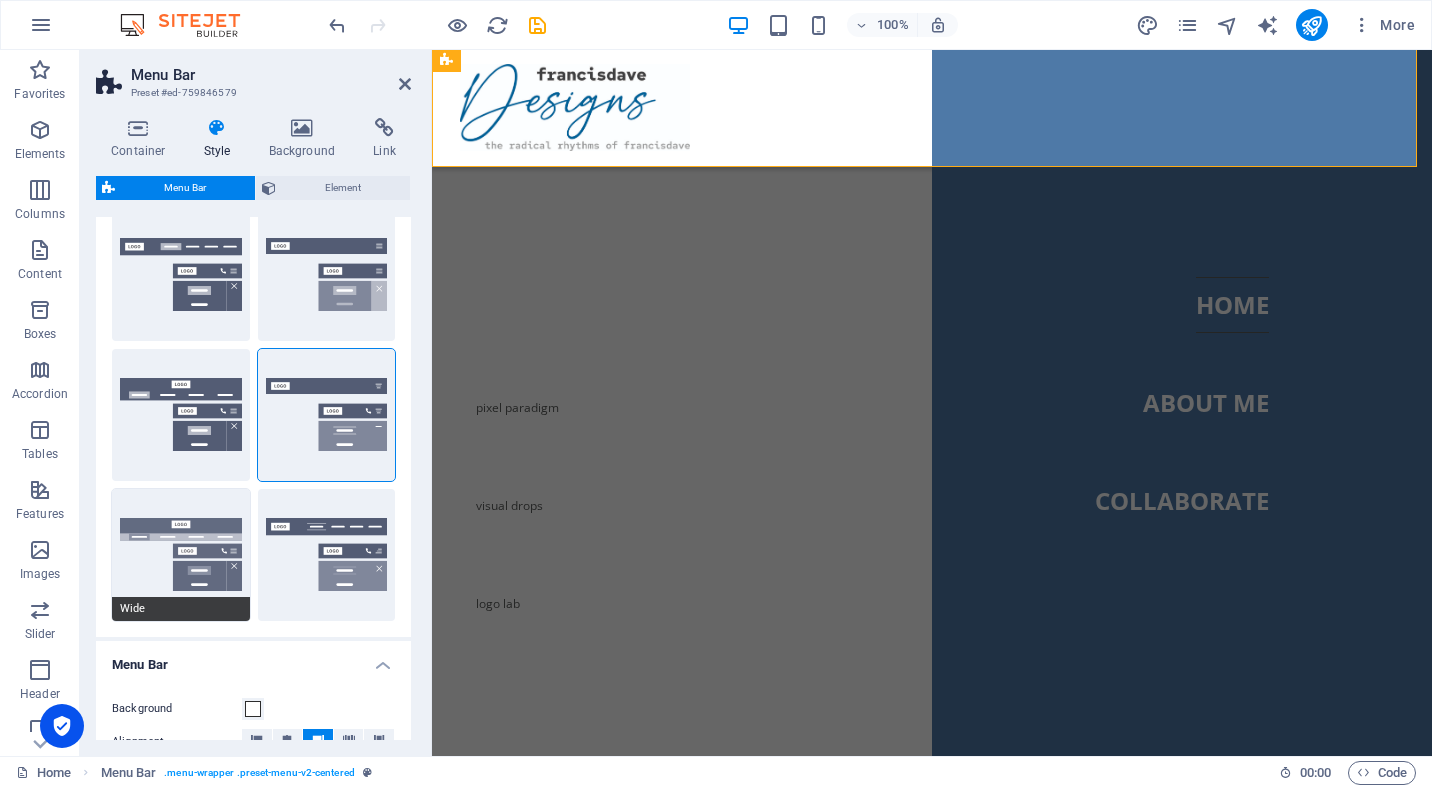 click on "Wide" at bounding box center (181, 555) 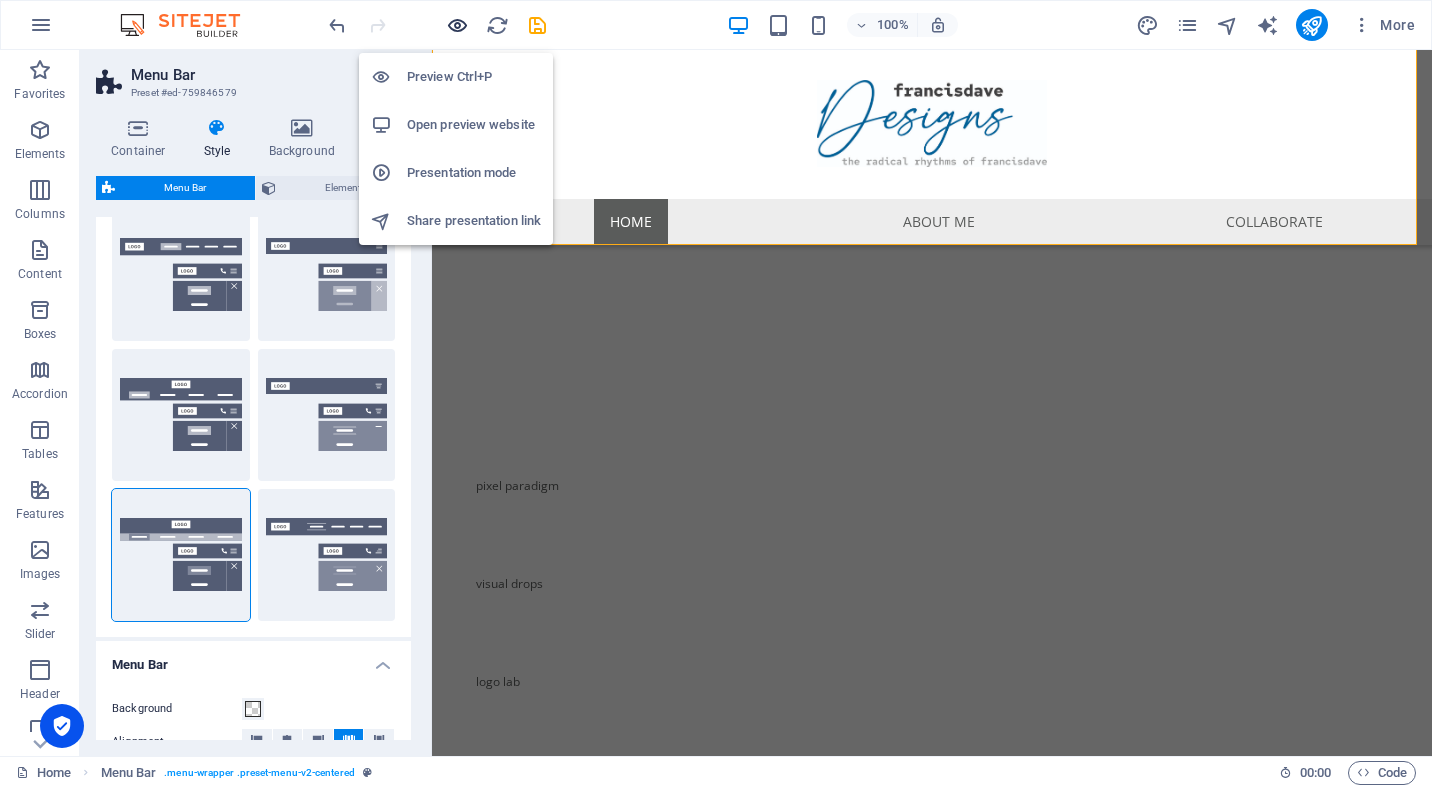click at bounding box center (457, 25) 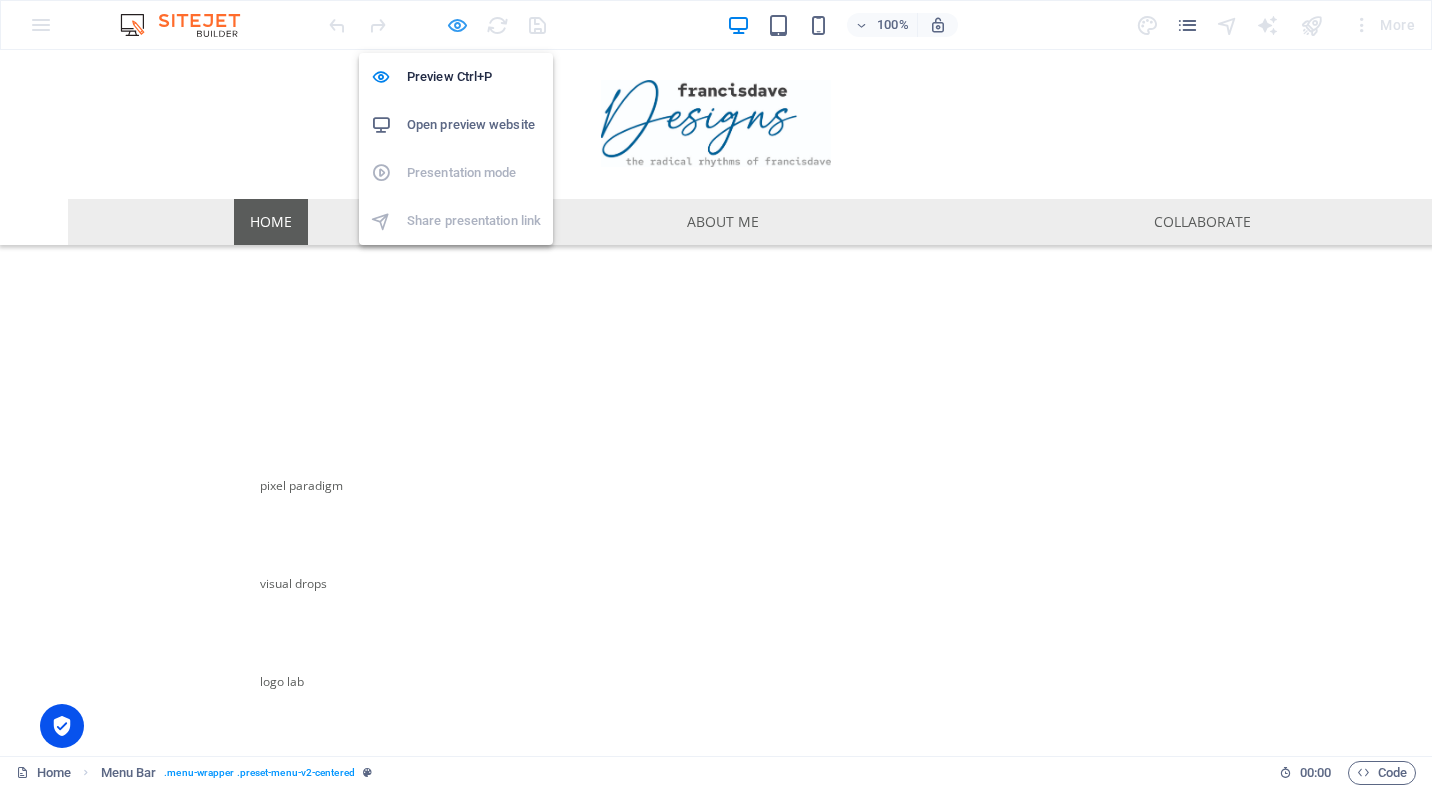click at bounding box center (457, 25) 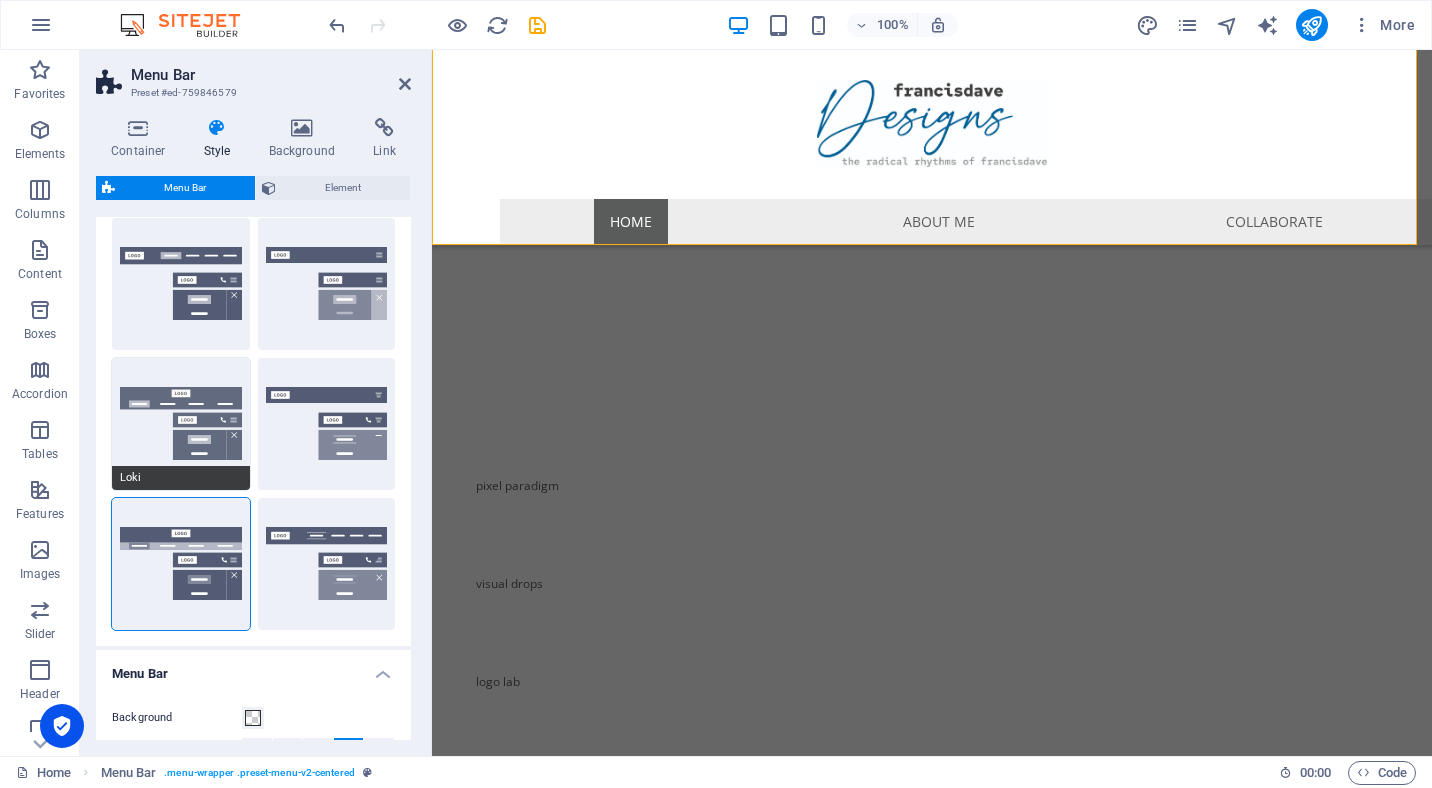 scroll, scrollTop: 200, scrollLeft: 0, axis: vertical 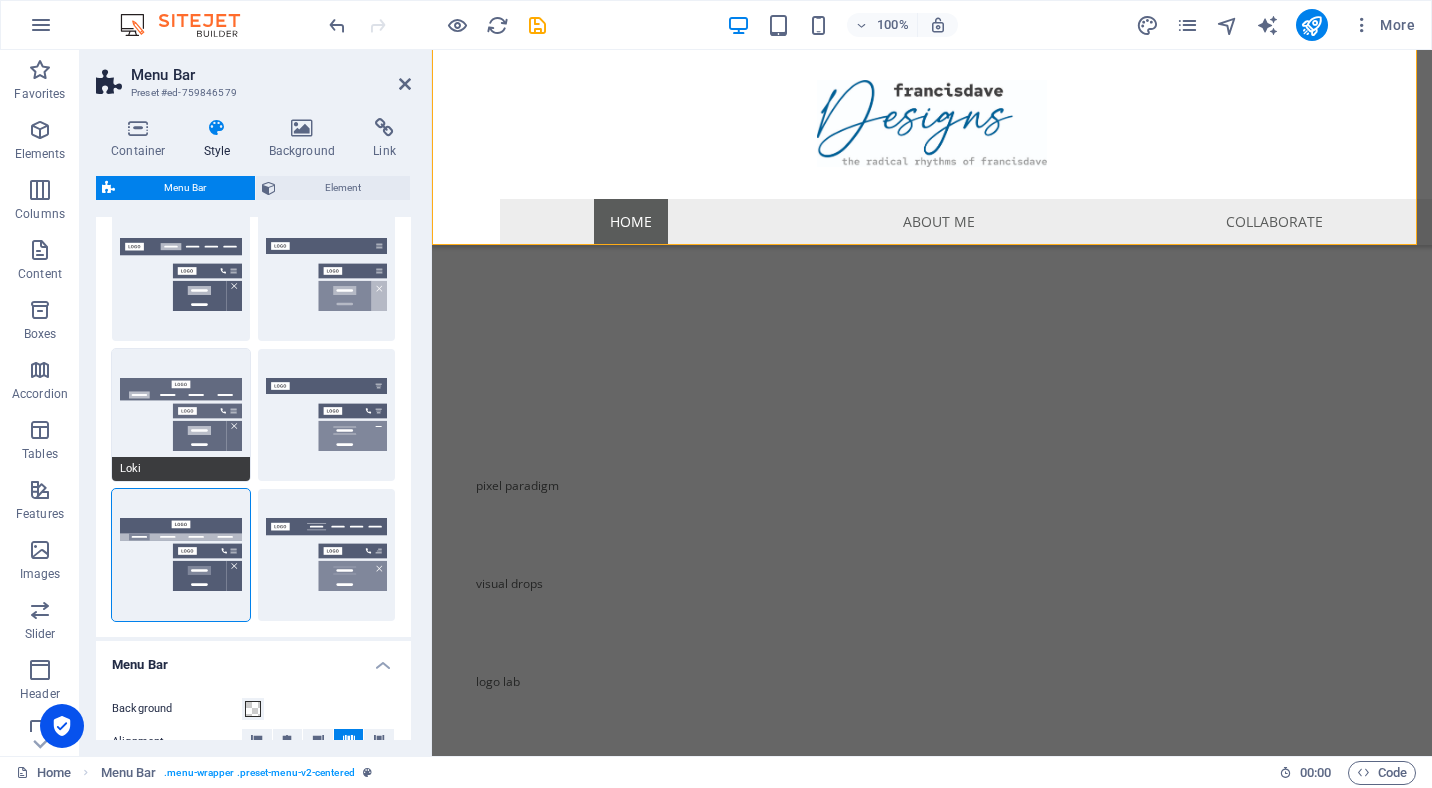 click on "Loki" at bounding box center [181, 415] 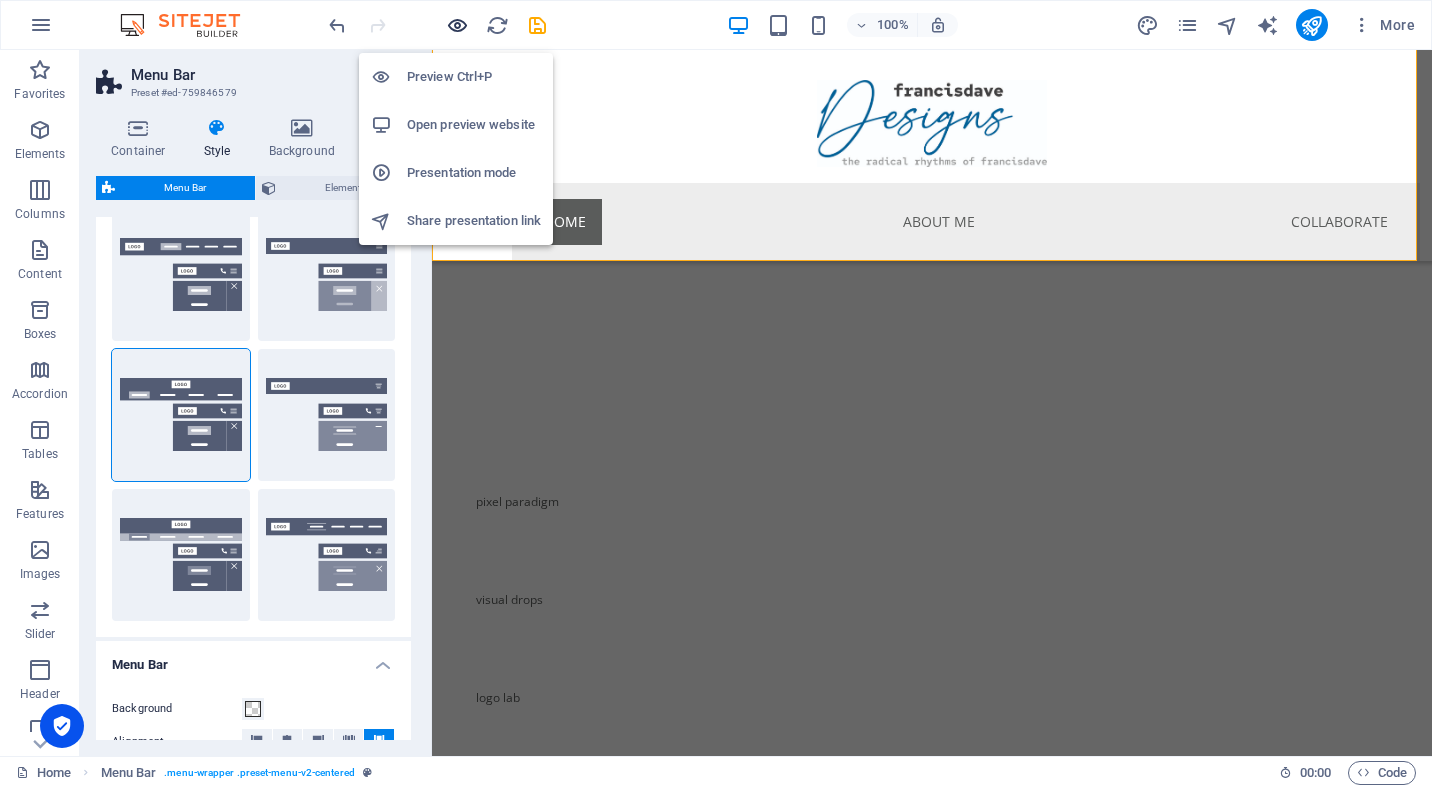 click at bounding box center [457, 25] 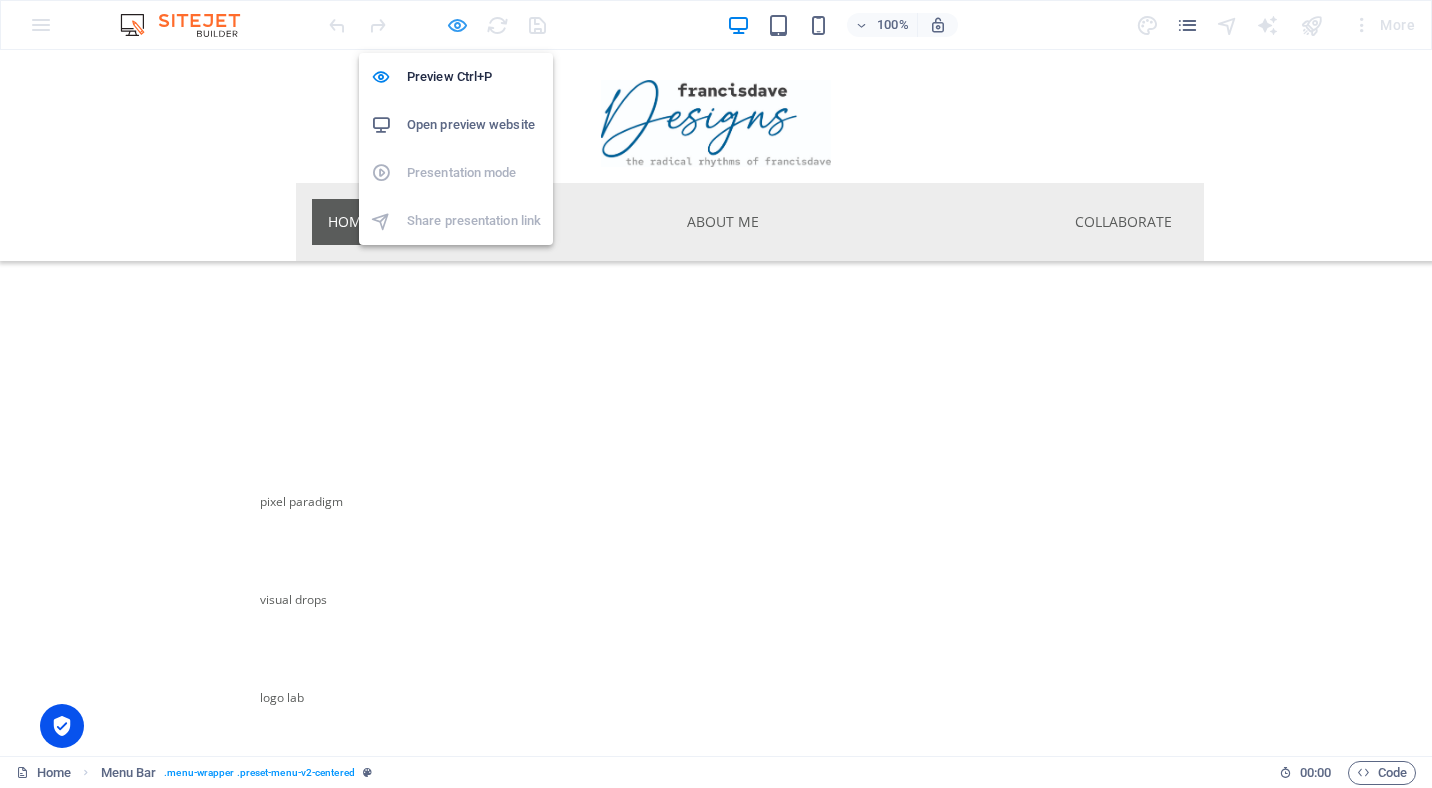 click at bounding box center (457, 25) 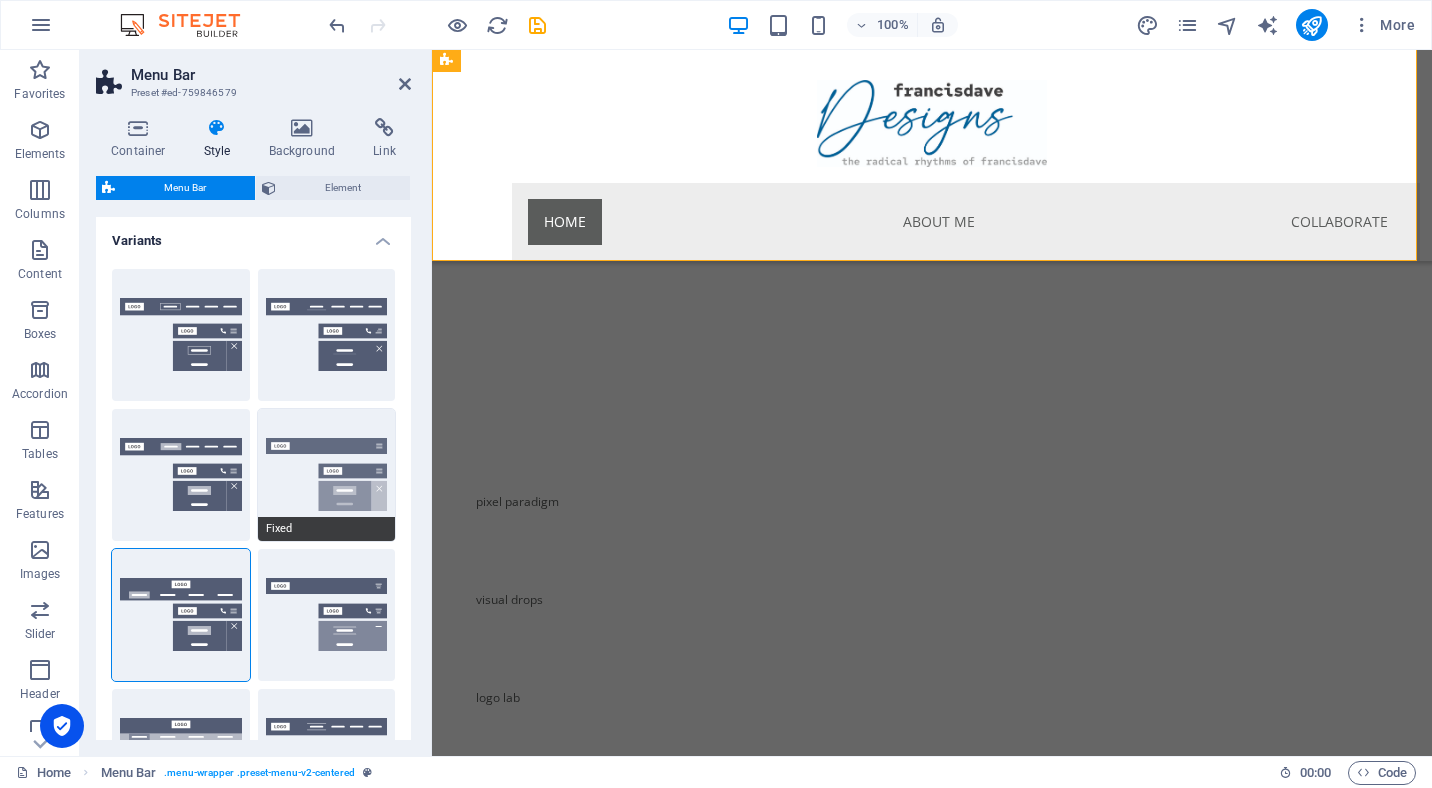 click on "Fixed" at bounding box center [327, 475] 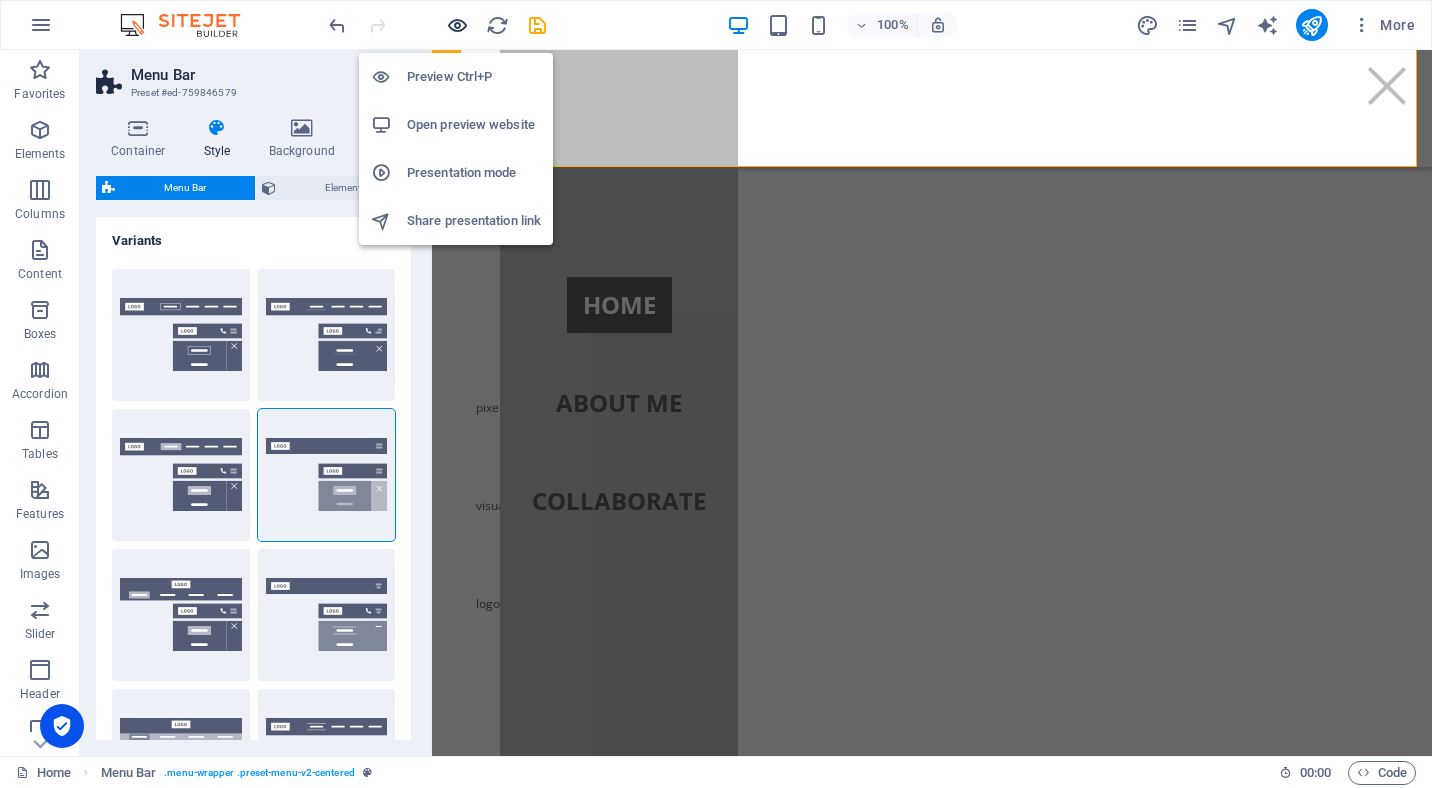click at bounding box center [457, 25] 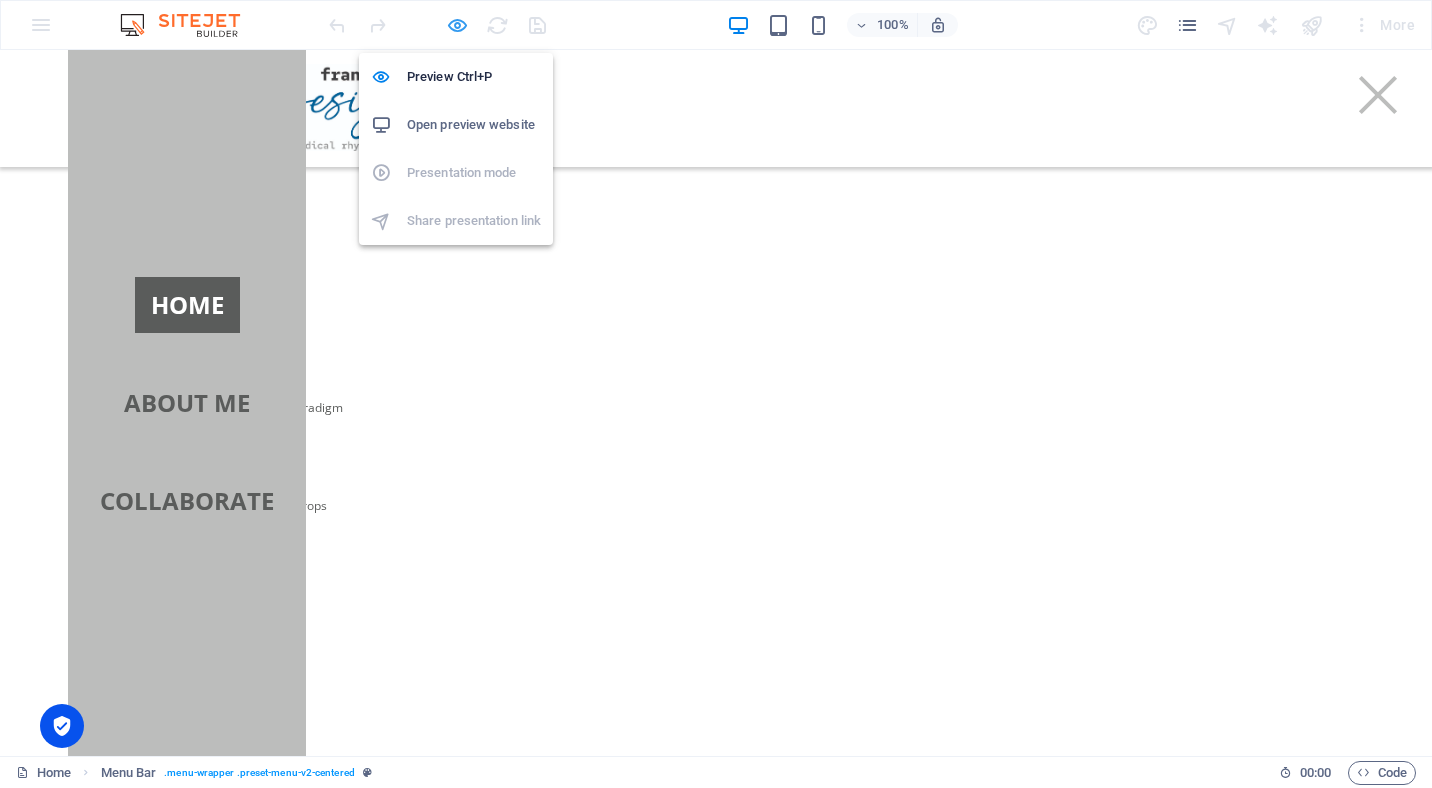 click at bounding box center [457, 25] 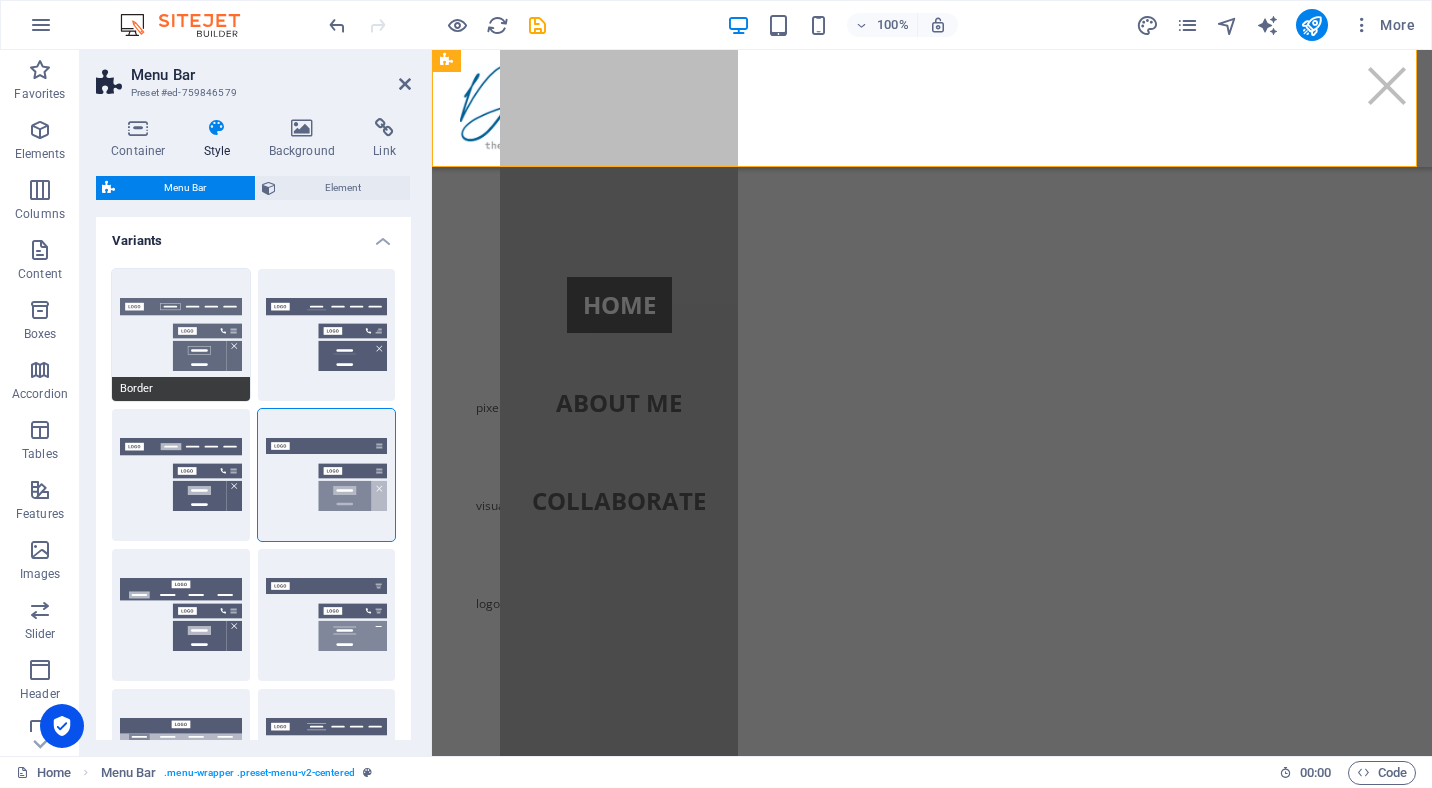 click on "Border" at bounding box center (181, 335) 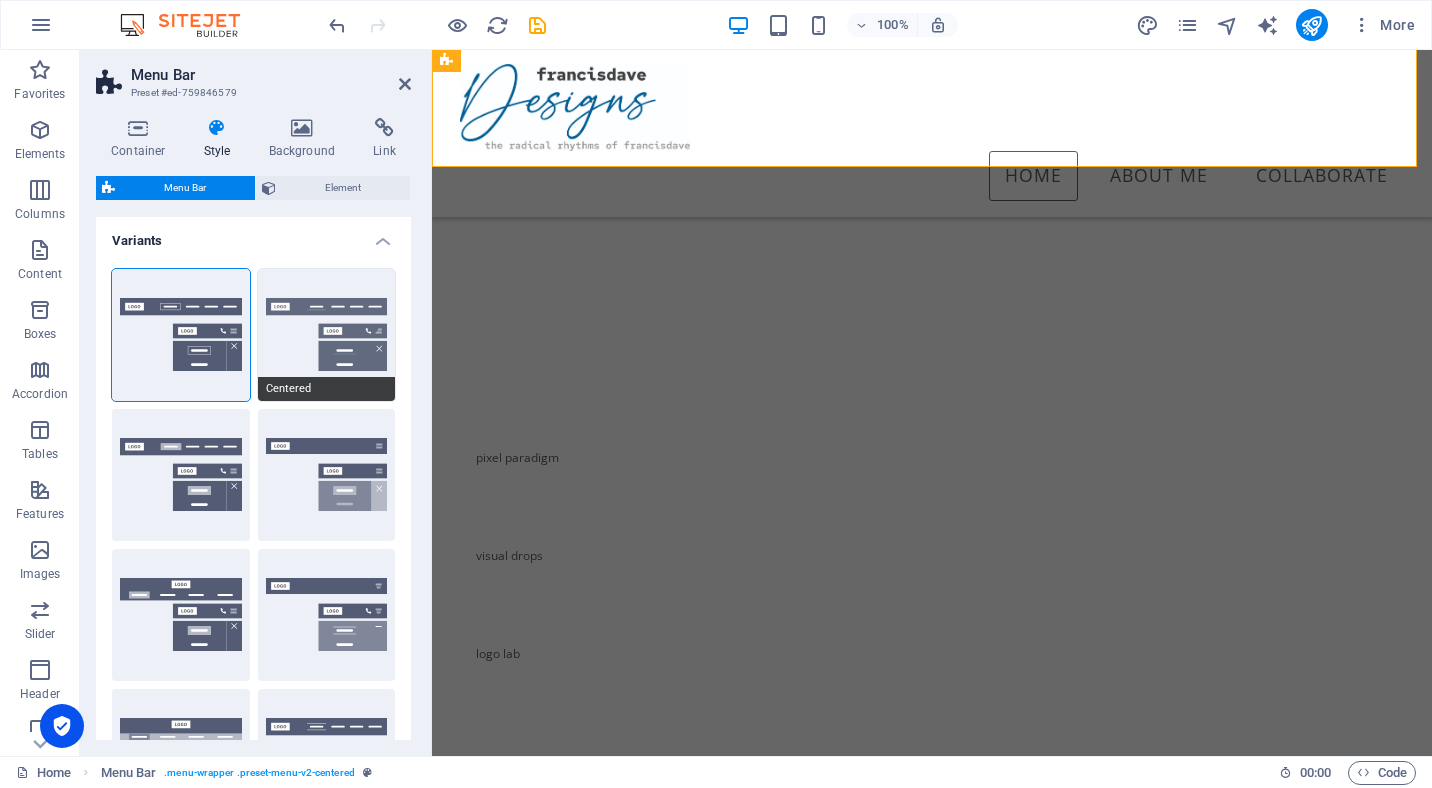click on "Centered" at bounding box center [327, 335] 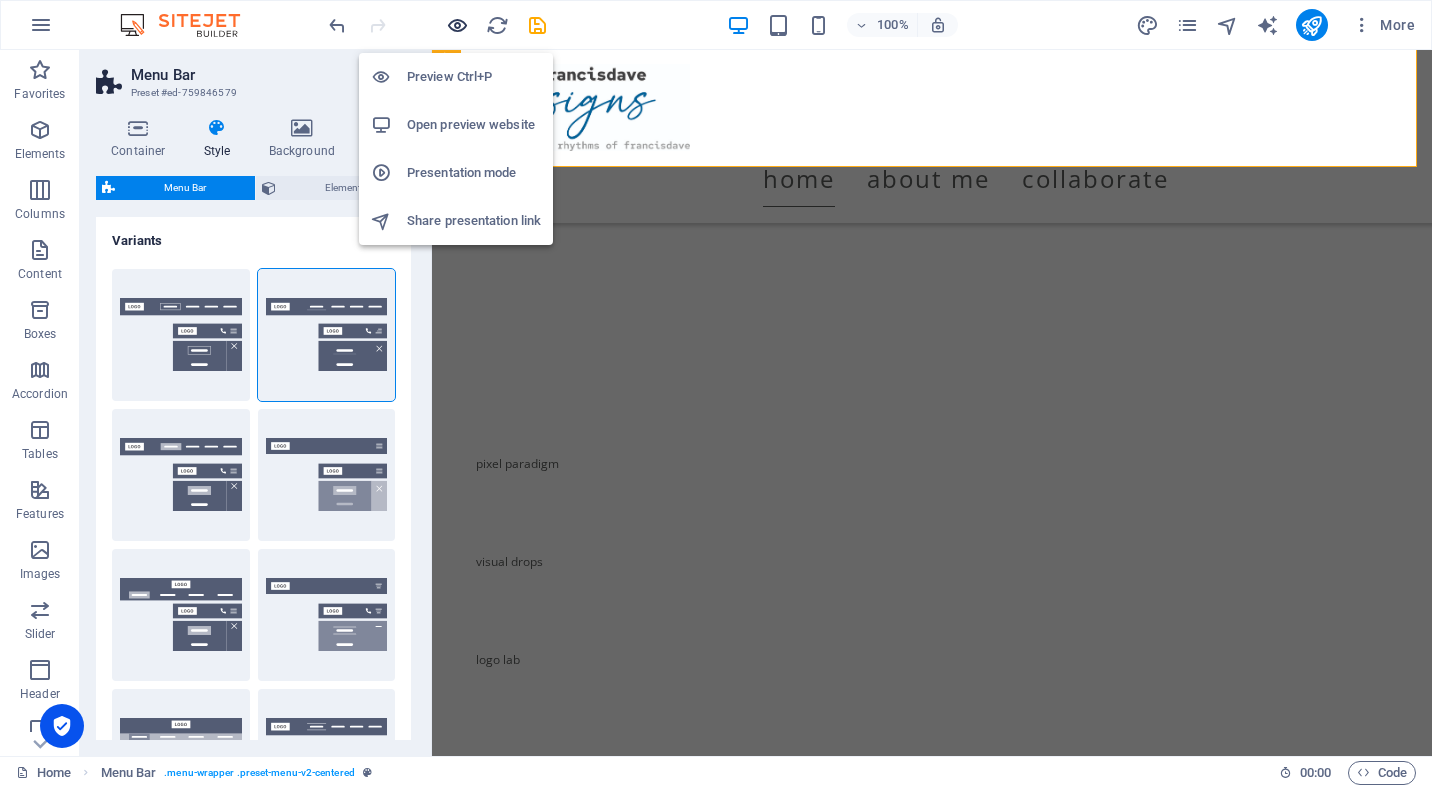 click at bounding box center (457, 25) 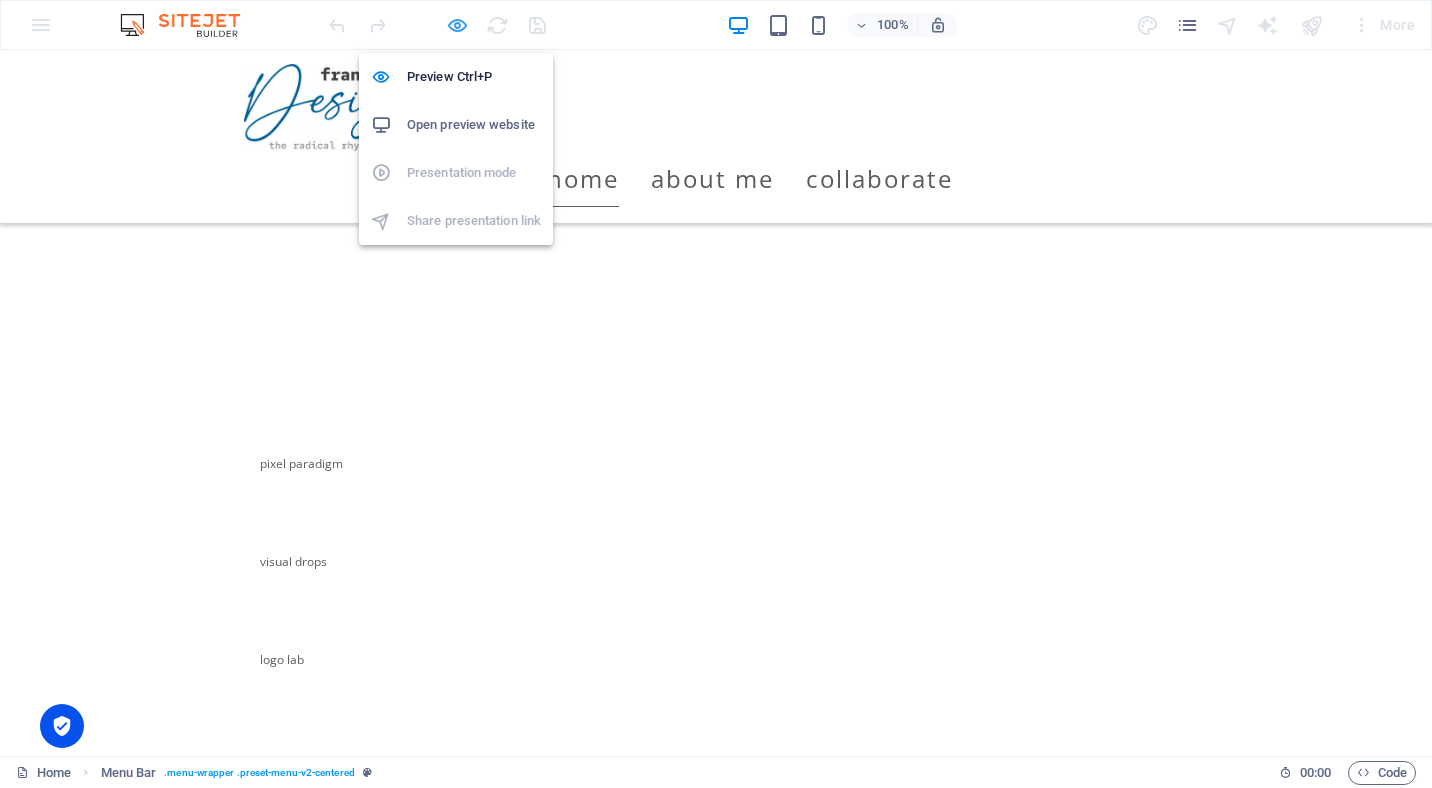 click at bounding box center (457, 25) 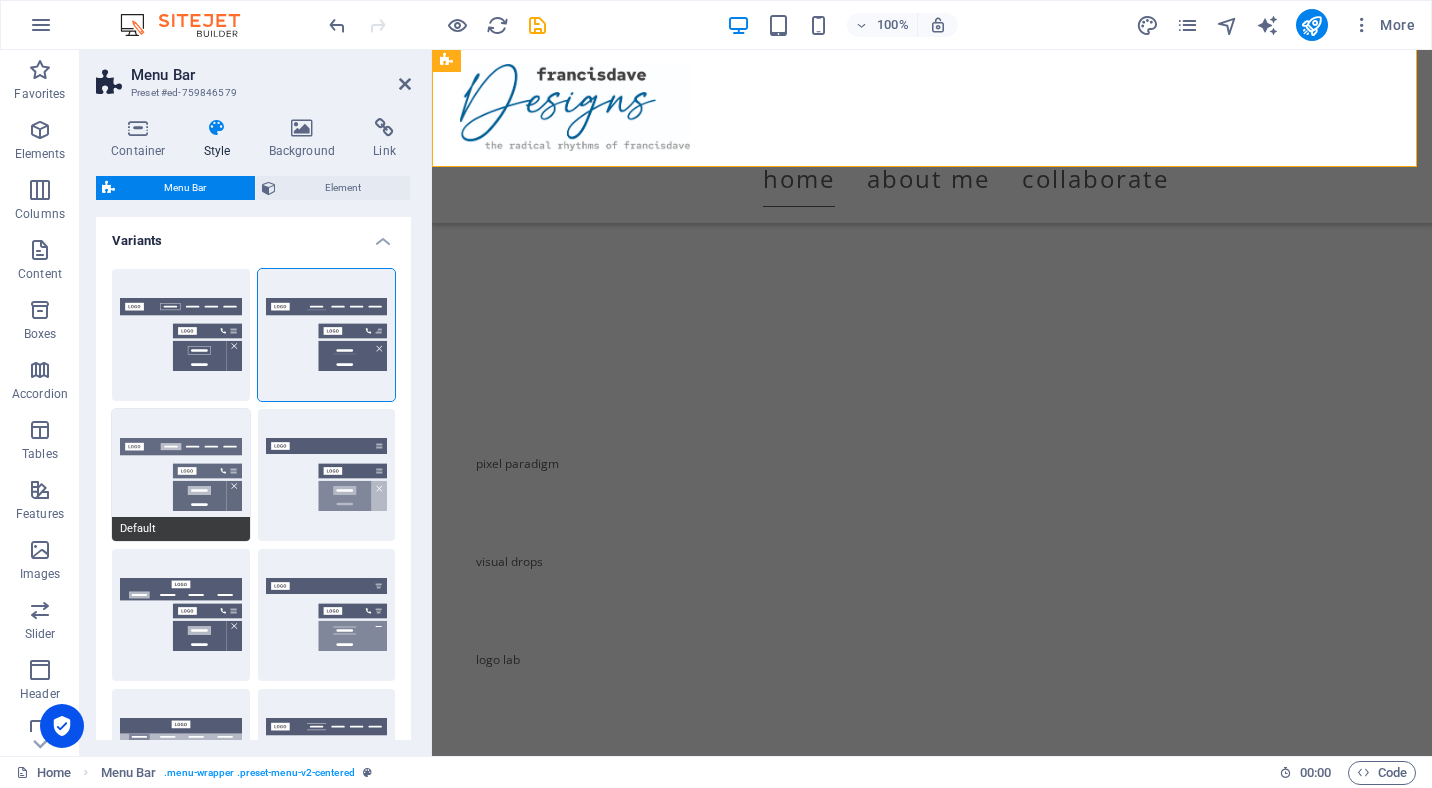 click on "Default" at bounding box center [181, 475] 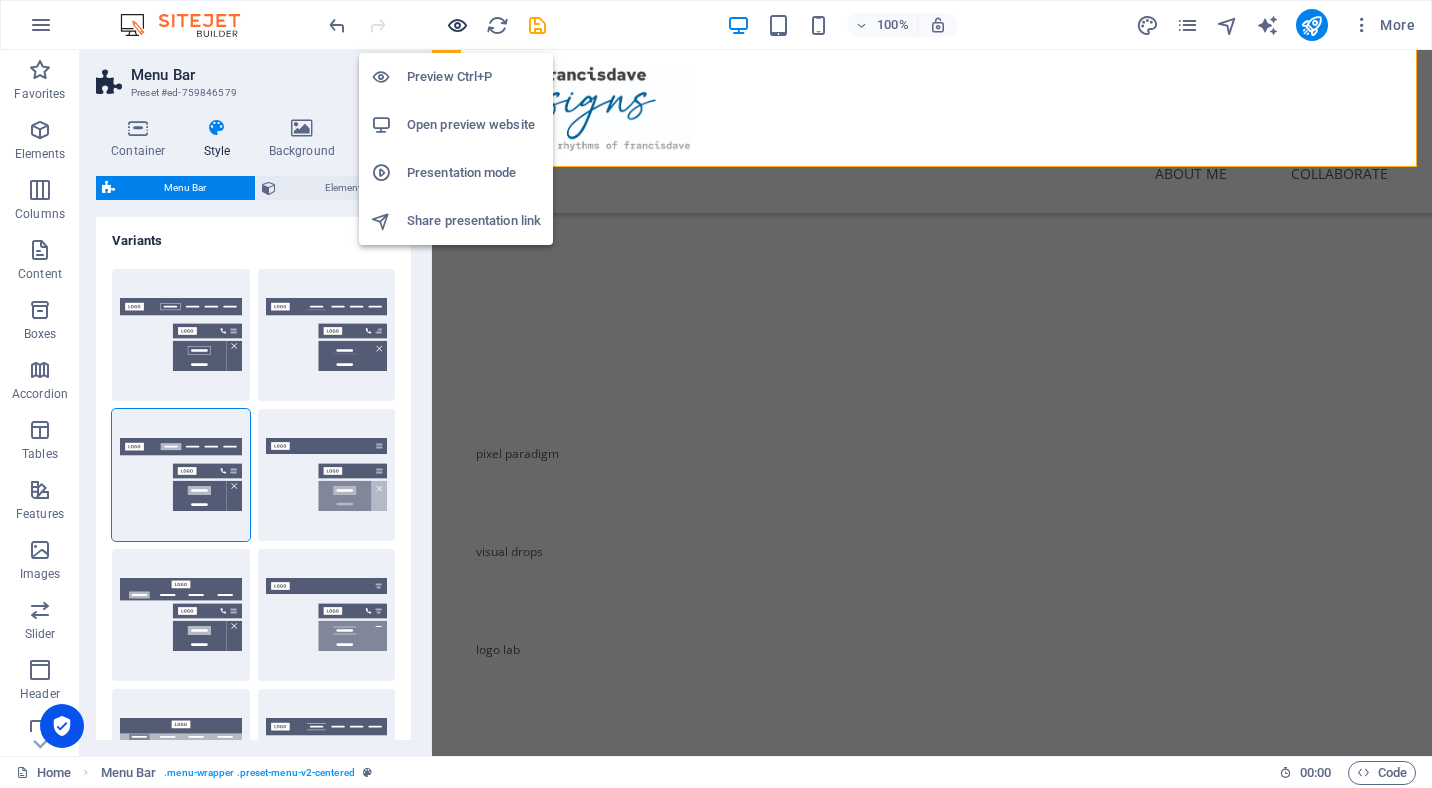 click at bounding box center [457, 25] 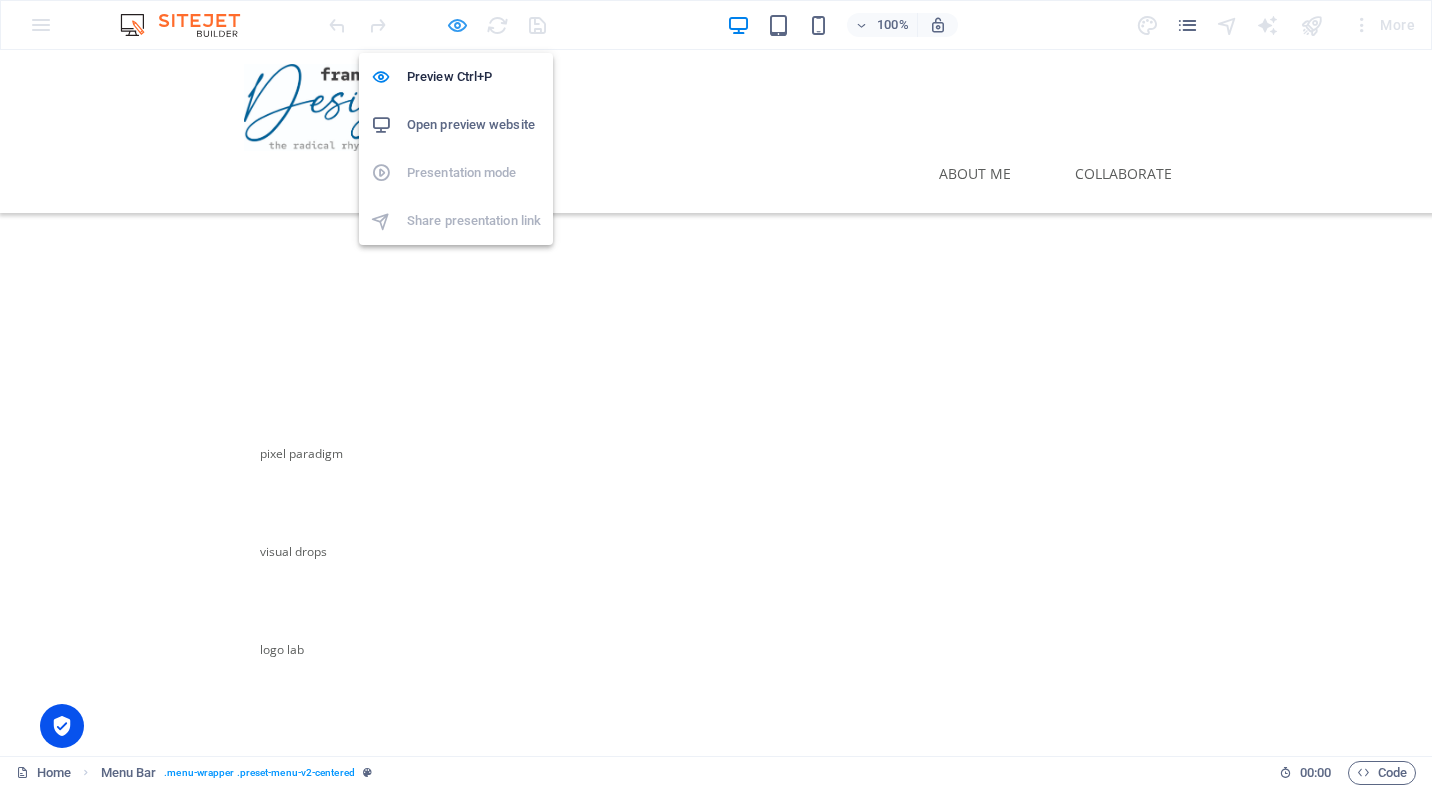 click at bounding box center [457, 25] 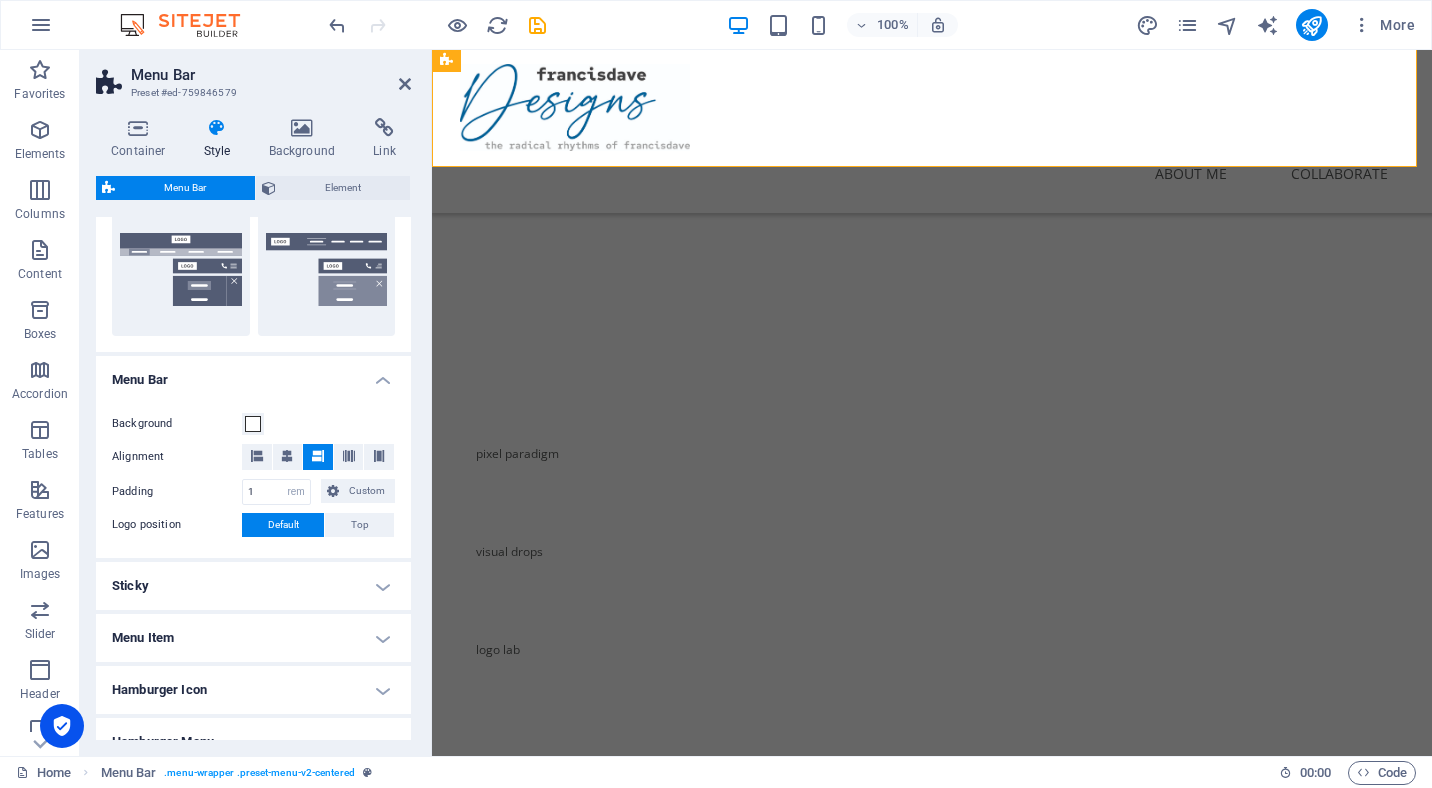 scroll, scrollTop: 500, scrollLeft: 0, axis: vertical 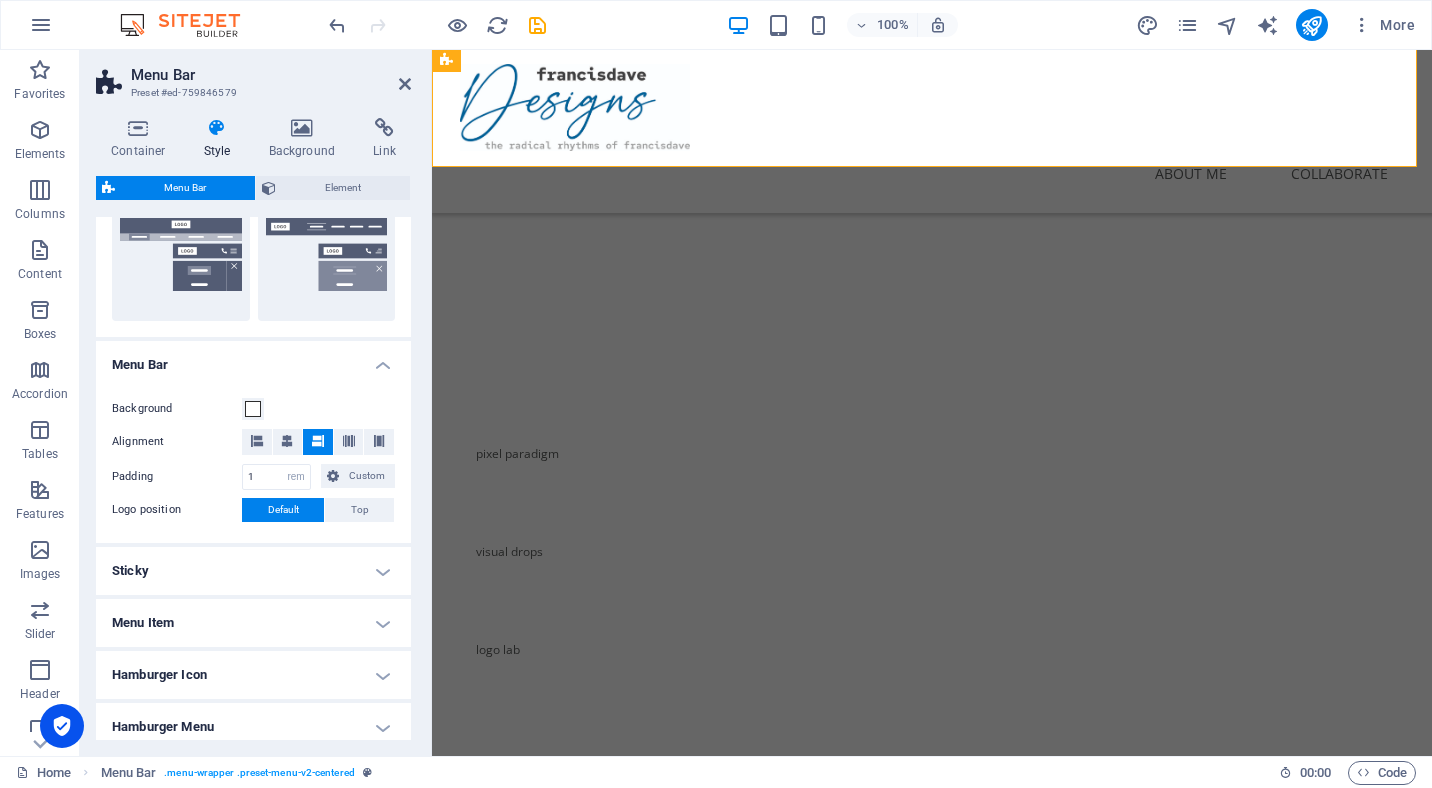 click on "Hamburger Icon" at bounding box center [253, 675] 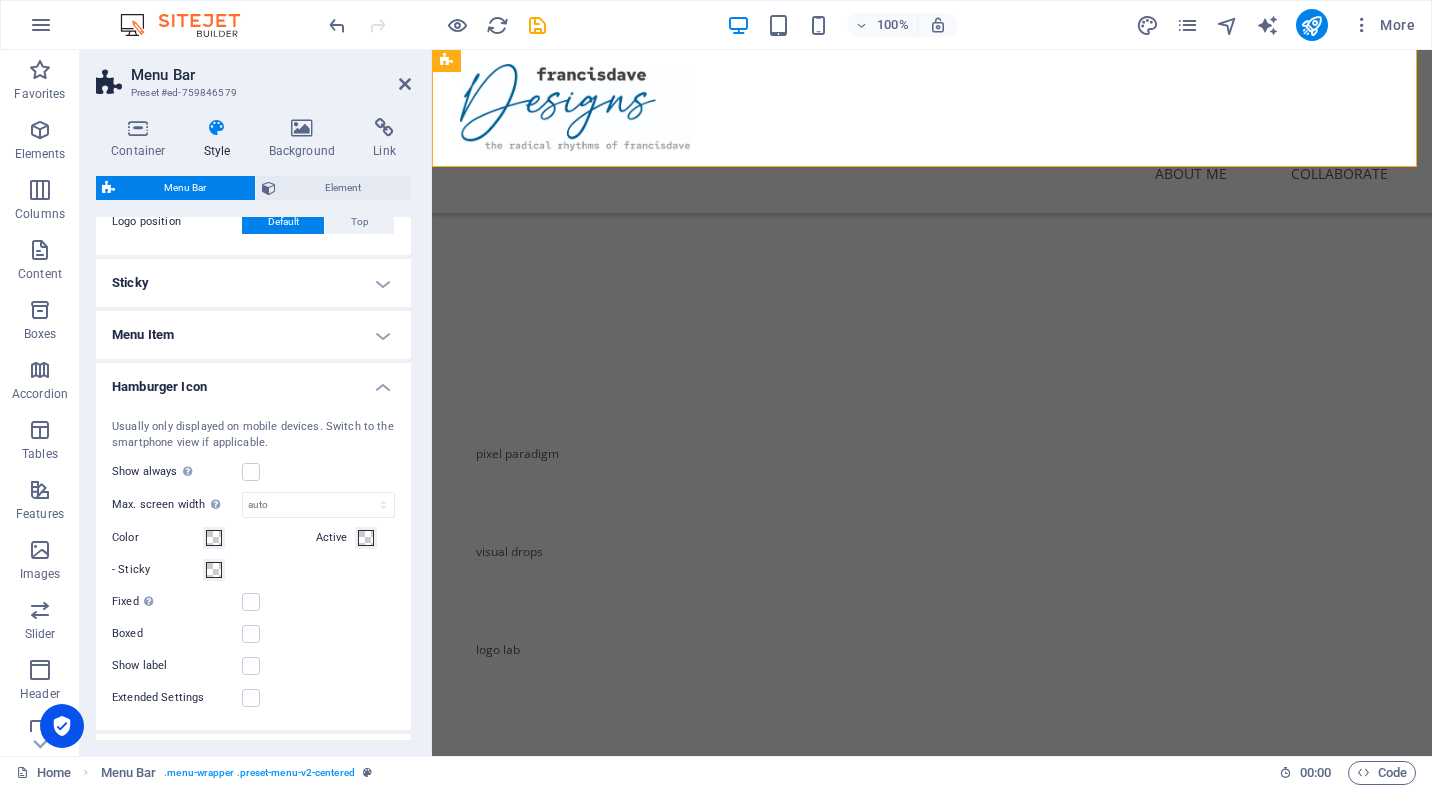 scroll, scrollTop: 800, scrollLeft: 0, axis: vertical 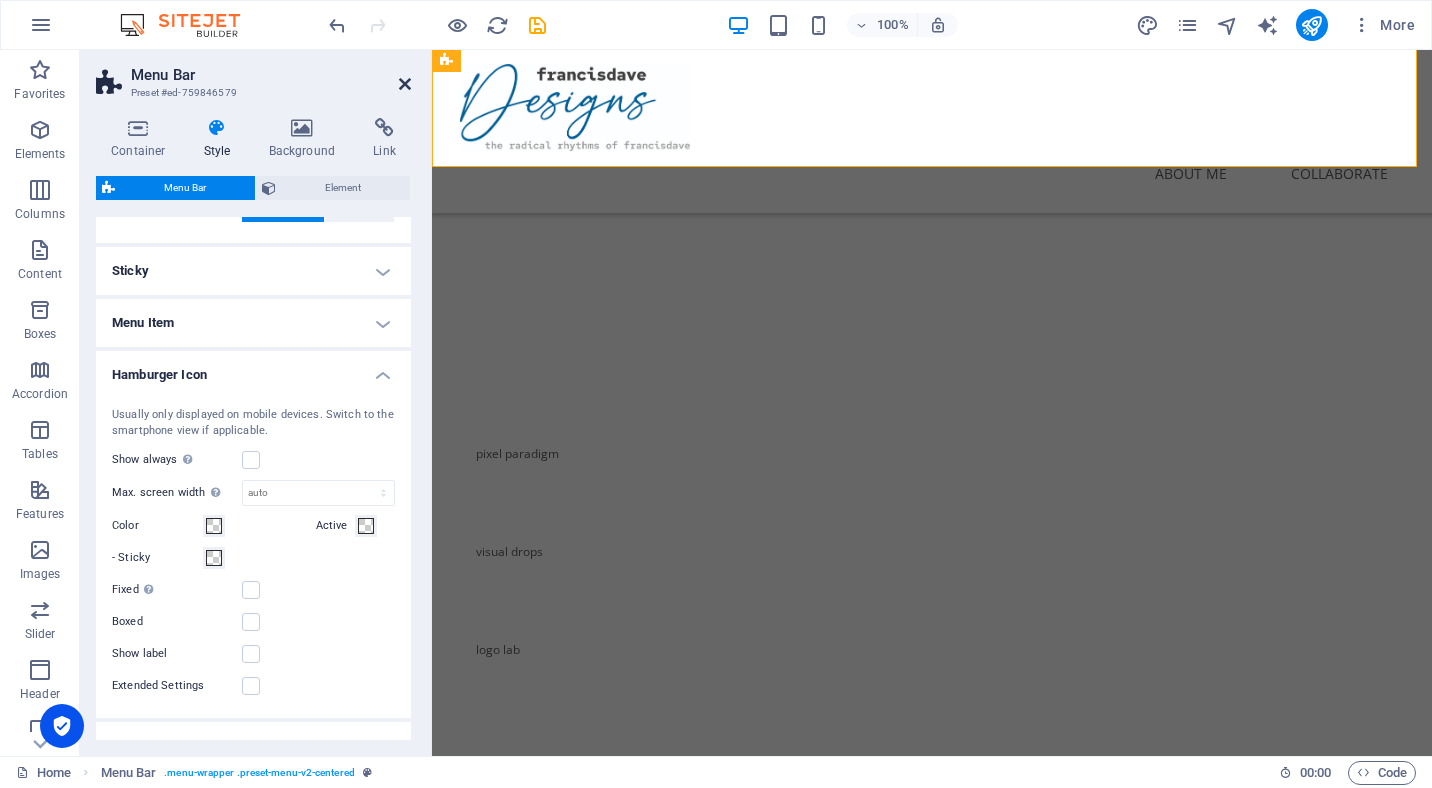 click at bounding box center (405, 84) 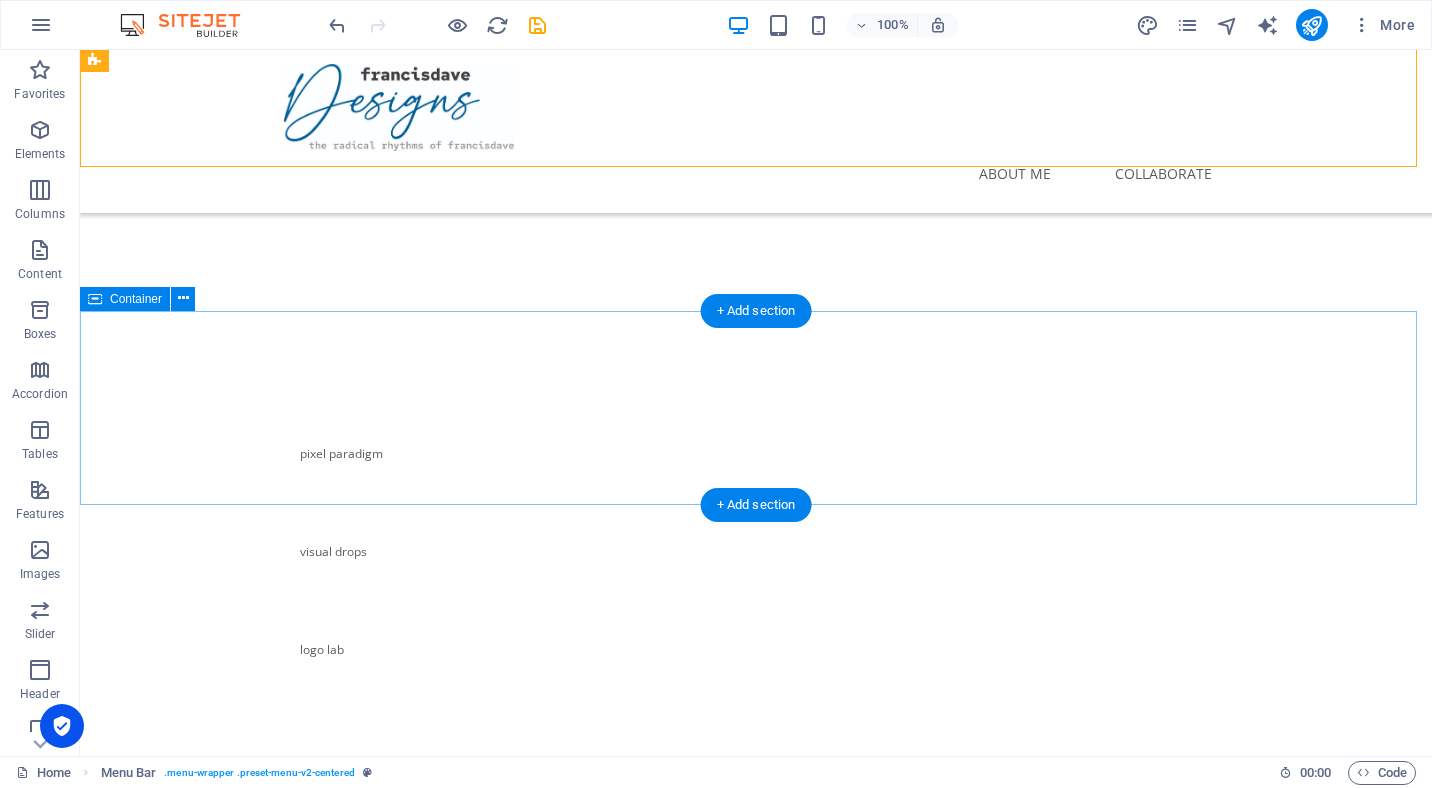 click on "pixel paradigm visual drops logo lab" at bounding box center [756, 552] 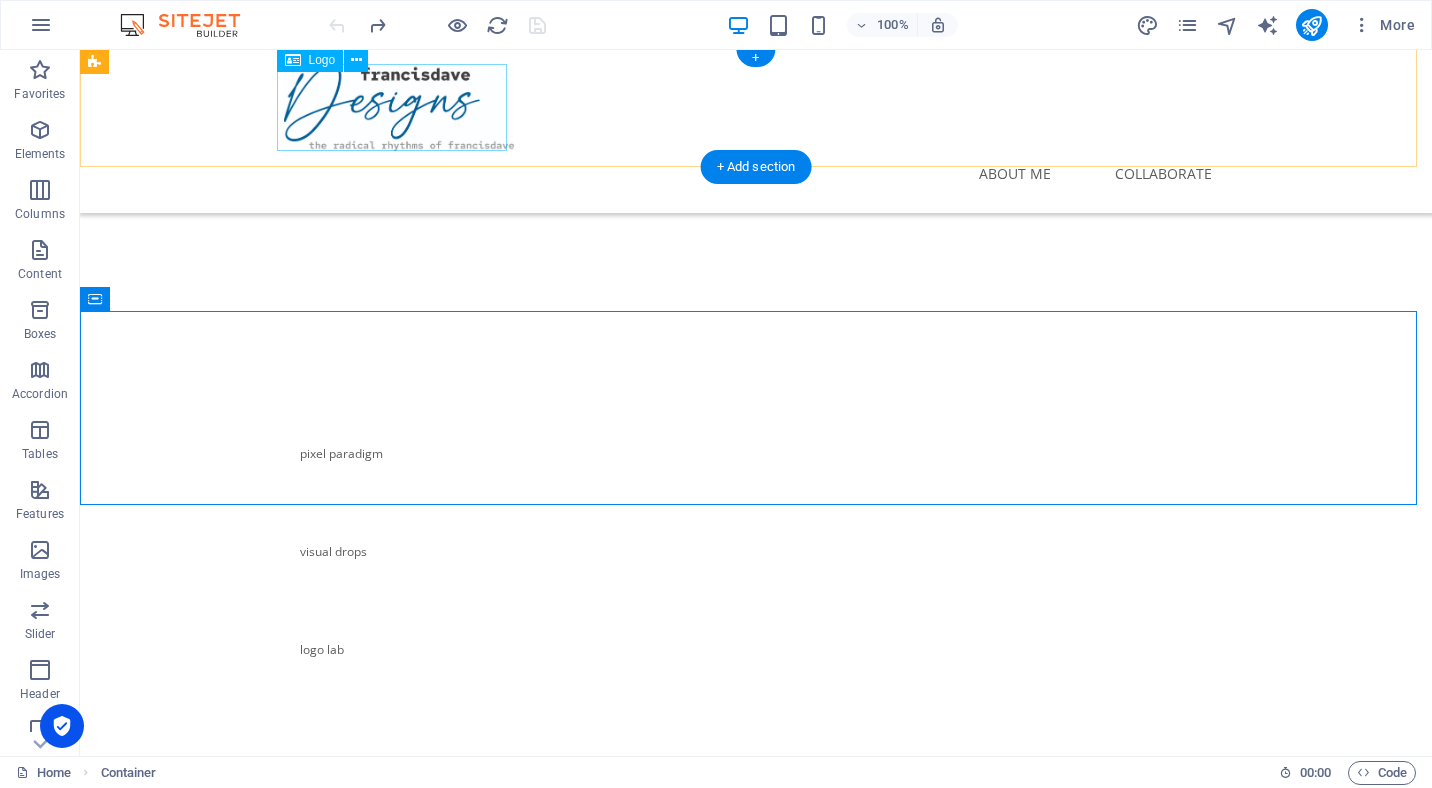 scroll, scrollTop: 0, scrollLeft: 0, axis: both 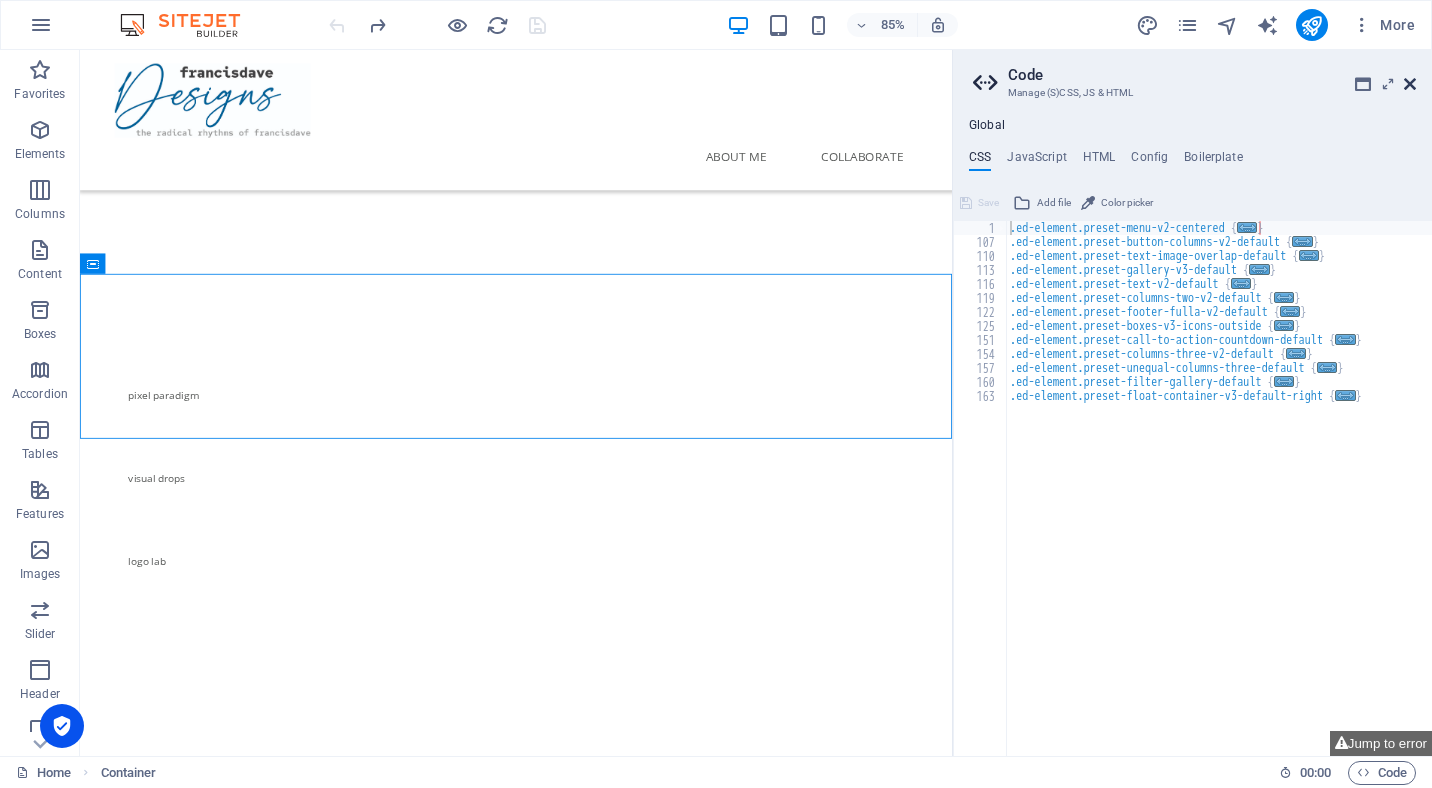 click at bounding box center (1410, 84) 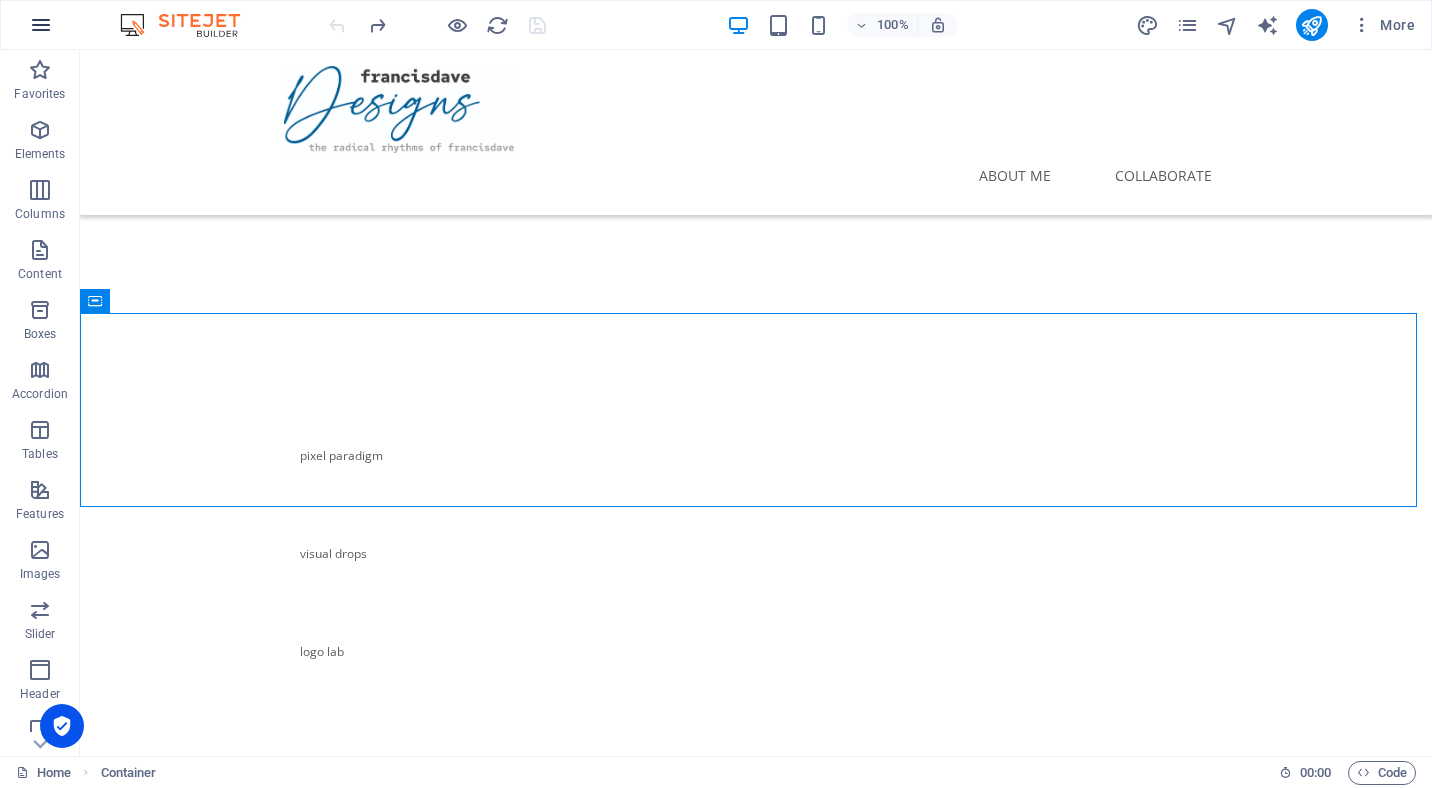 click at bounding box center (41, 25) 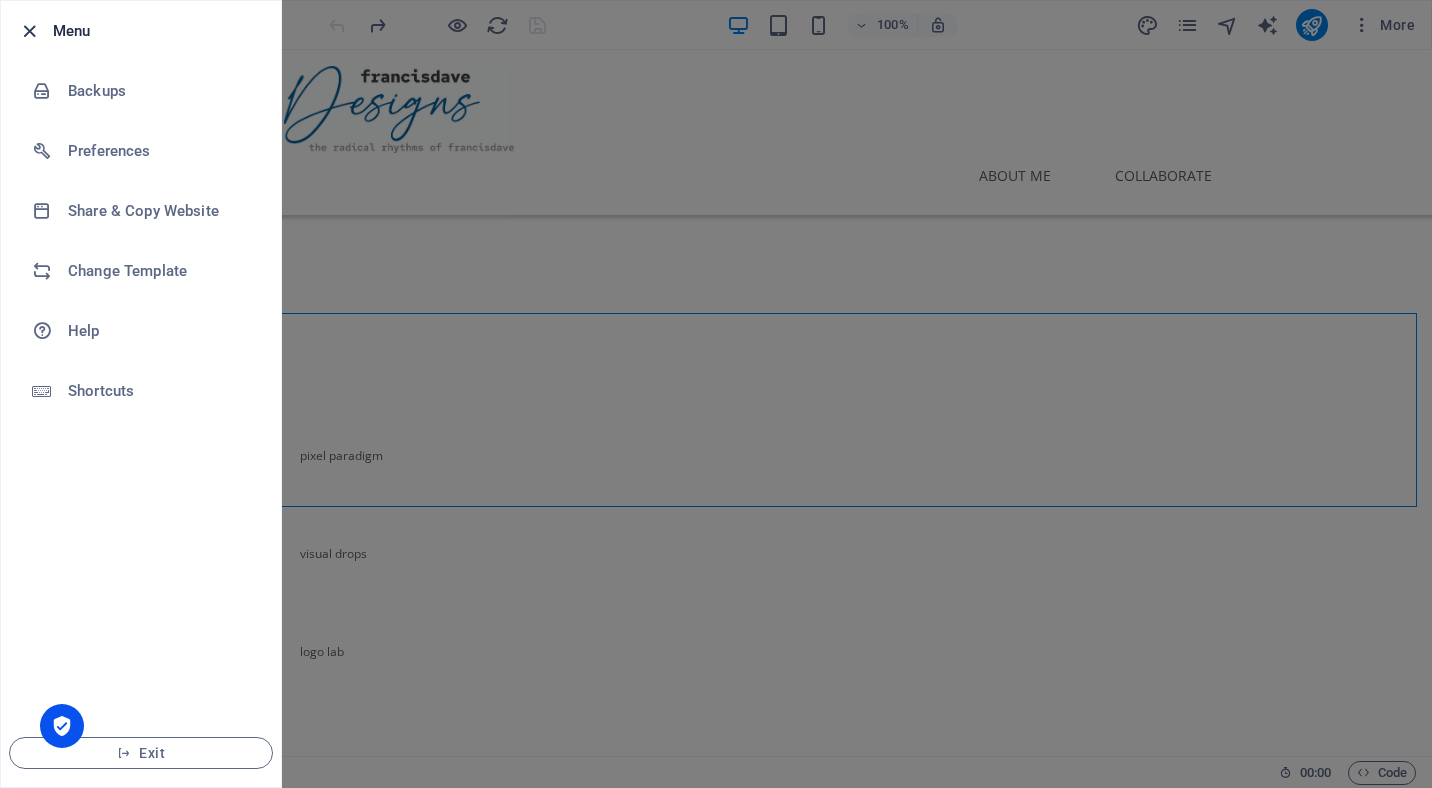 click at bounding box center [29, 31] 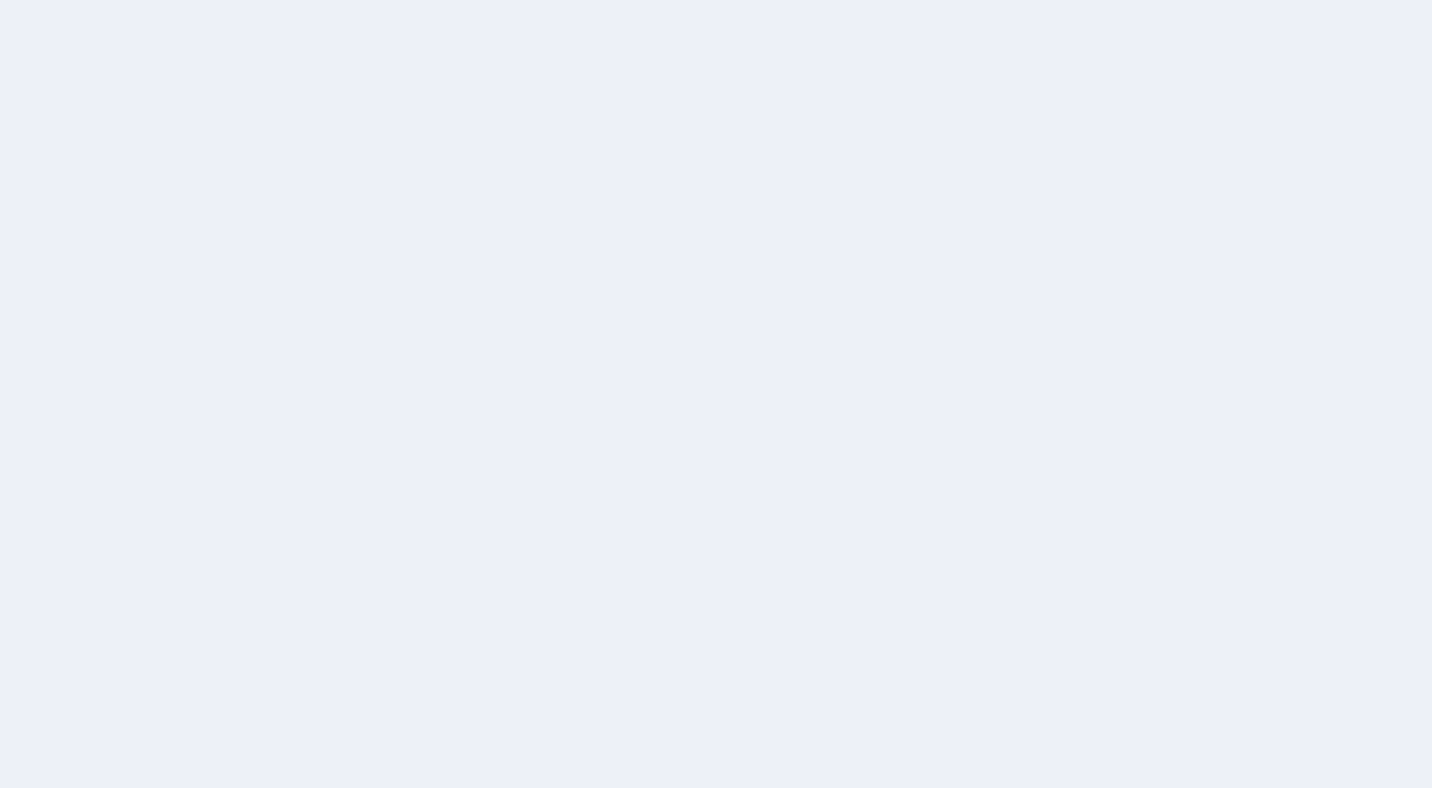 scroll, scrollTop: 0, scrollLeft: 0, axis: both 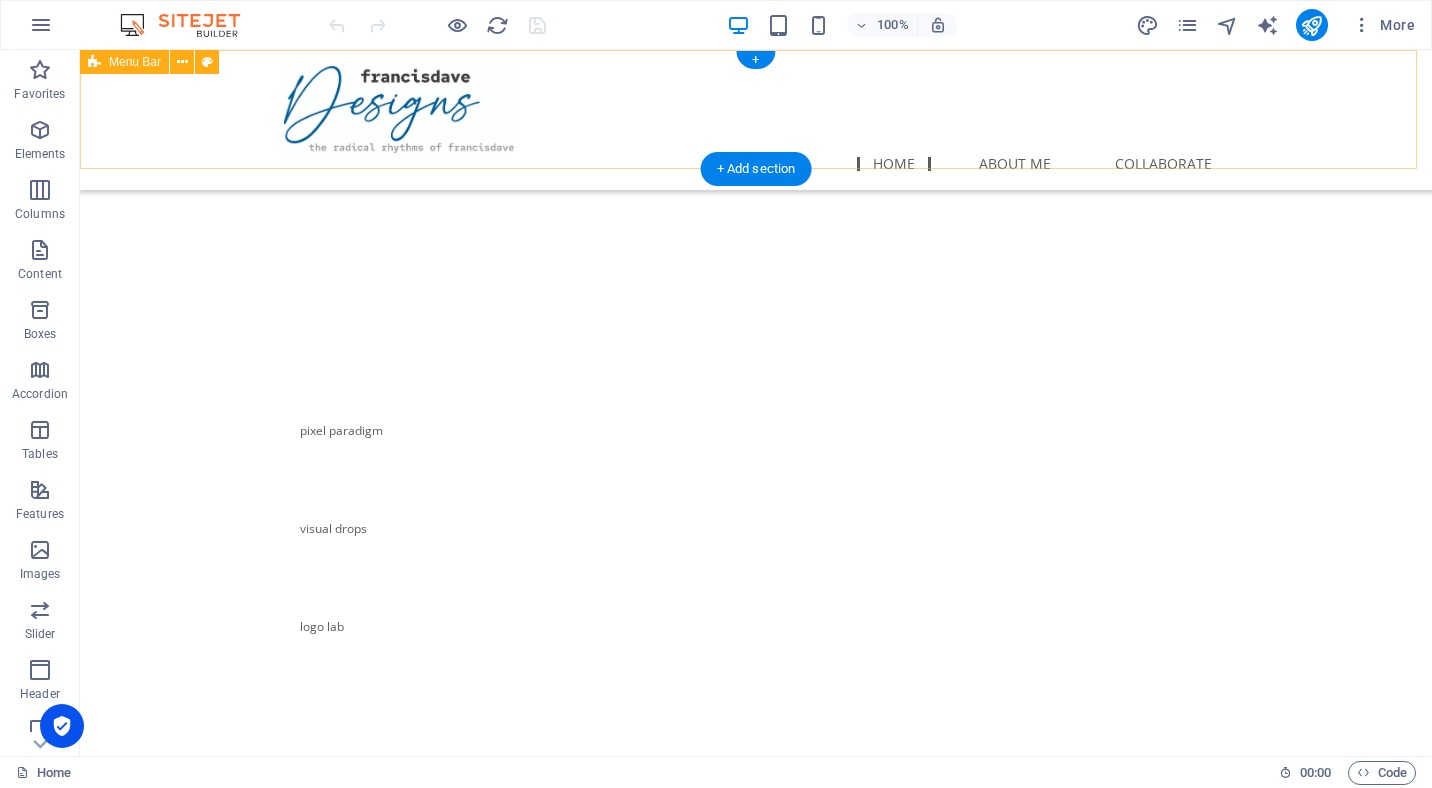 click on "Home about me collaborate" at bounding box center [756, 120] 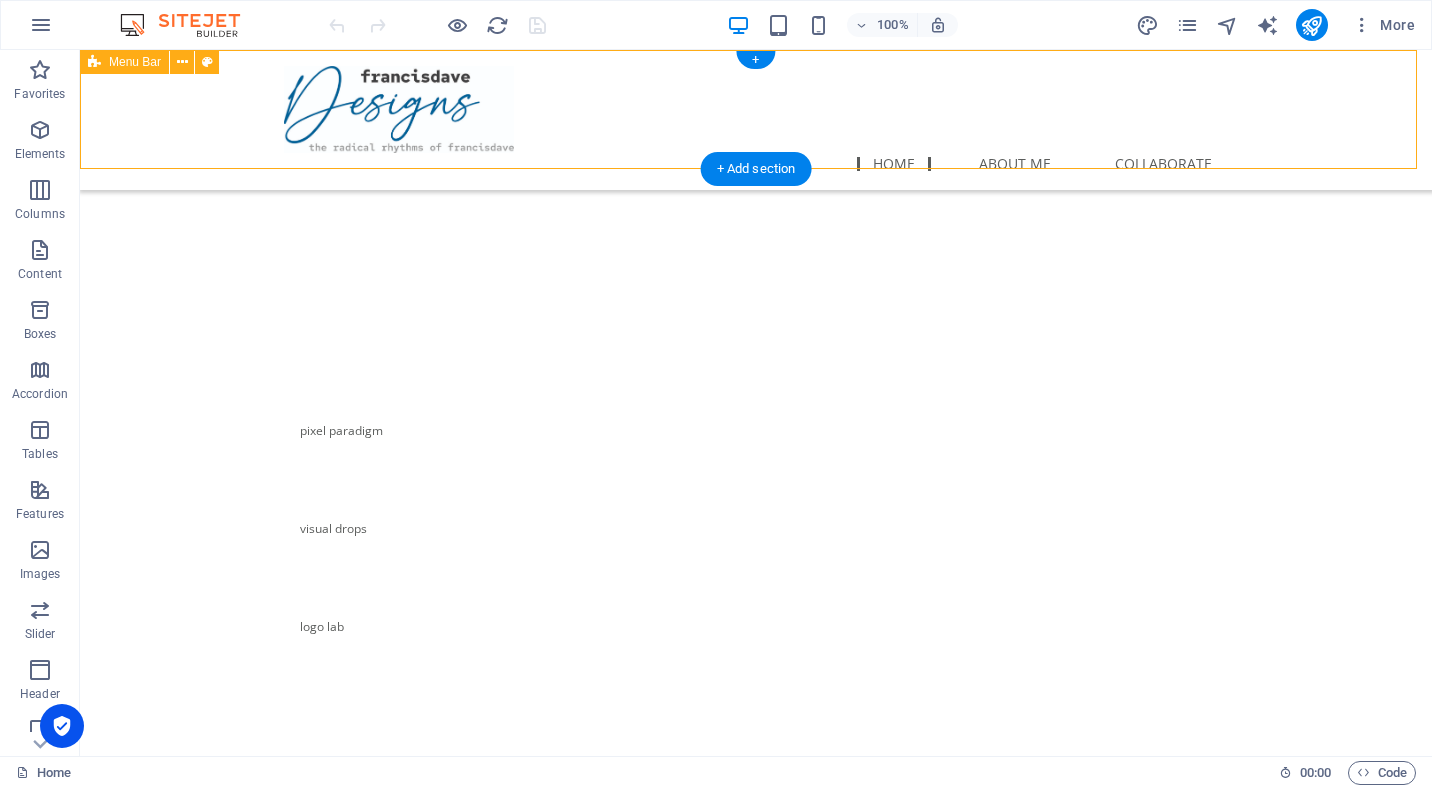 drag, startPoint x: 157, startPoint y: 87, endPoint x: 80, endPoint y: 427, distance: 348.6101 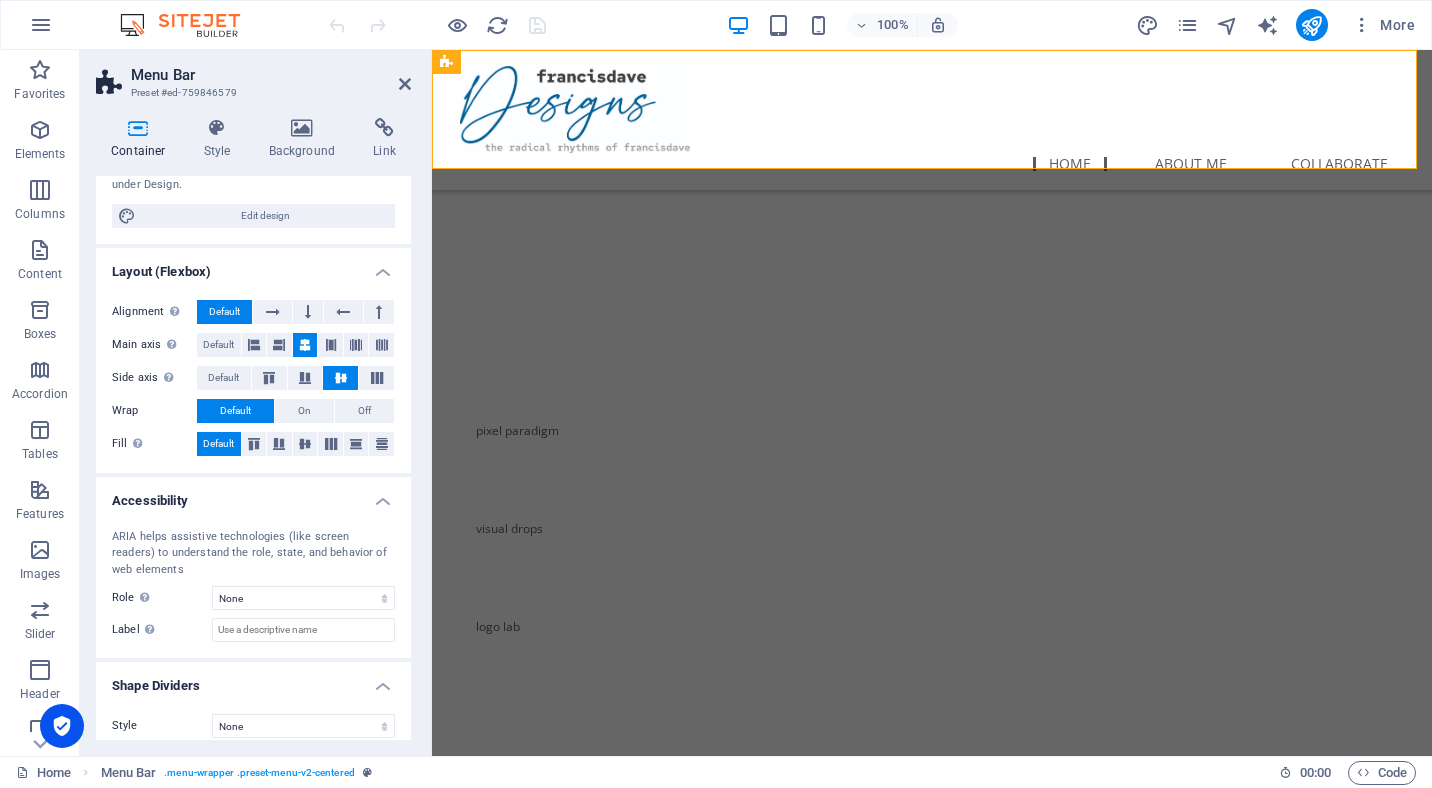 scroll, scrollTop: 211, scrollLeft: 0, axis: vertical 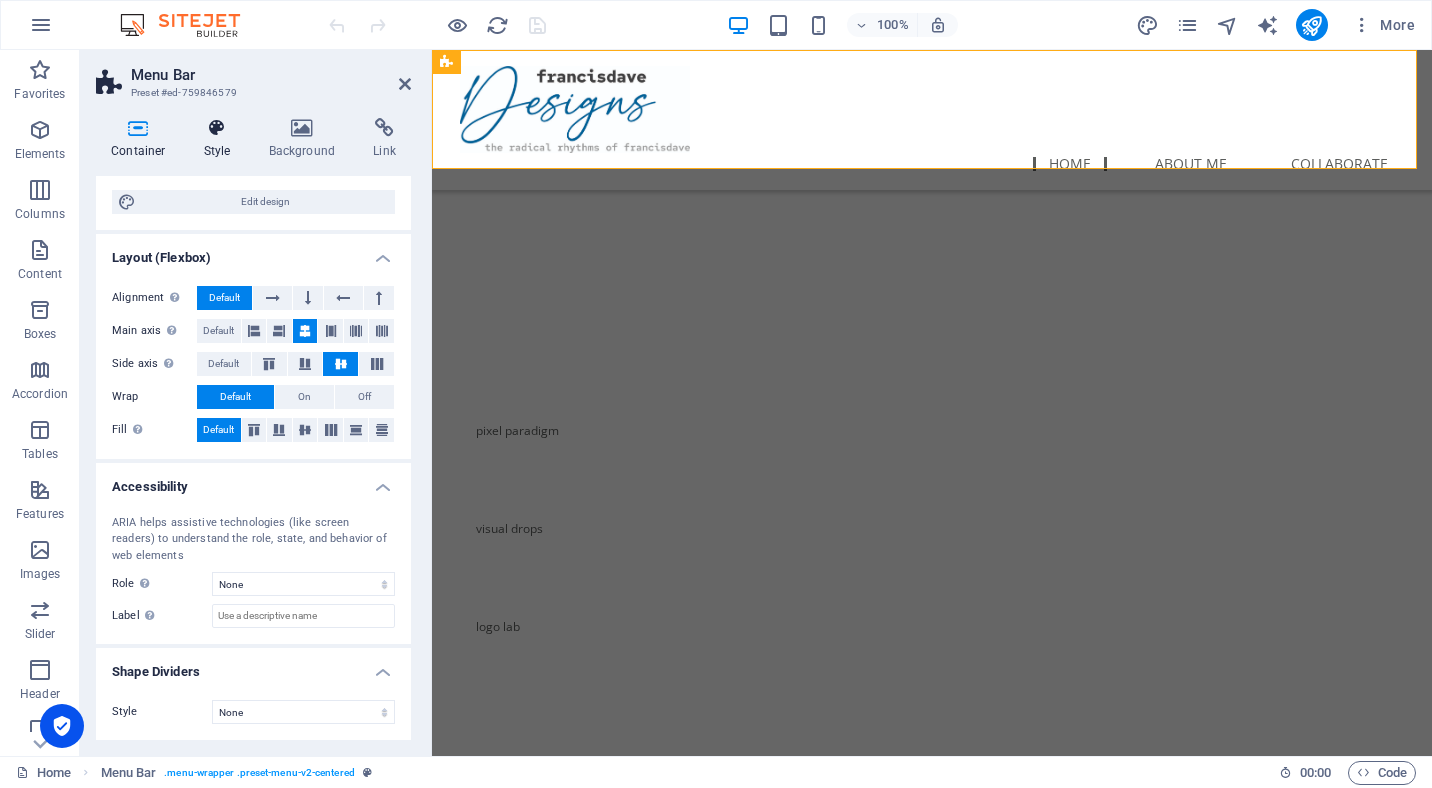 click at bounding box center (217, 128) 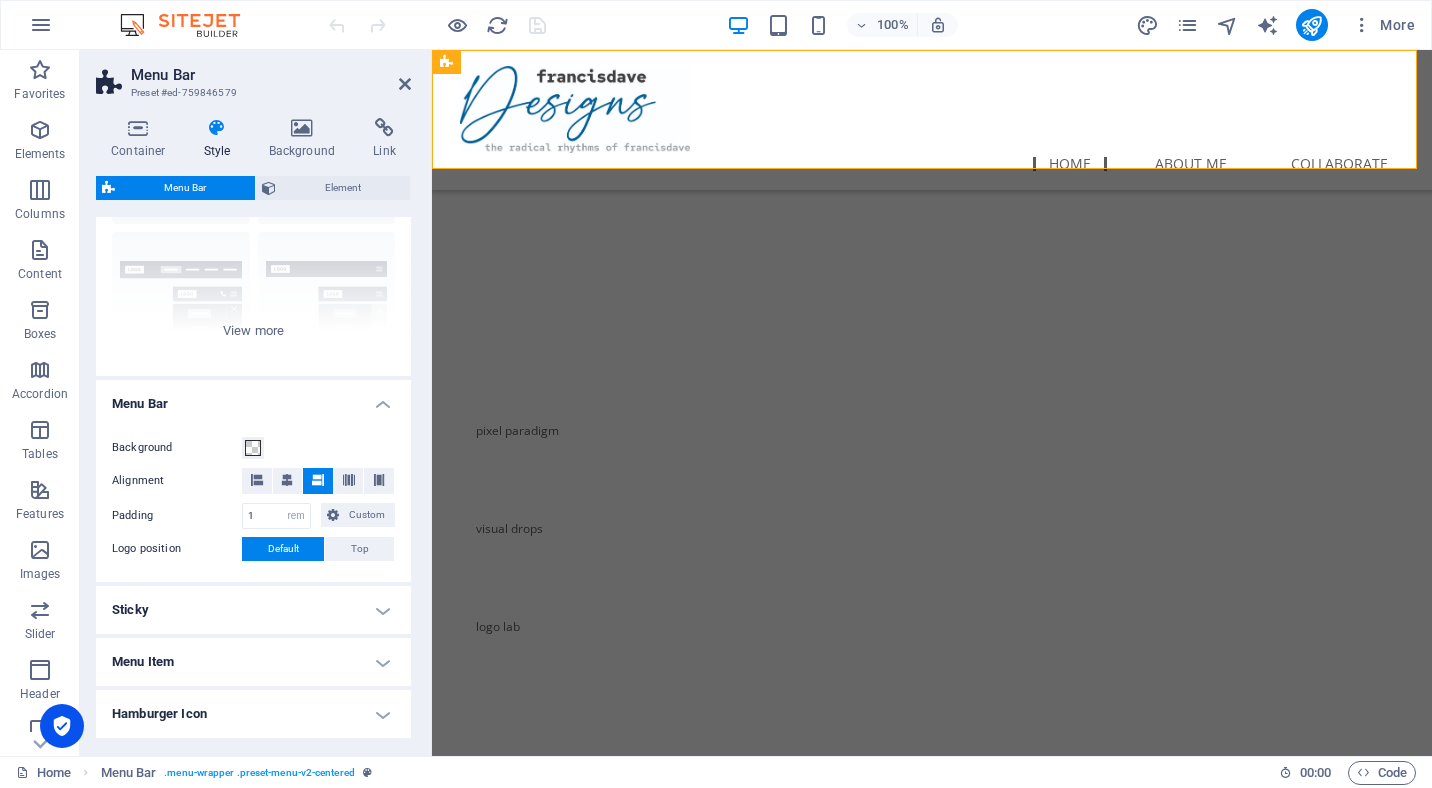 scroll, scrollTop: 359, scrollLeft: 0, axis: vertical 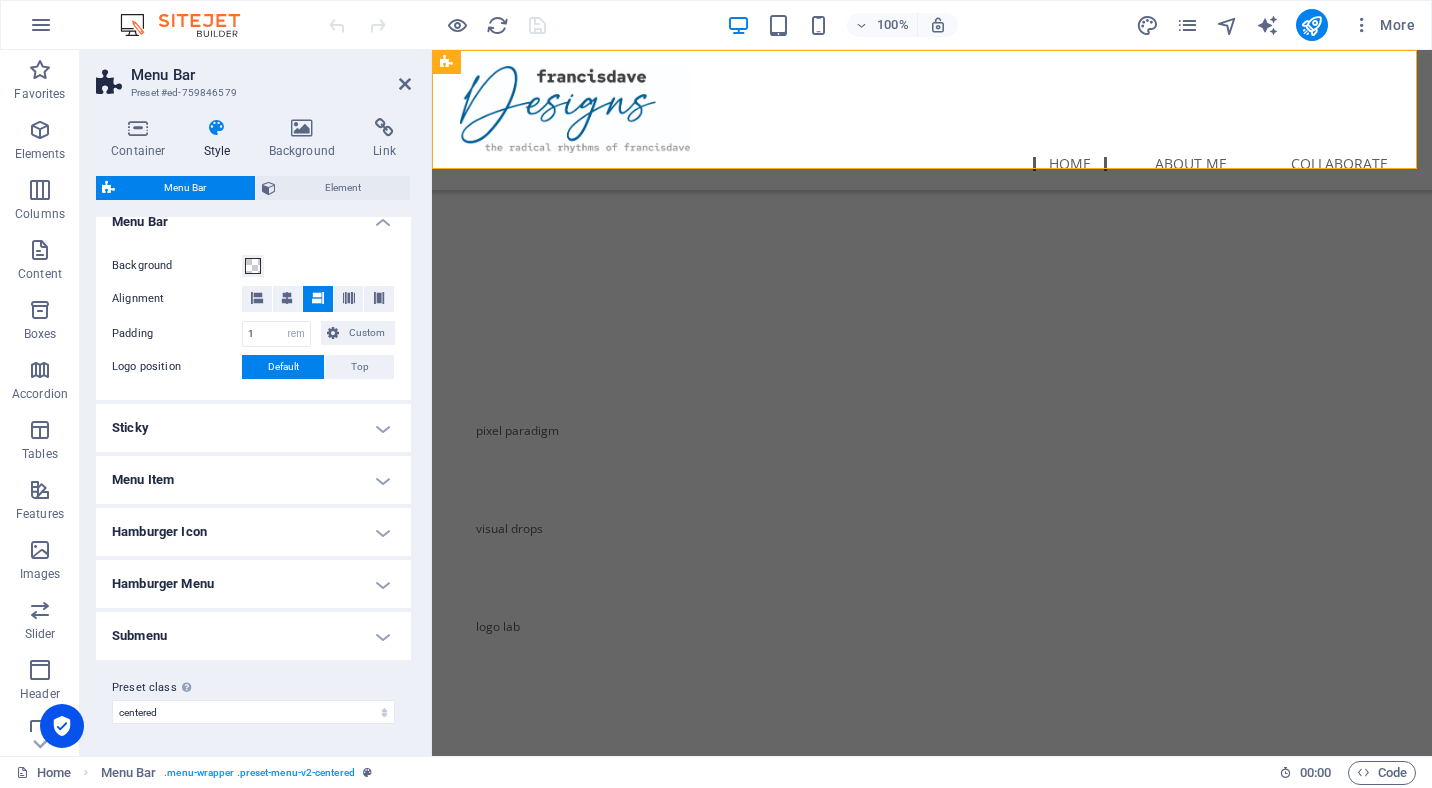 click on "Hamburger Icon" at bounding box center (253, 532) 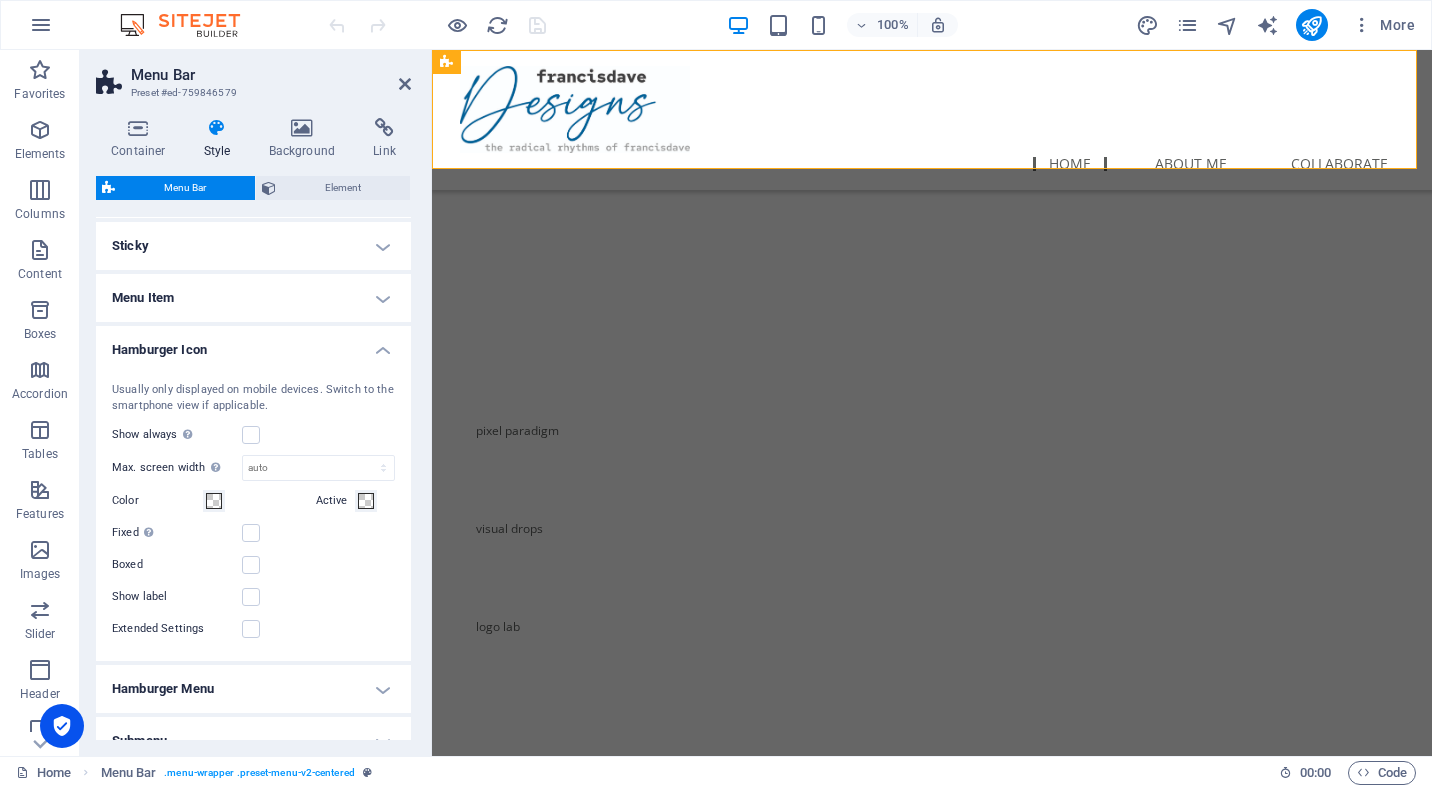 scroll, scrollTop: 559, scrollLeft: 0, axis: vertical 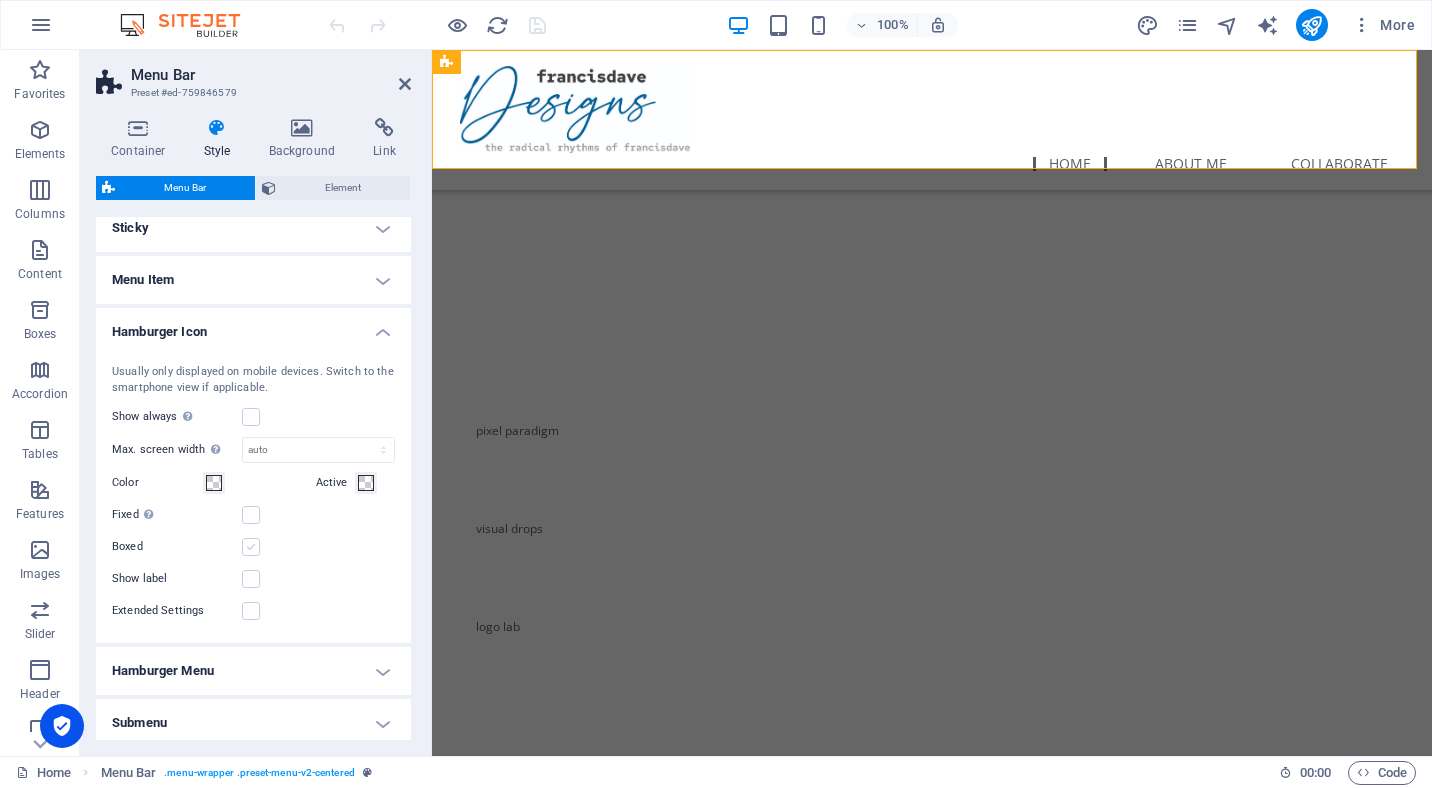 click at bounding box center (251, 547) 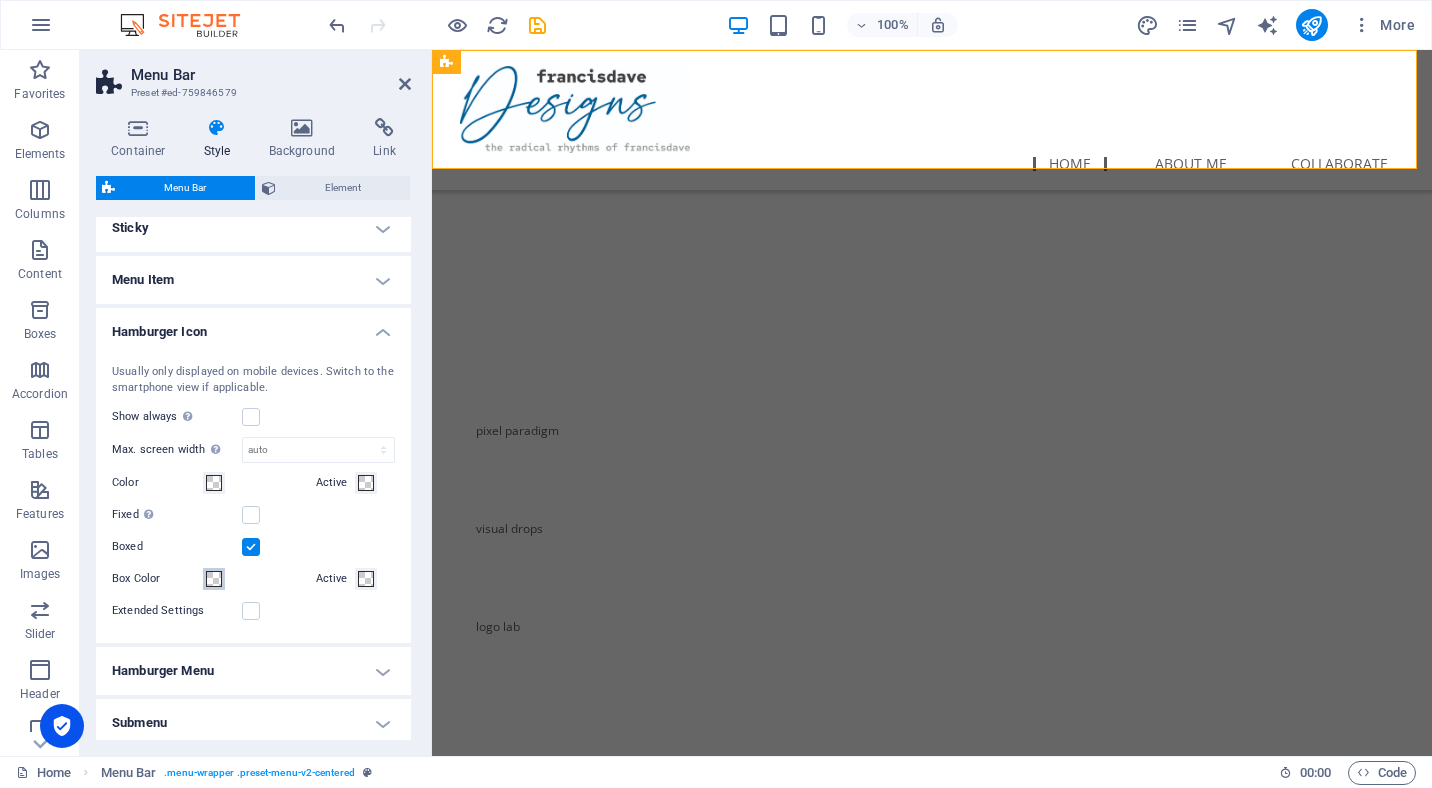 click at bounding box center [214, 579] 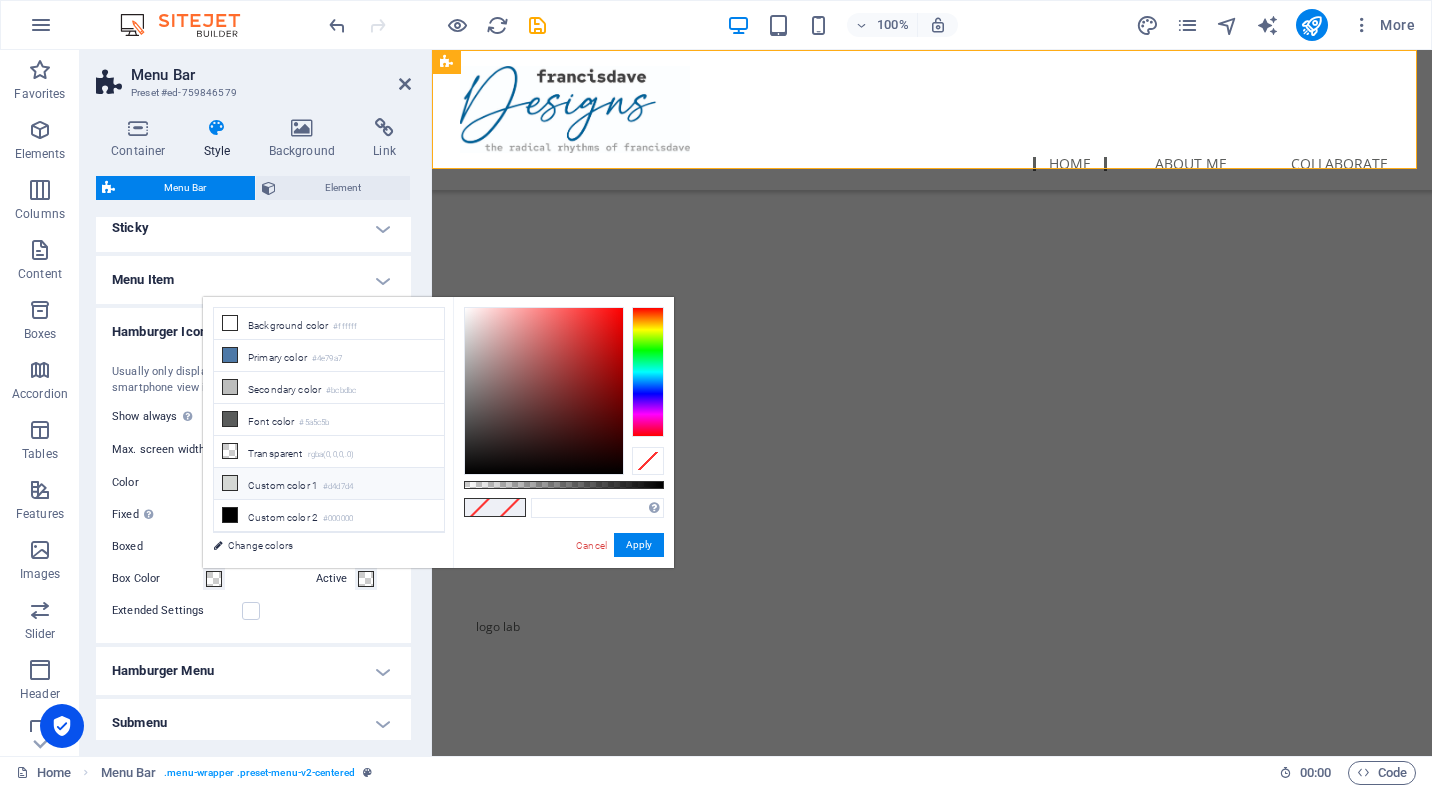 click on "Custom color 1
#d4d7d4" at bounding box center [329, 484] 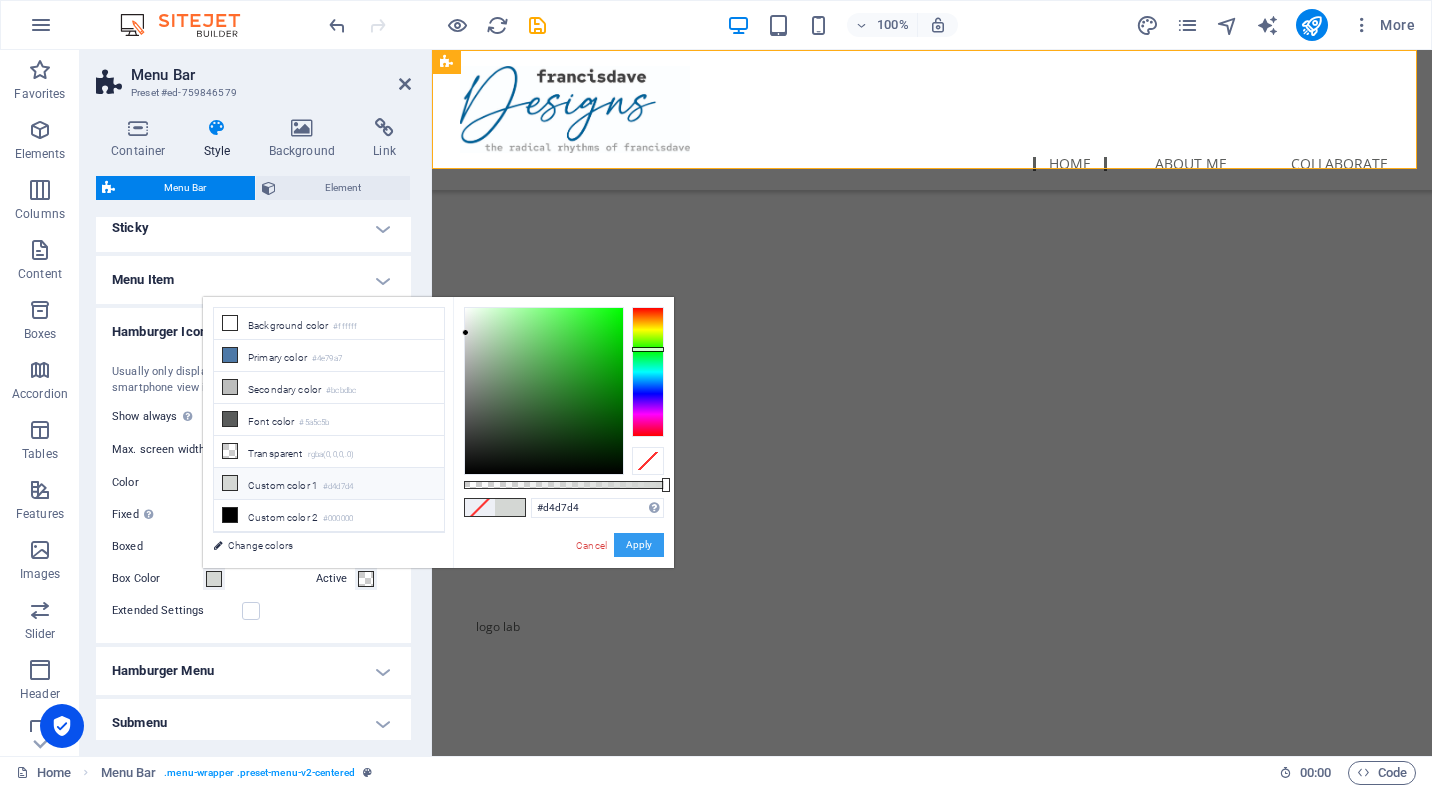 click on "Apply" at bounding box center (639, 545) 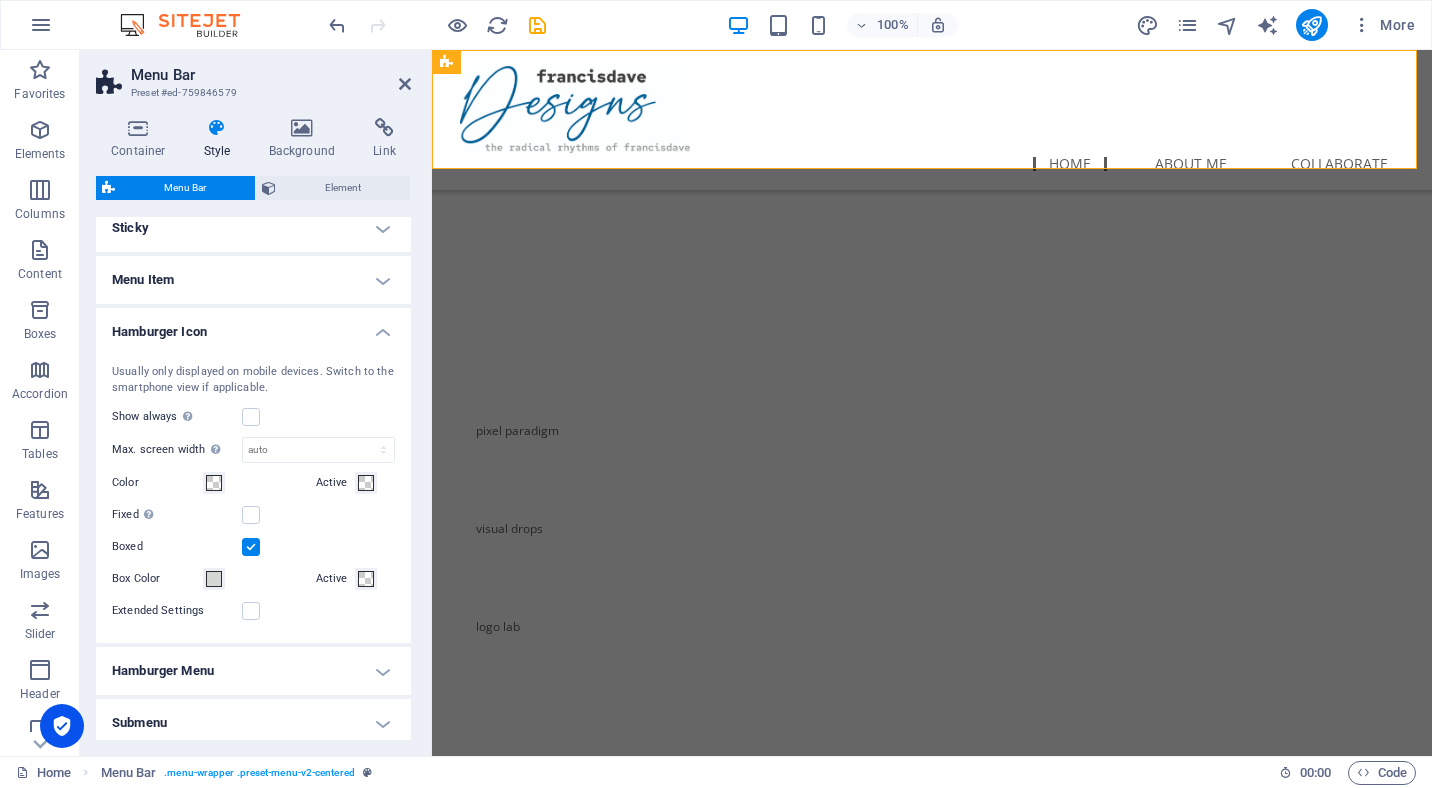 click on "Hamburger Menu" at bounding box center [253, 671] 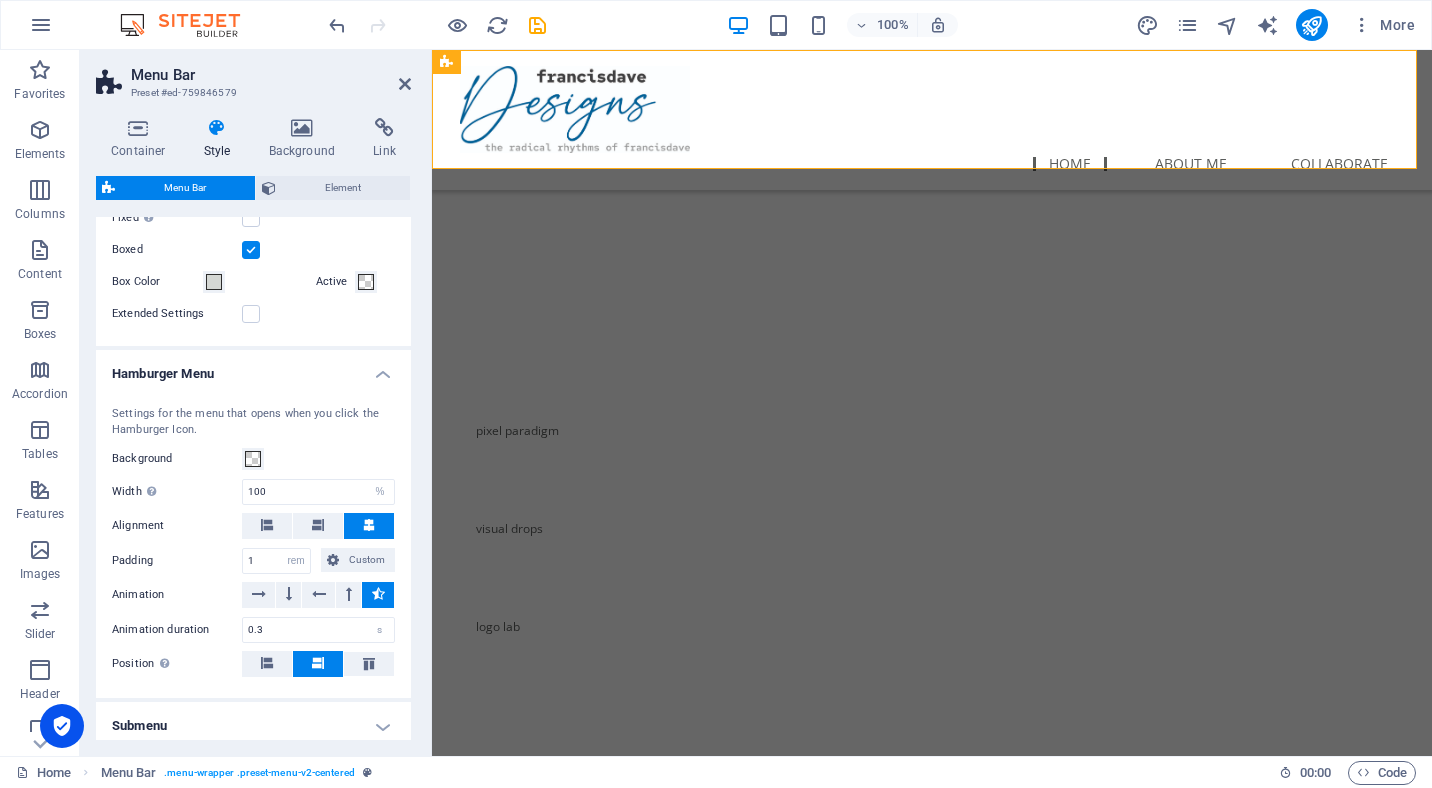 scroll, scrollTop: 859, scrollLeft: 0, axis: vertical 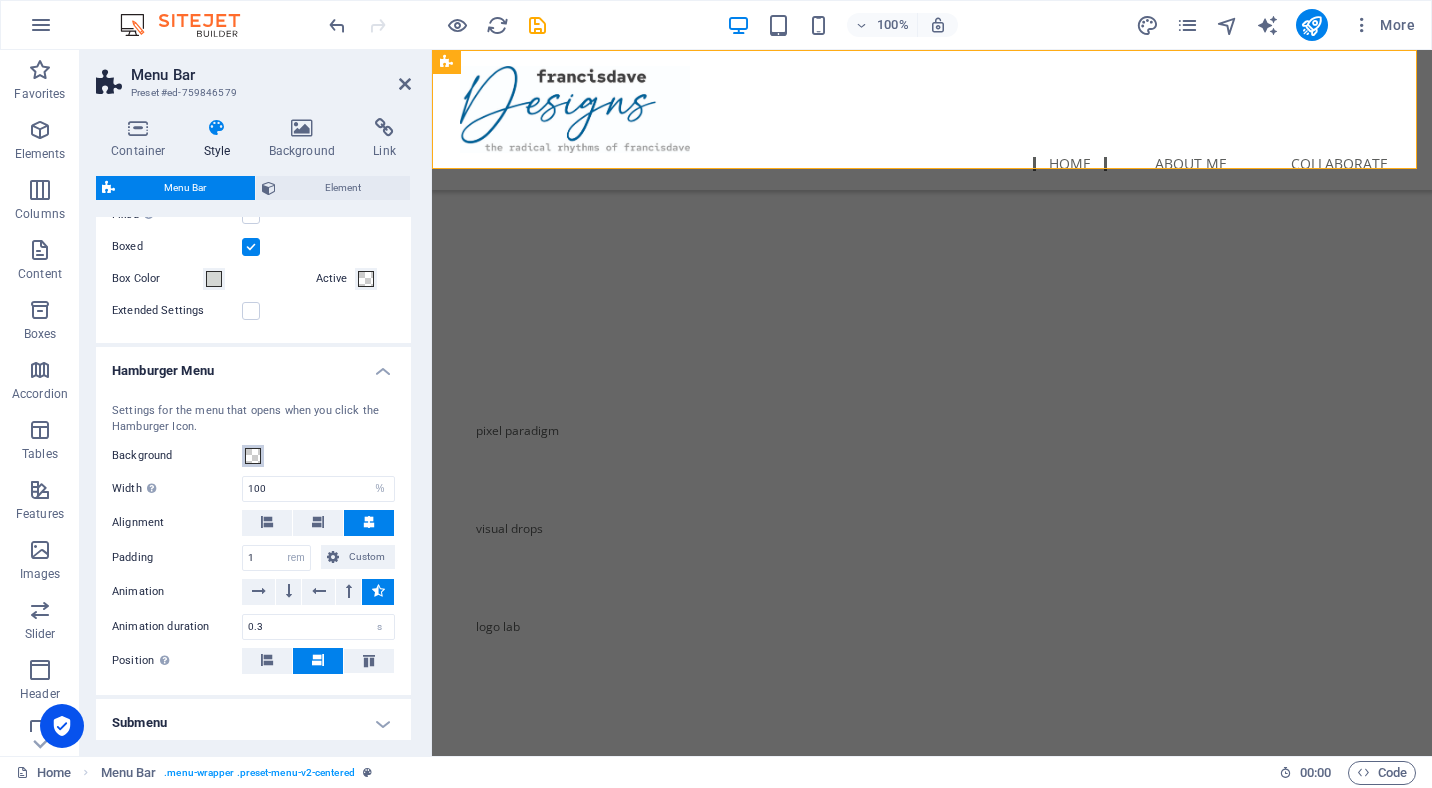 click at bounding box center [253, 456] 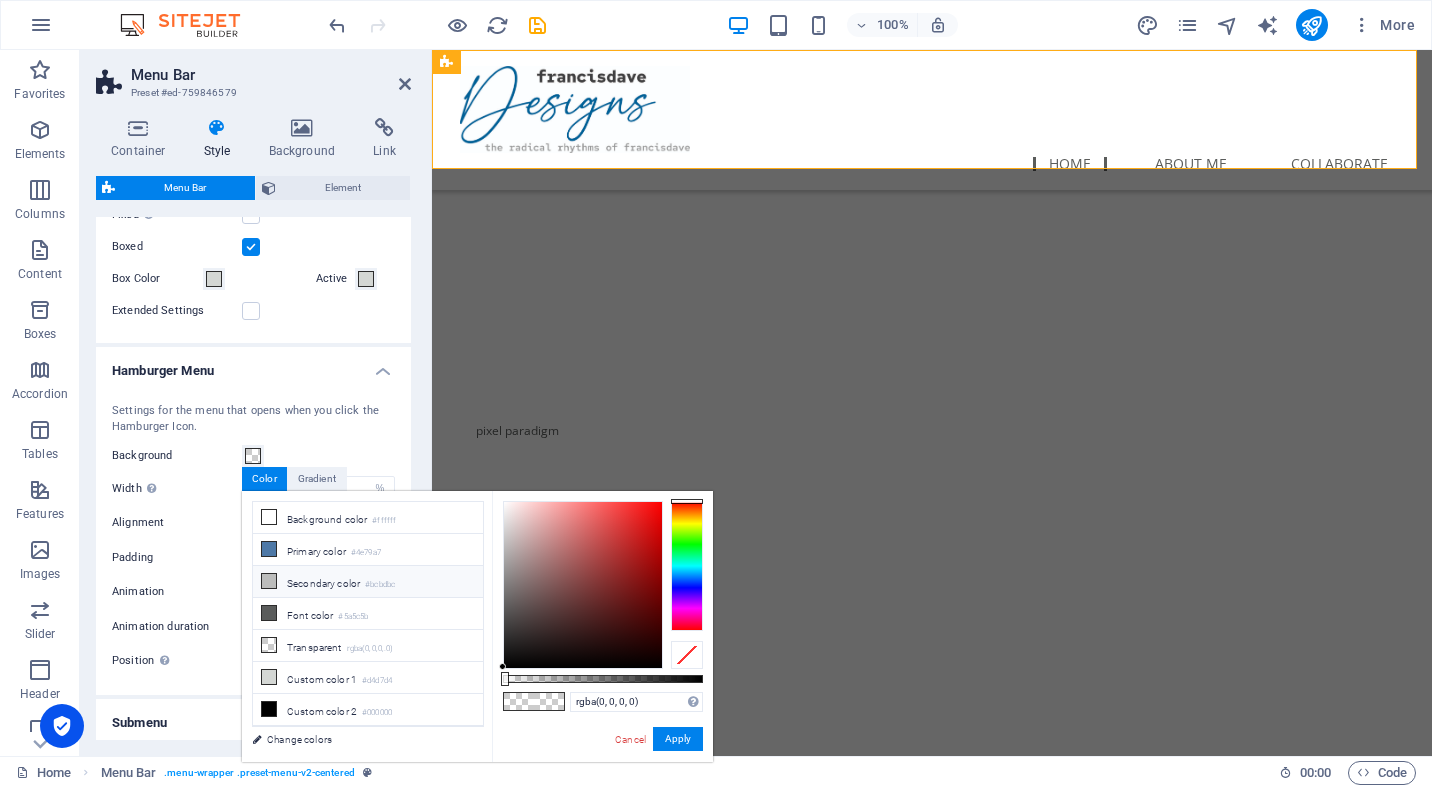 click on "Secondary color
#bcbdbc" at bounding box center (368, 582) 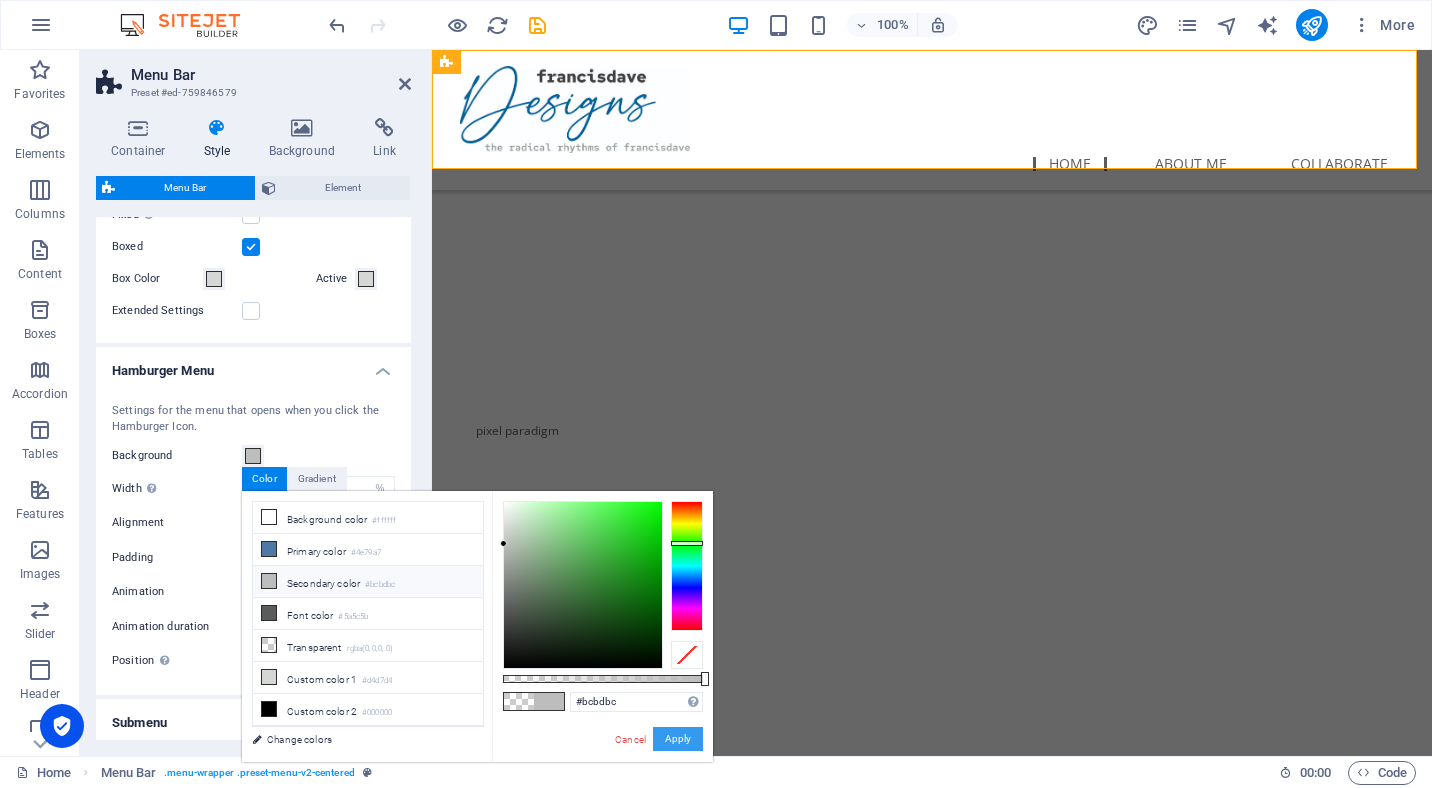 click on "Apply" at bounding box center (678, 739) 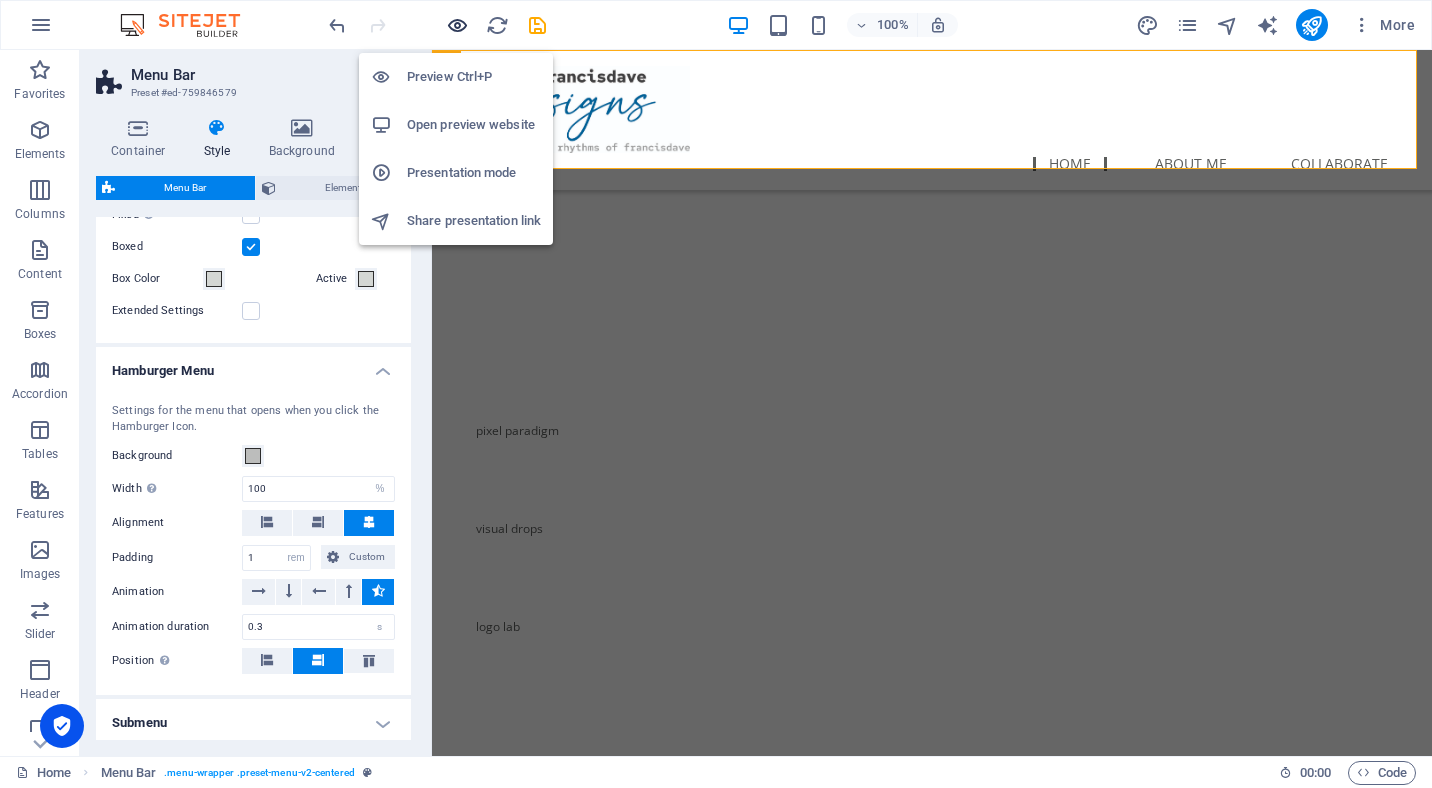 click at bounding box center [457, 25] 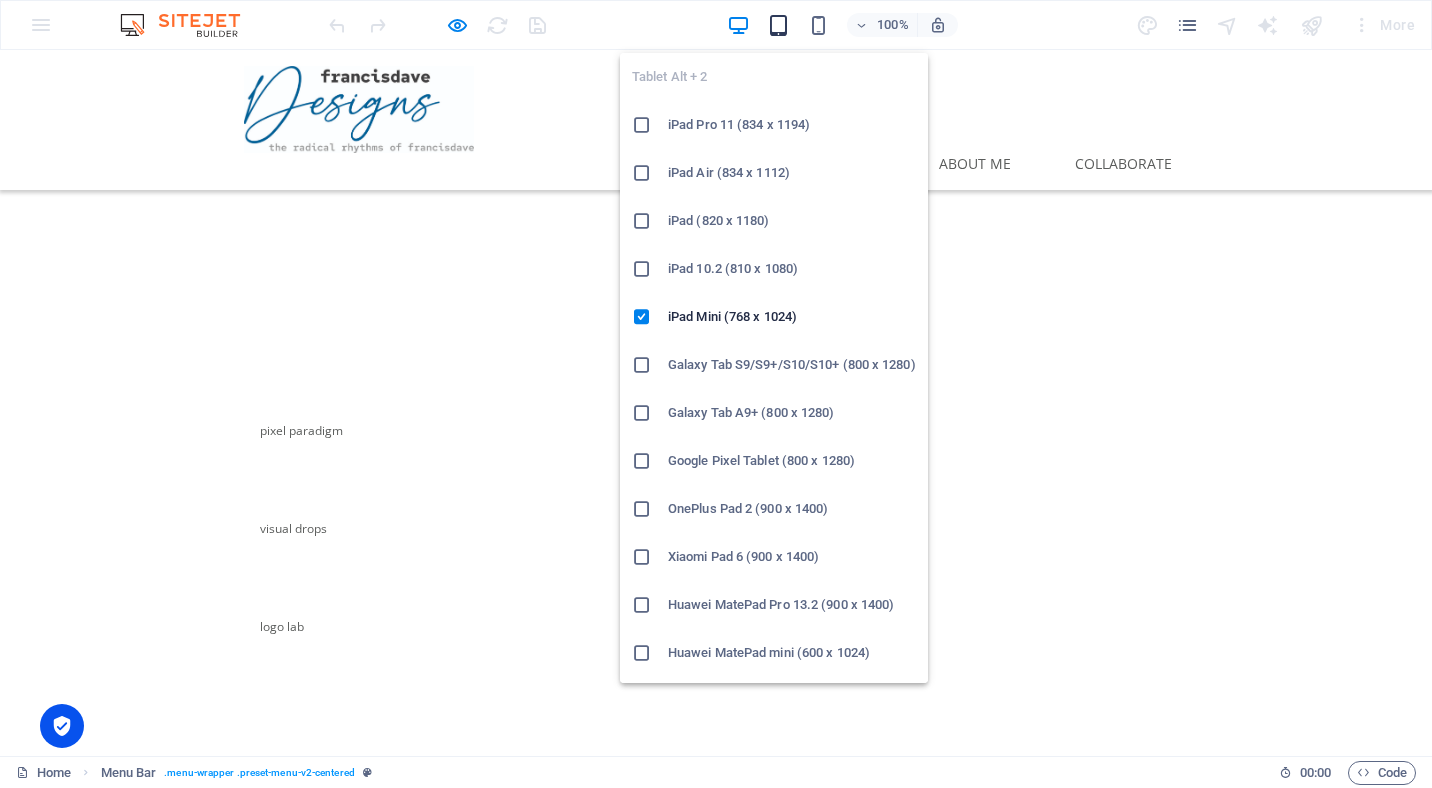 click at bounding box center [778, 25] 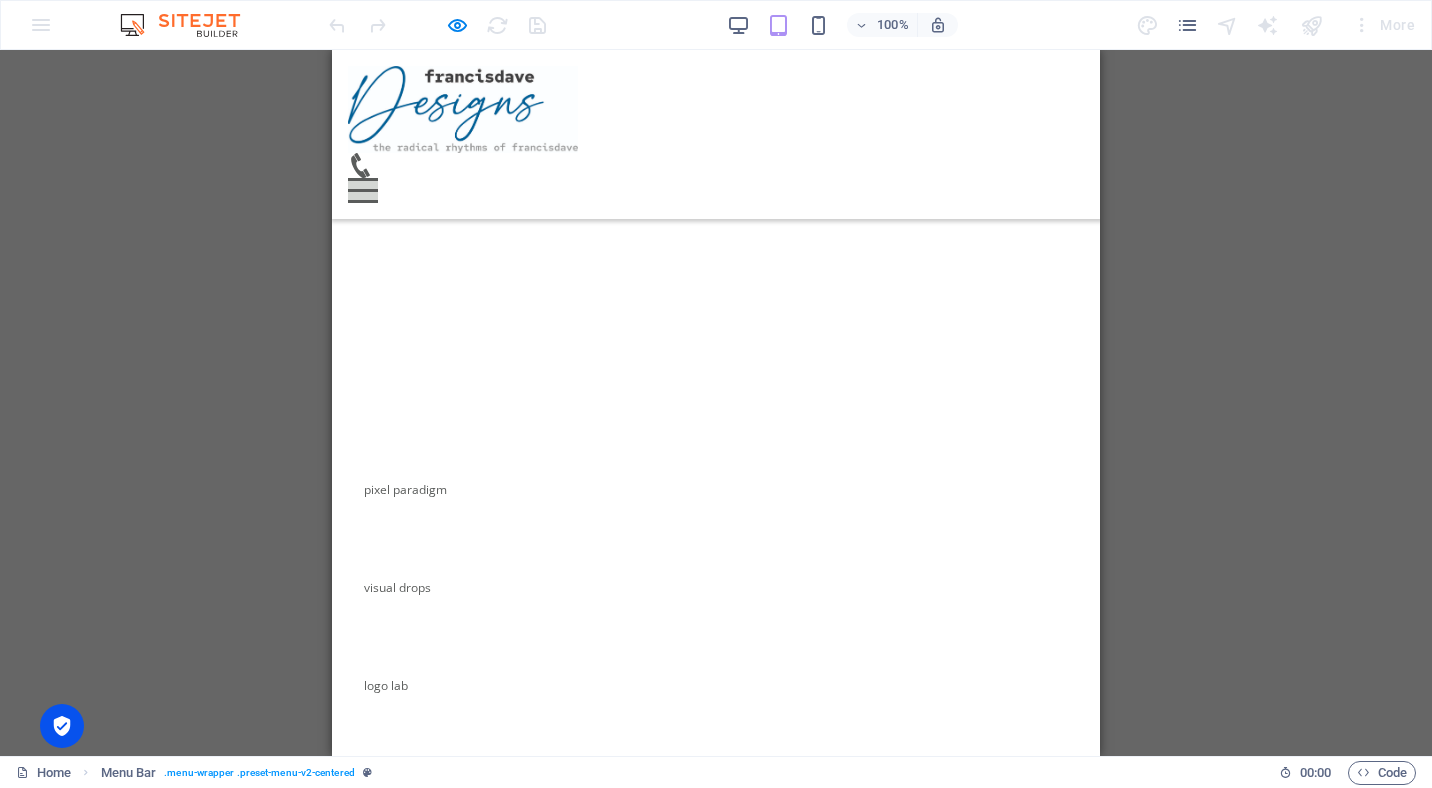 click at bounding box center (363, 179) 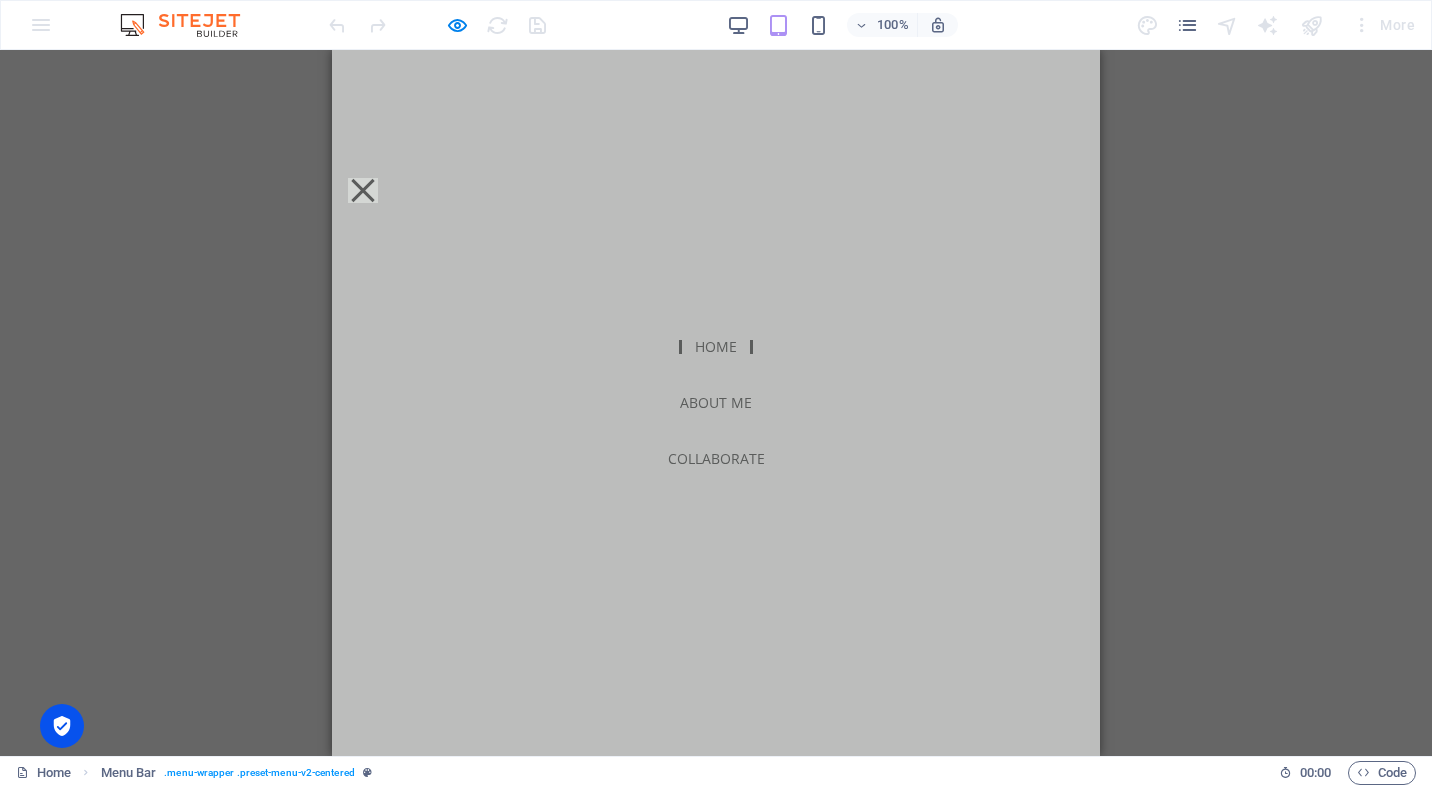 click at bounding box center (363, 190) 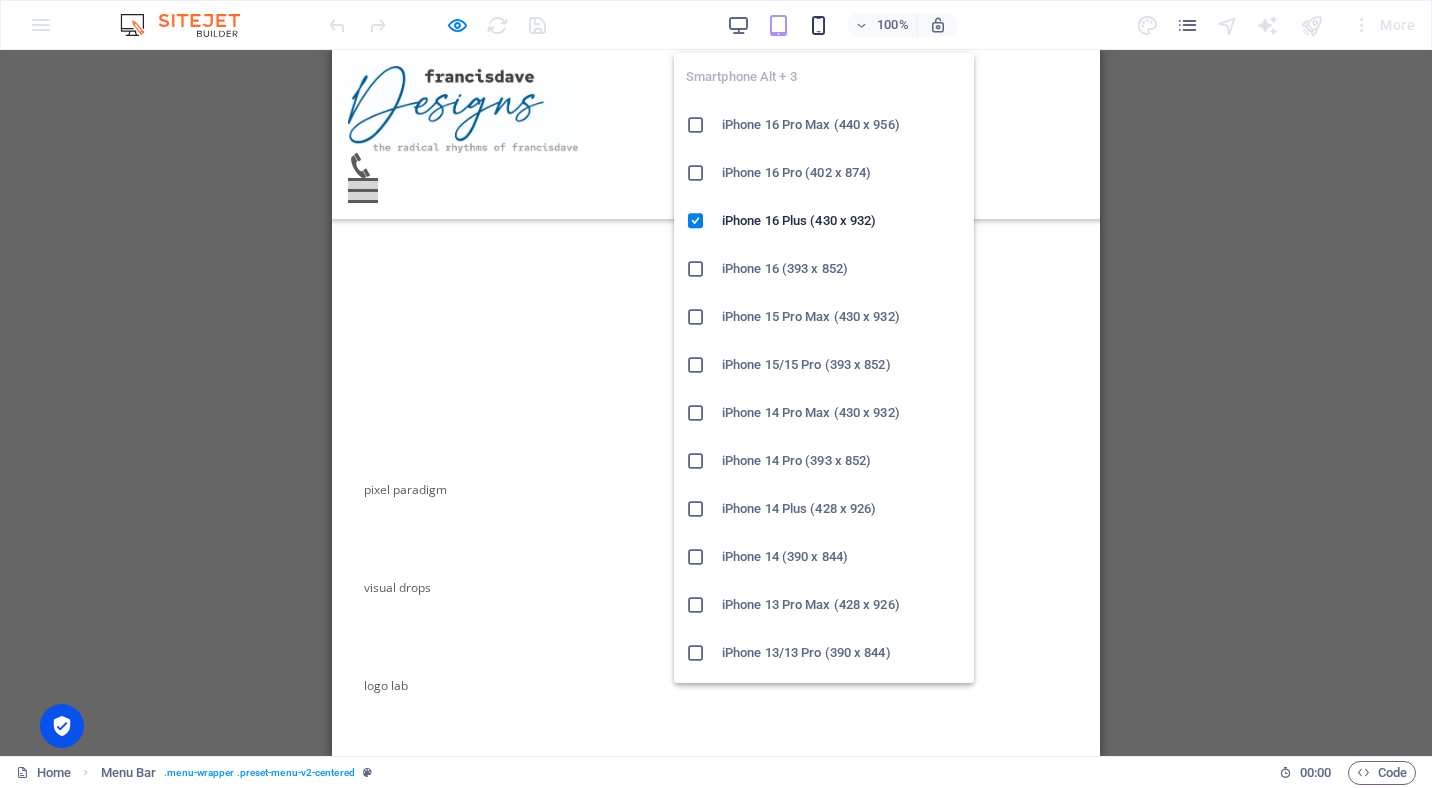 click at bounding box center (818, 25) 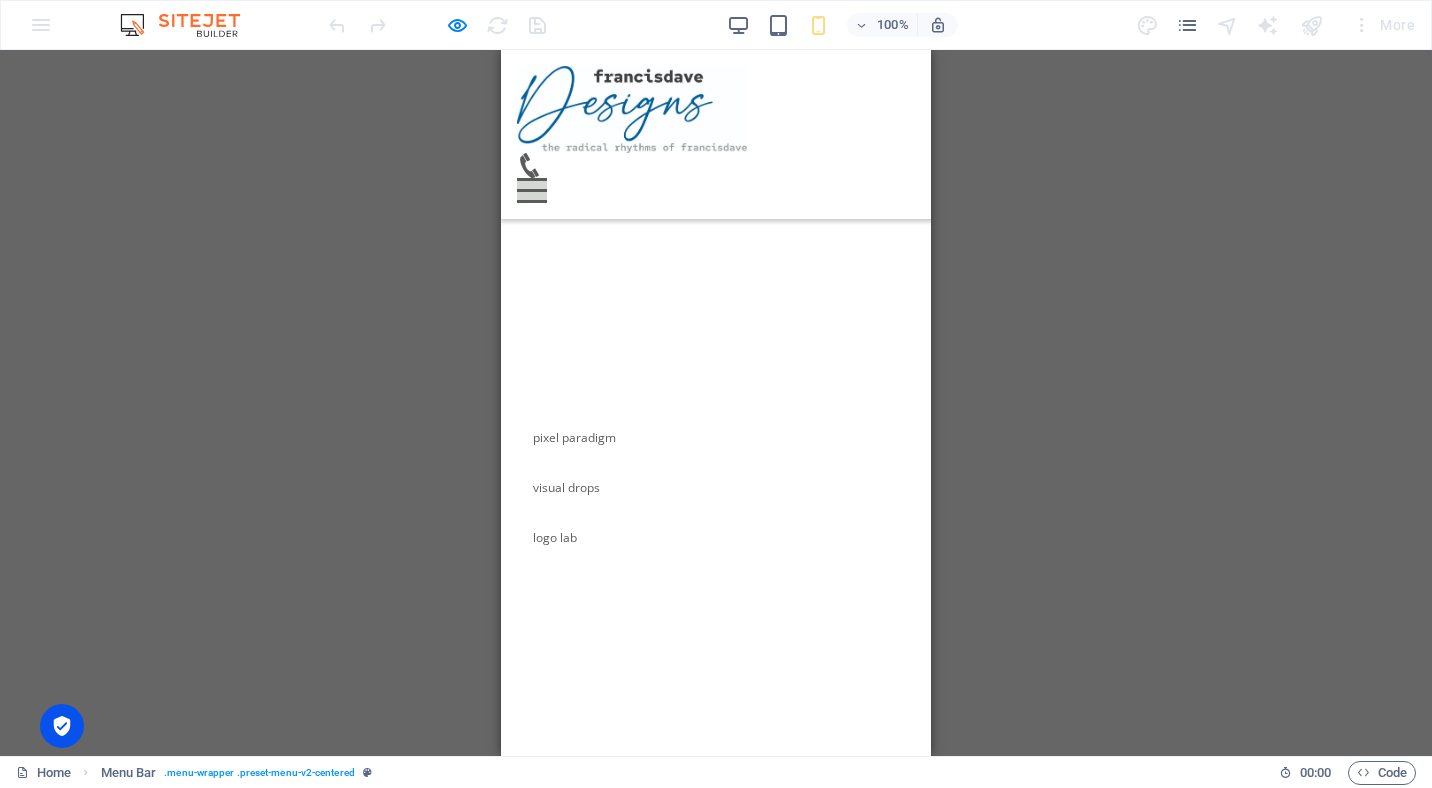 click at bounding box center (532, 190) 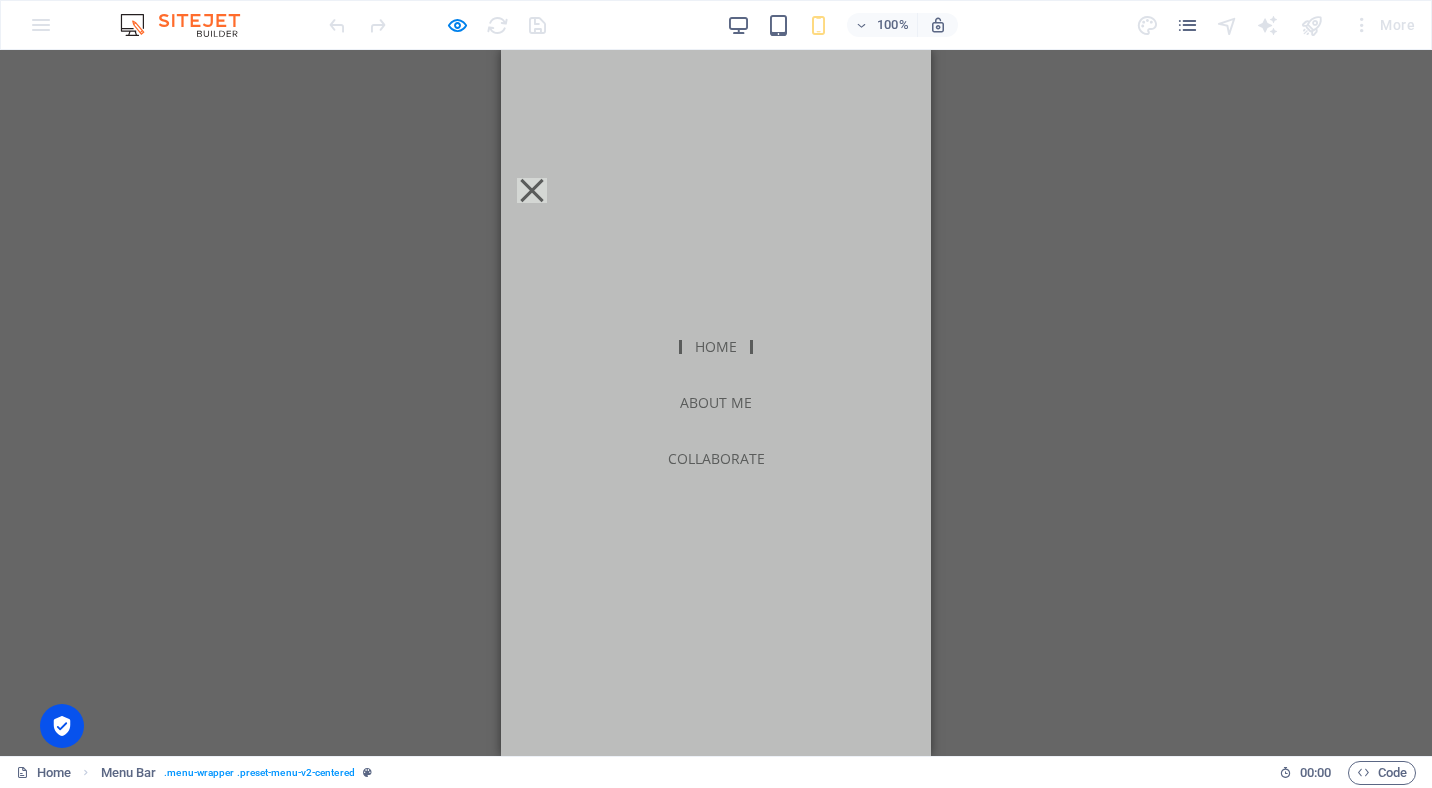 click at bounding box center (532, 190) 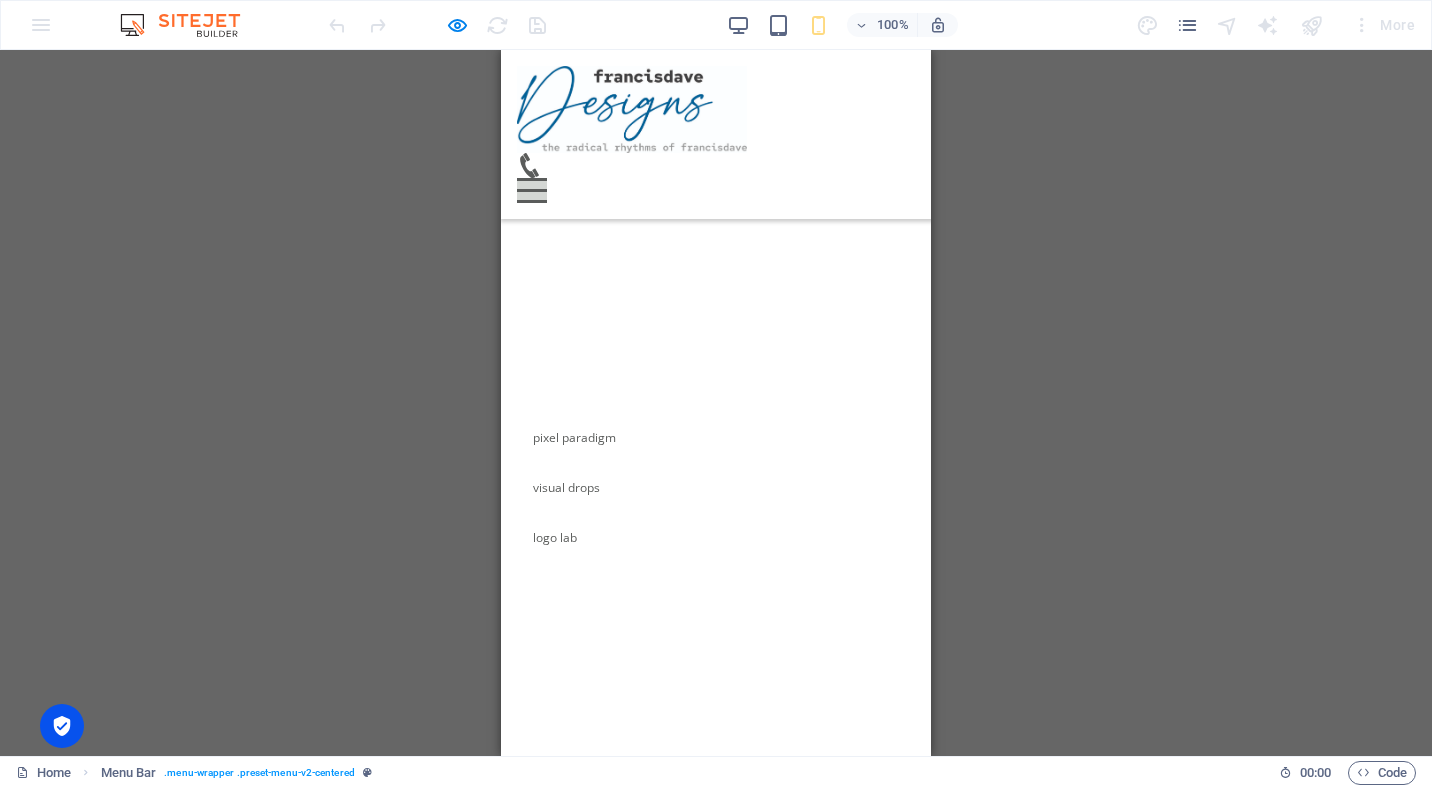 click at bounding box center (532, 179) 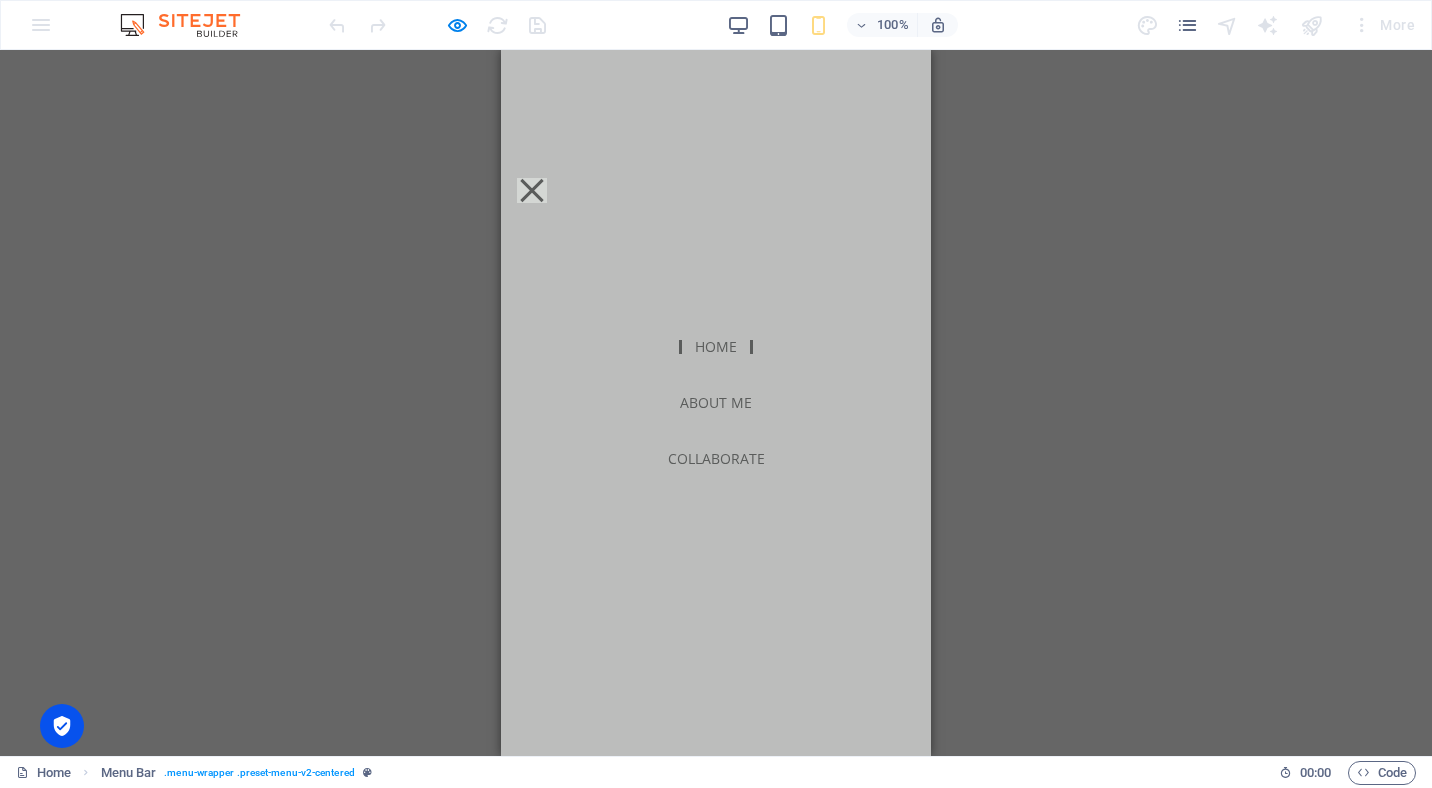 click at bounding box center (532, 190) 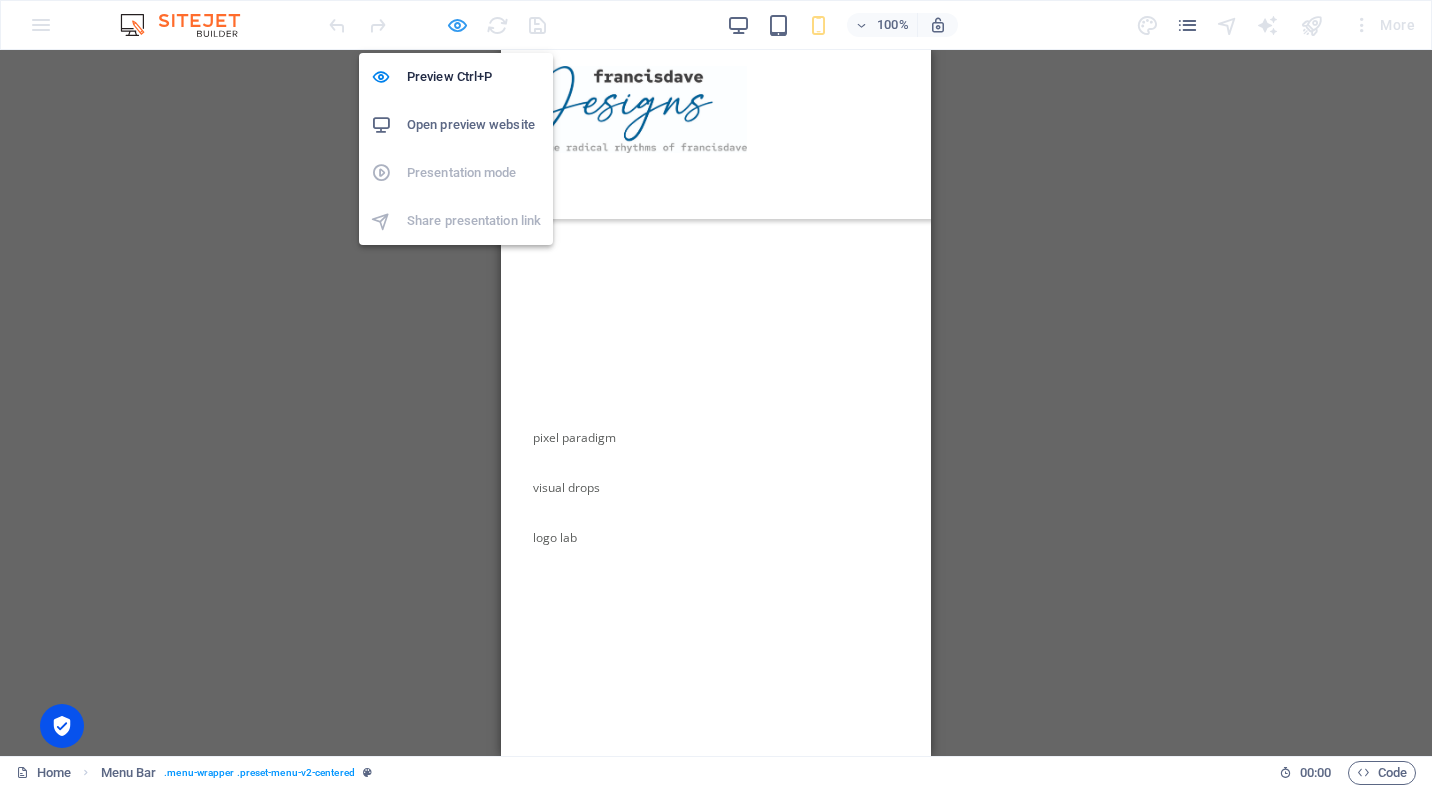 click at bounding box center (457, 25) 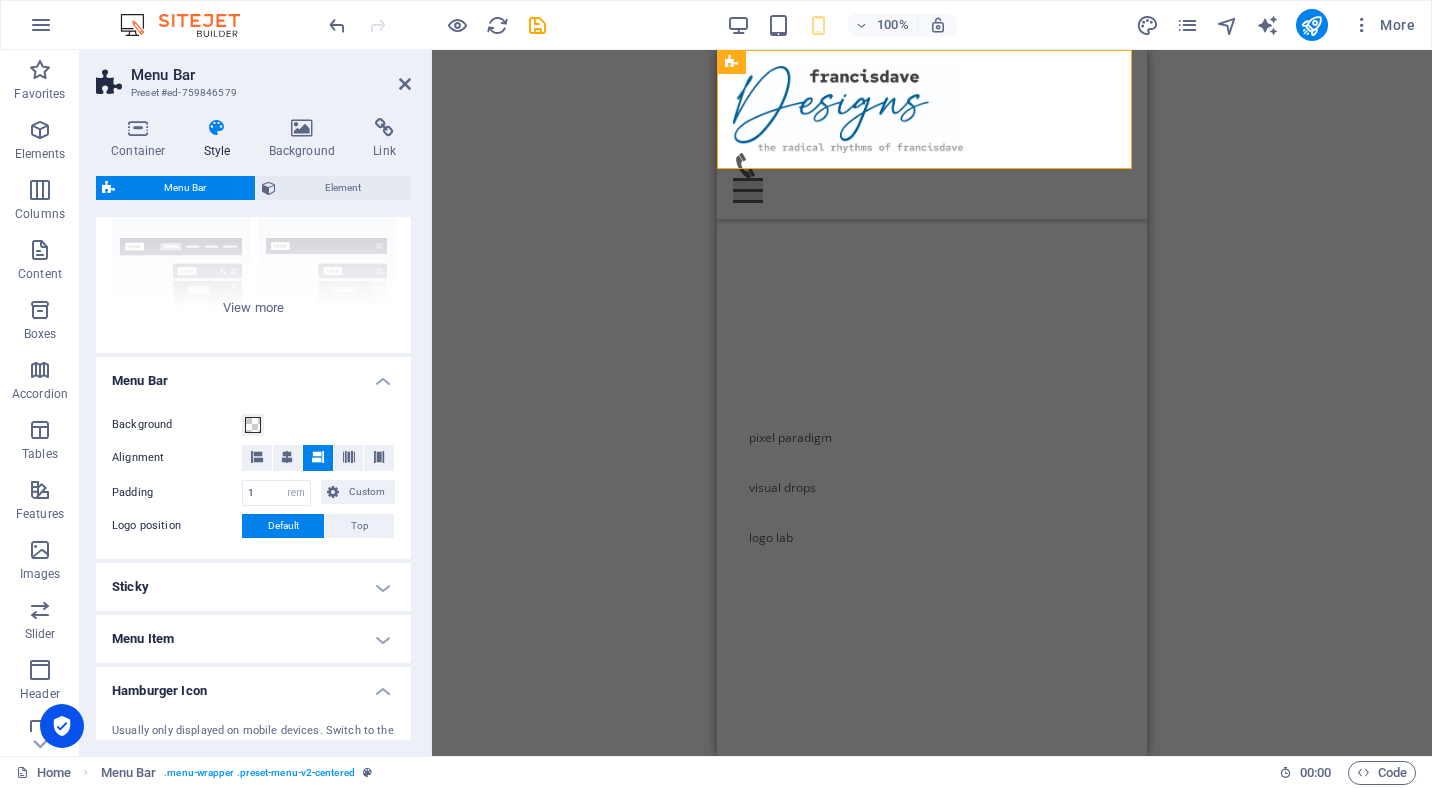 scroll, scrollTop: 500, scrollLeft: 0, axis: vertical 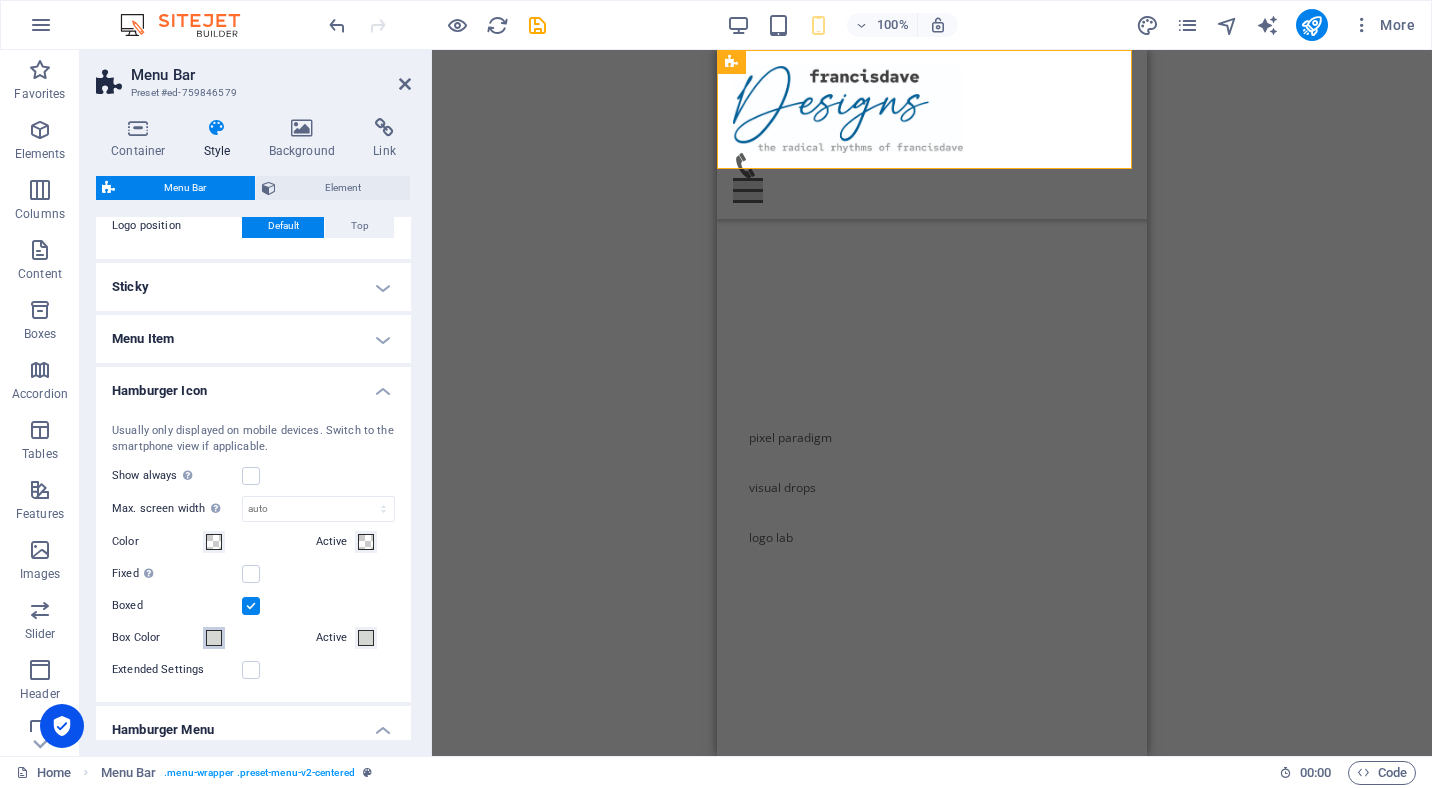 click at bounding box center (214, 638) 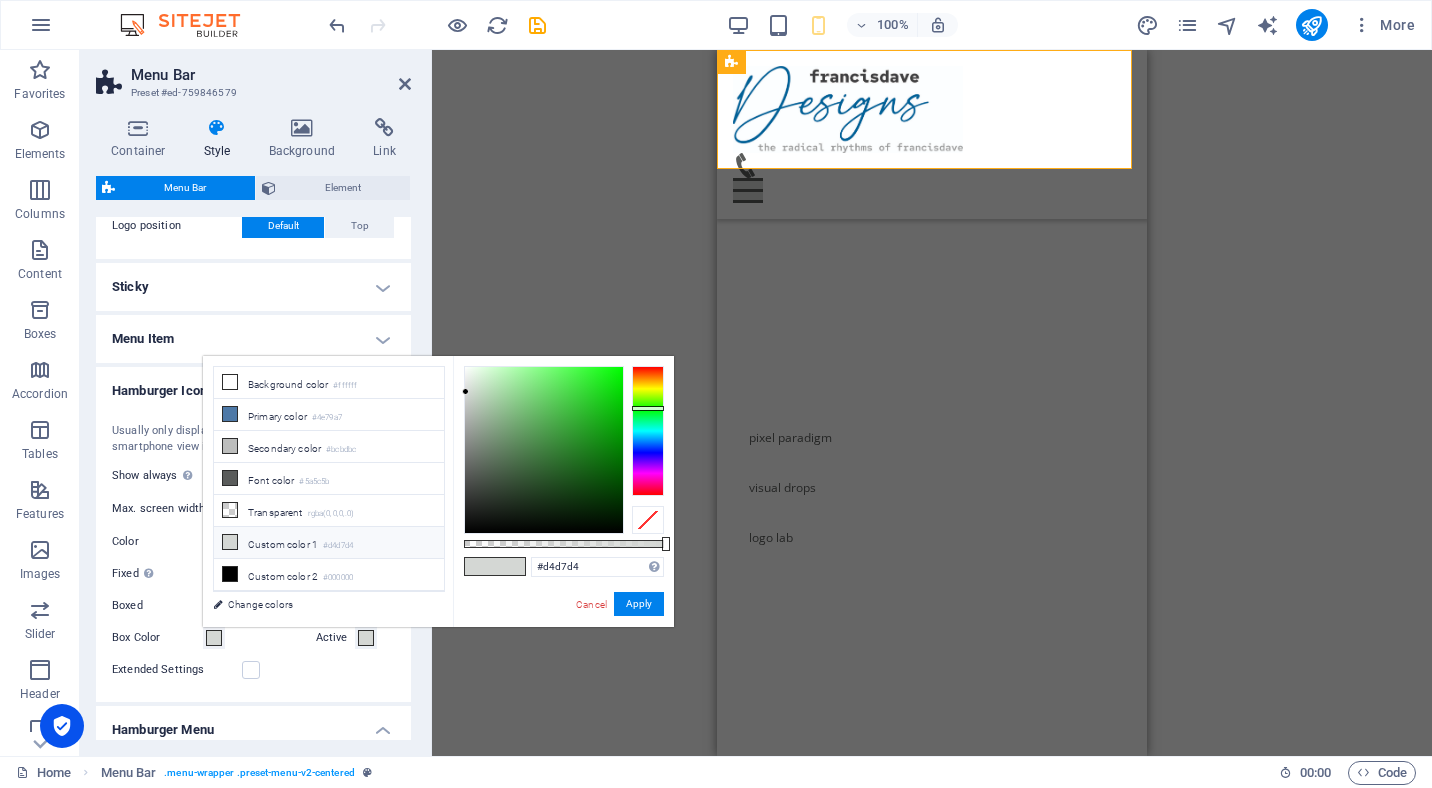 click at bounding box center (214, 638) 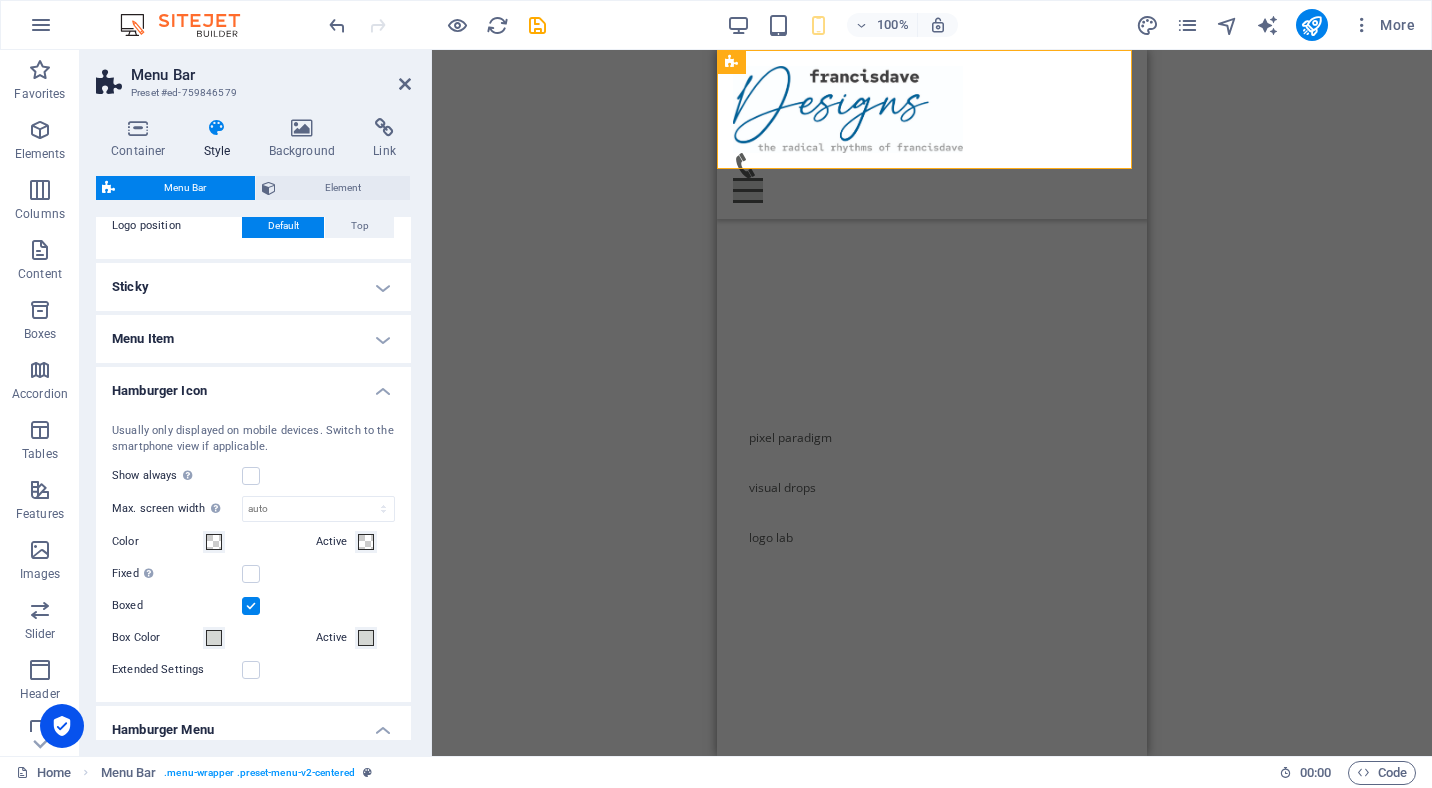 click at bounding box center [251, 606] 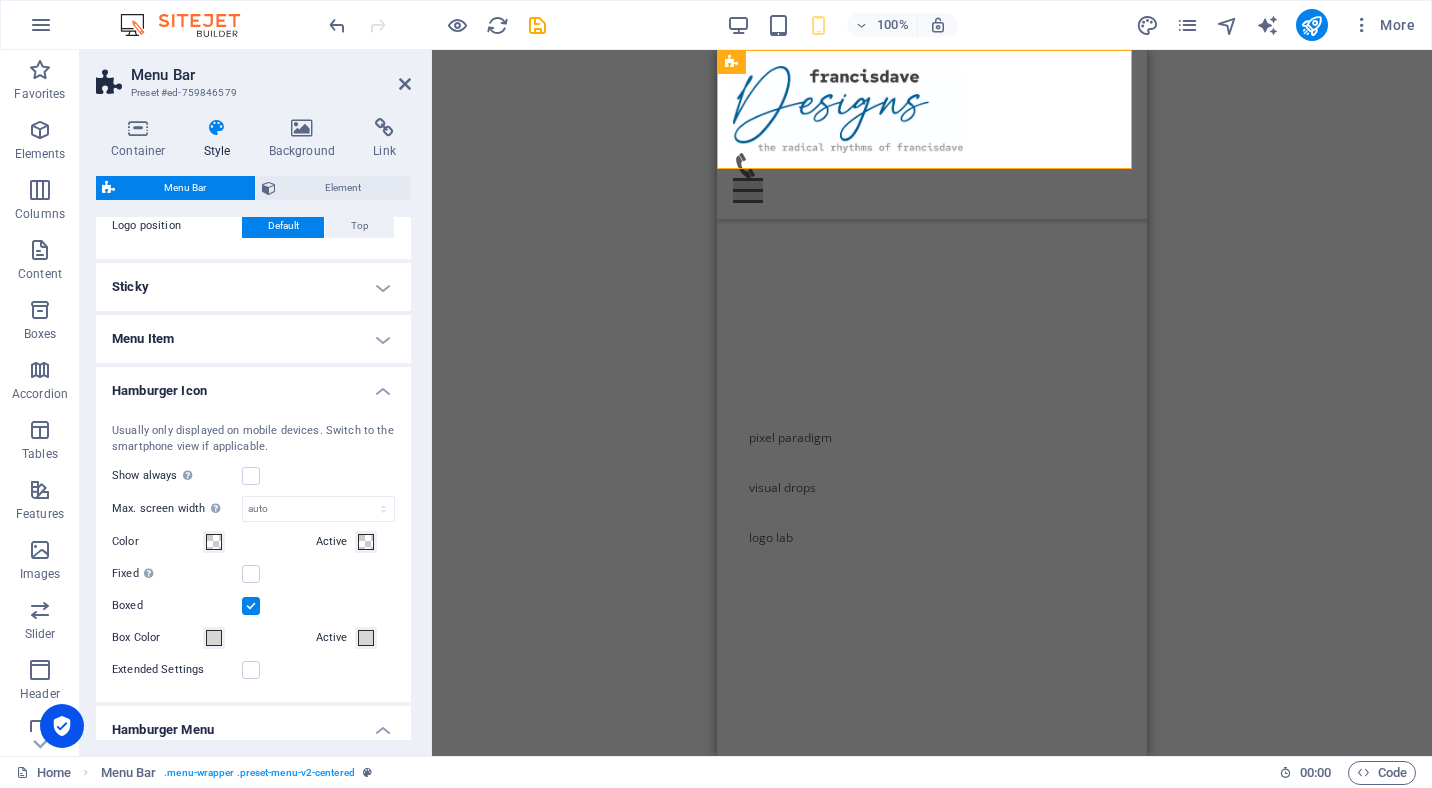 click on "Boxed" at bounding box center (0, 0) 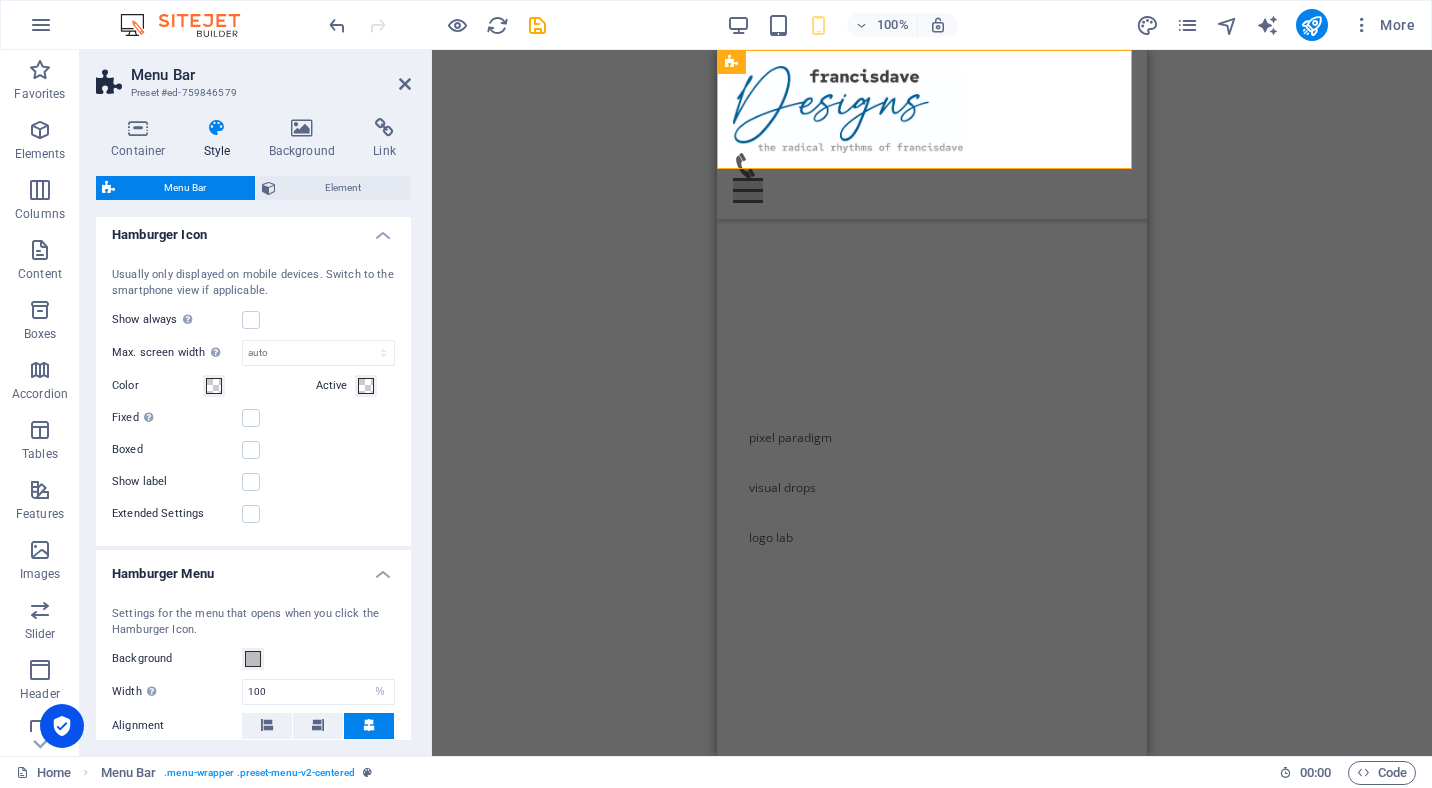 scroll, scrollTop: 700, scrollLeft: 0, axis: vertical 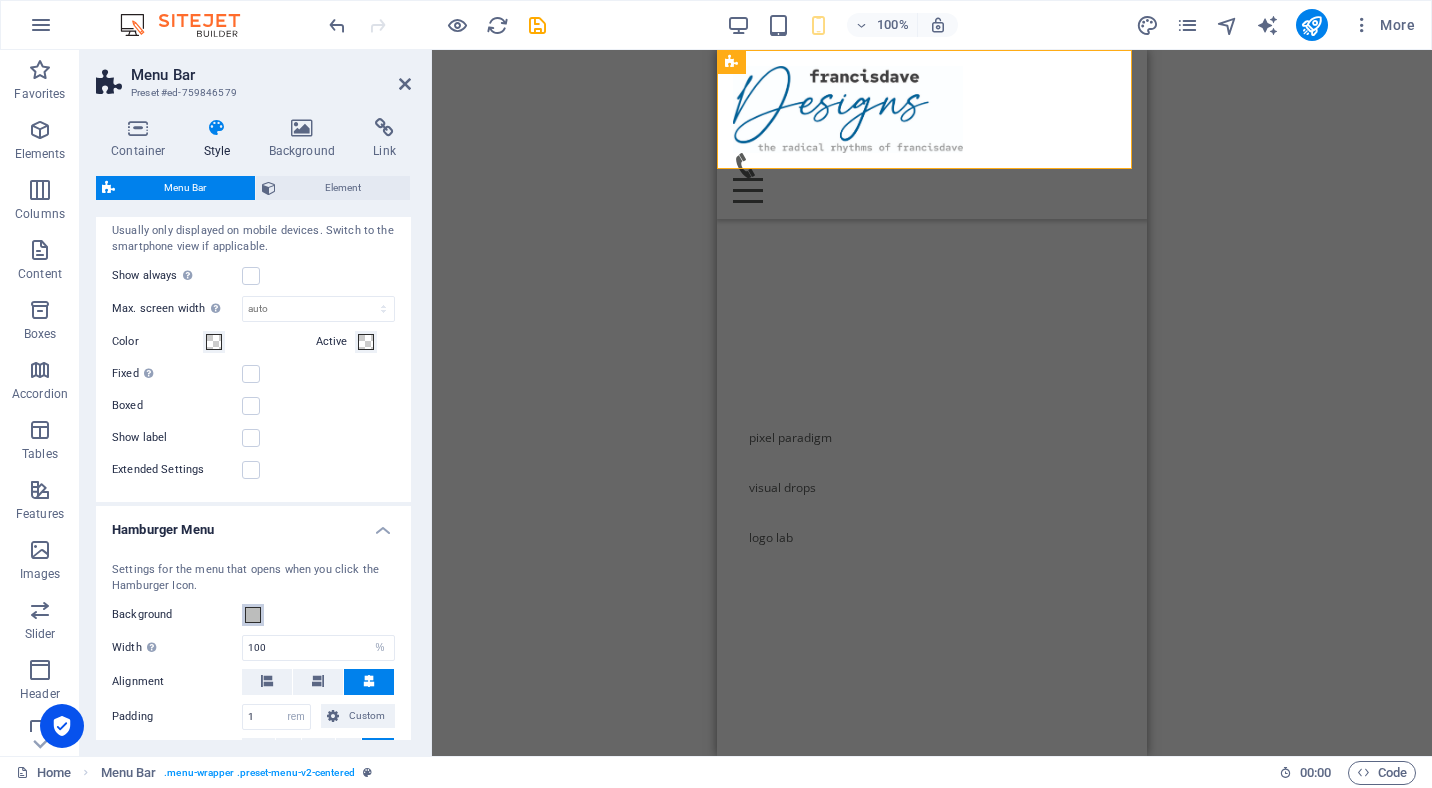 click at bounding box center [253, 615] 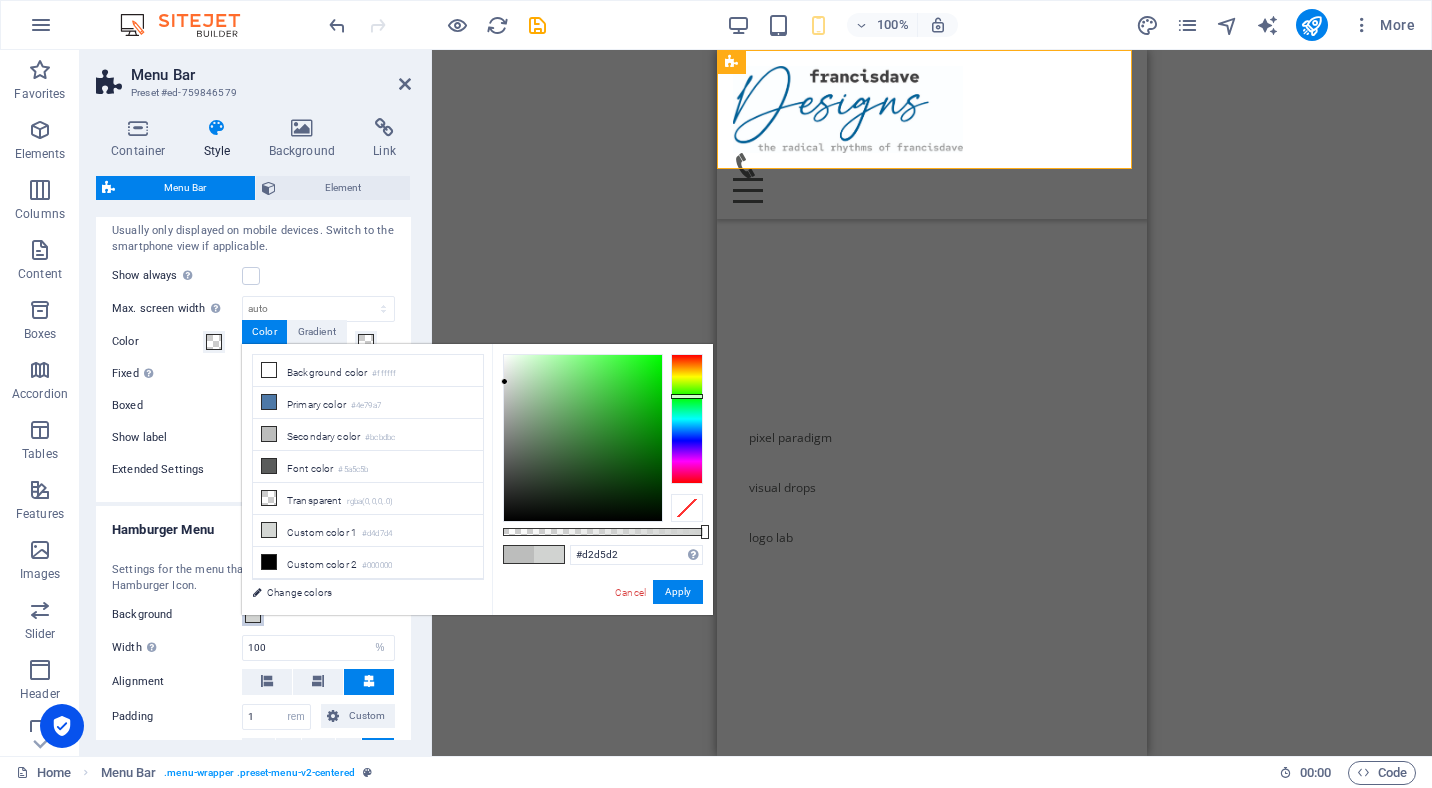 click at bounding box center (583, 438) 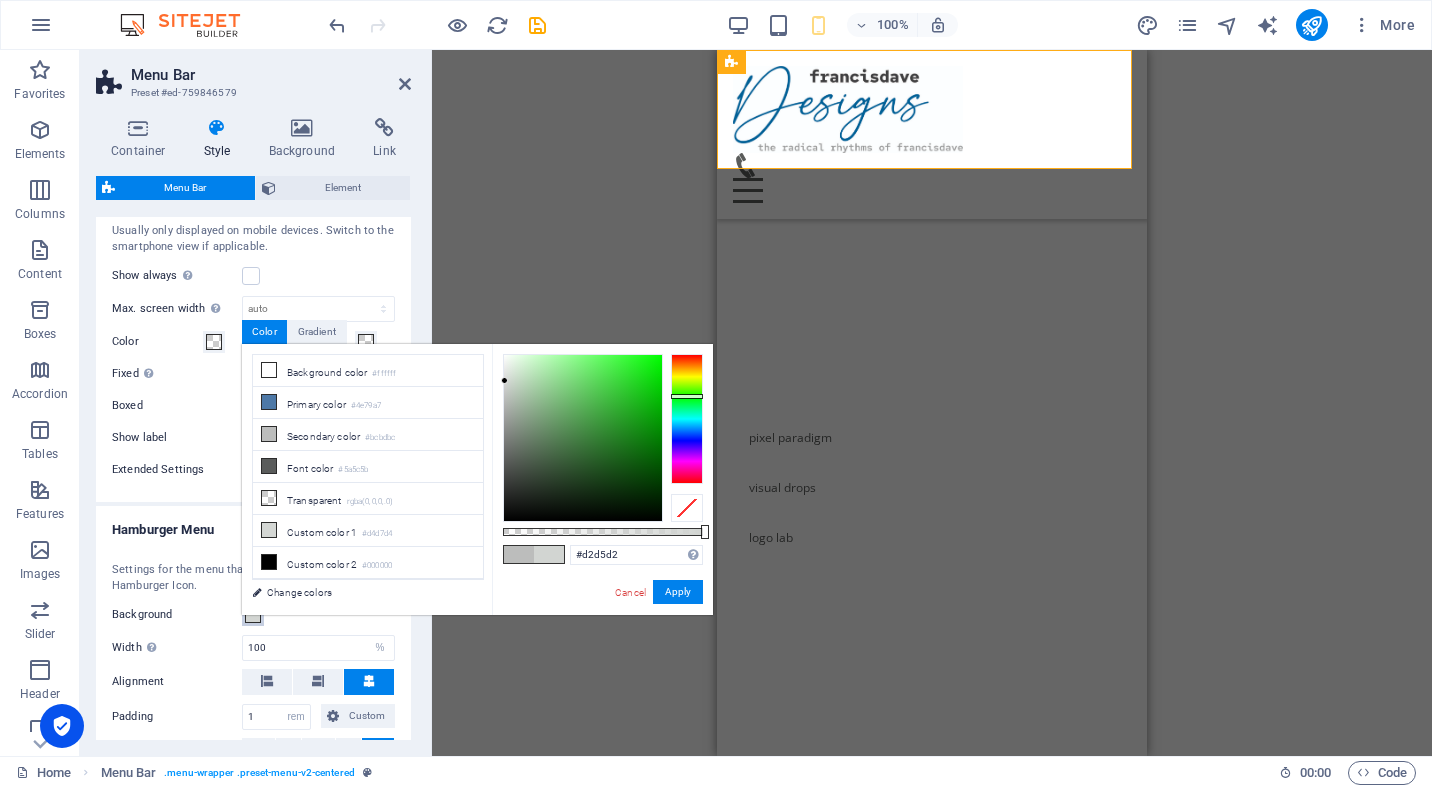 type on "#e4e7e4" 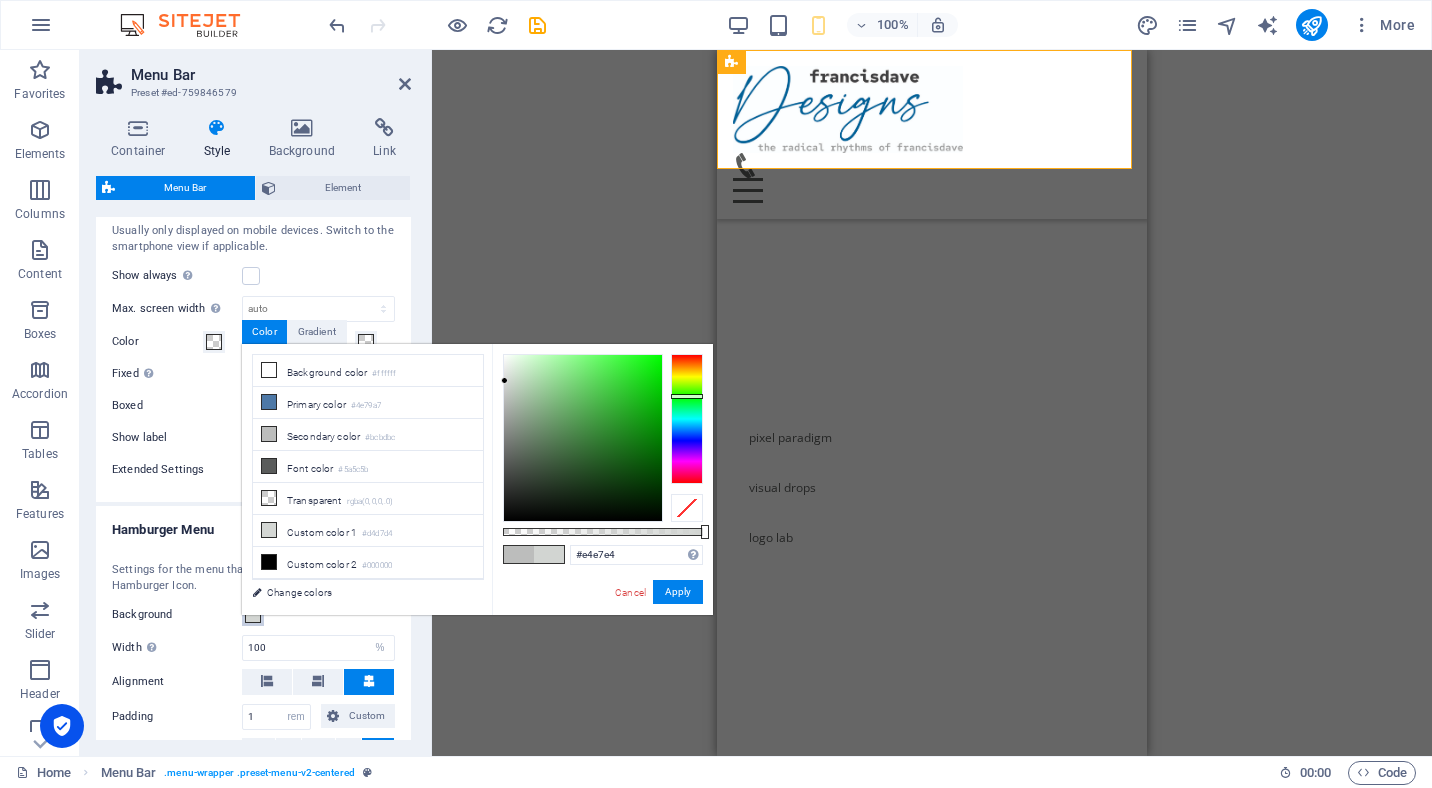 click at bounding box center [583, 438] 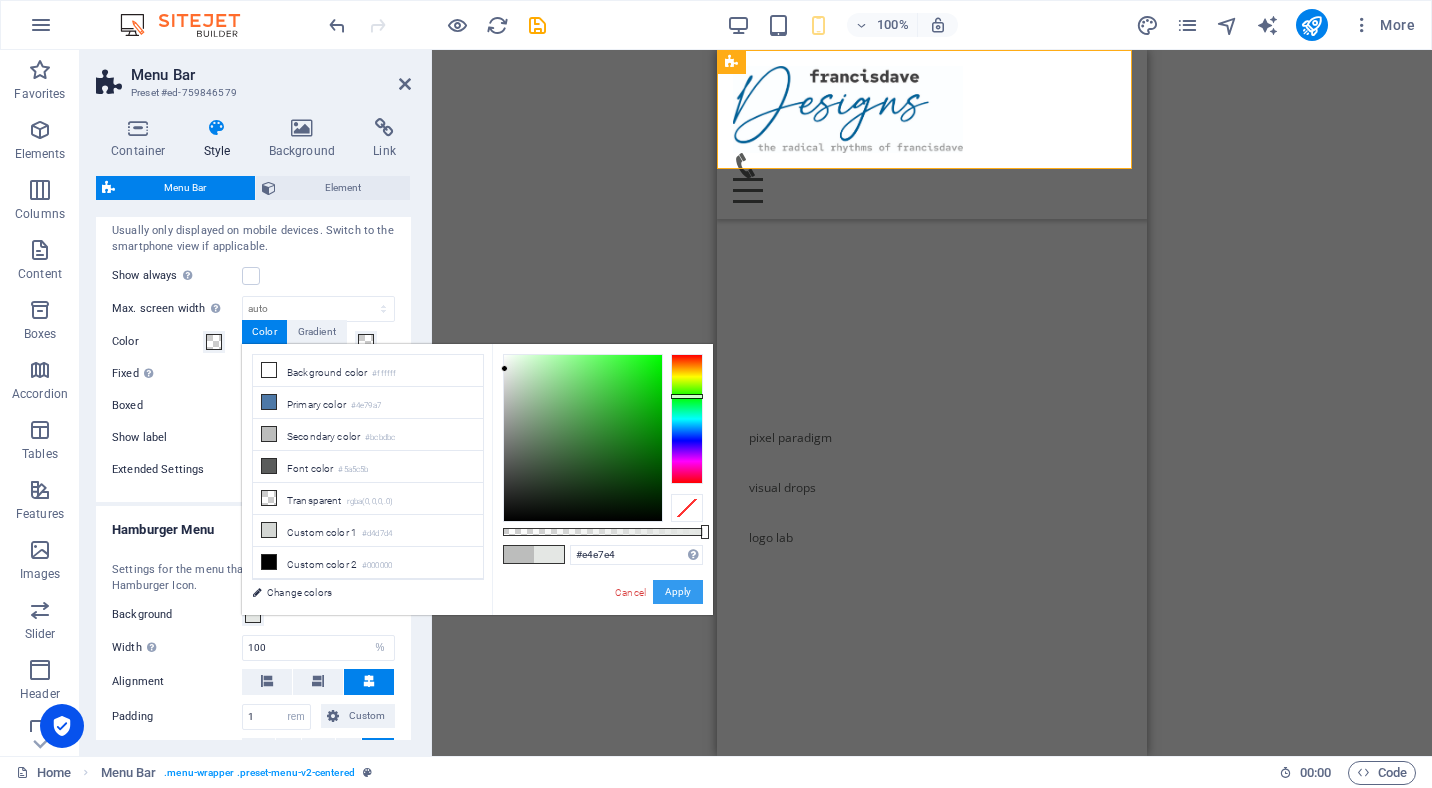 click on "Apply" at bounding box center [678, 592] 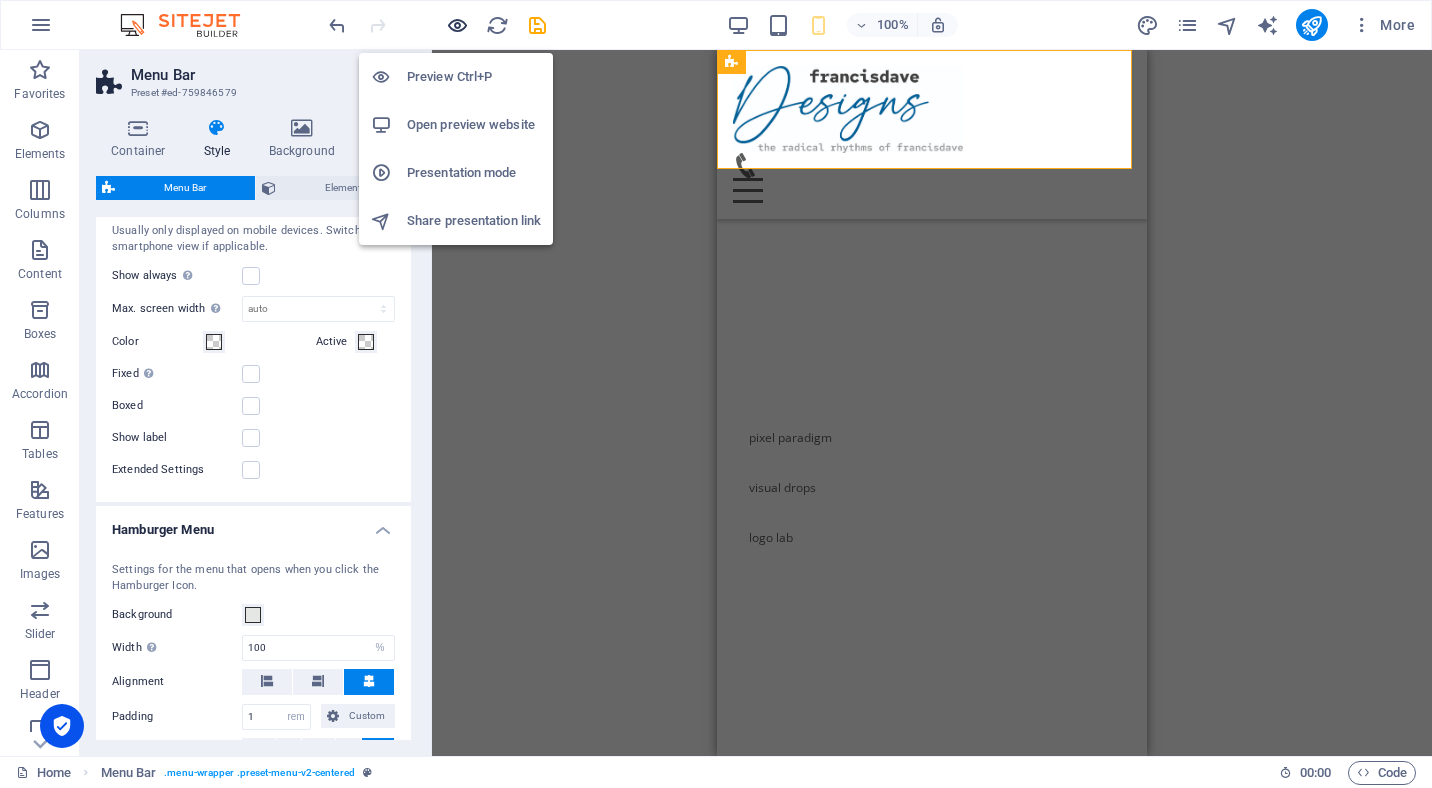 click at bounding box center (457, 25) 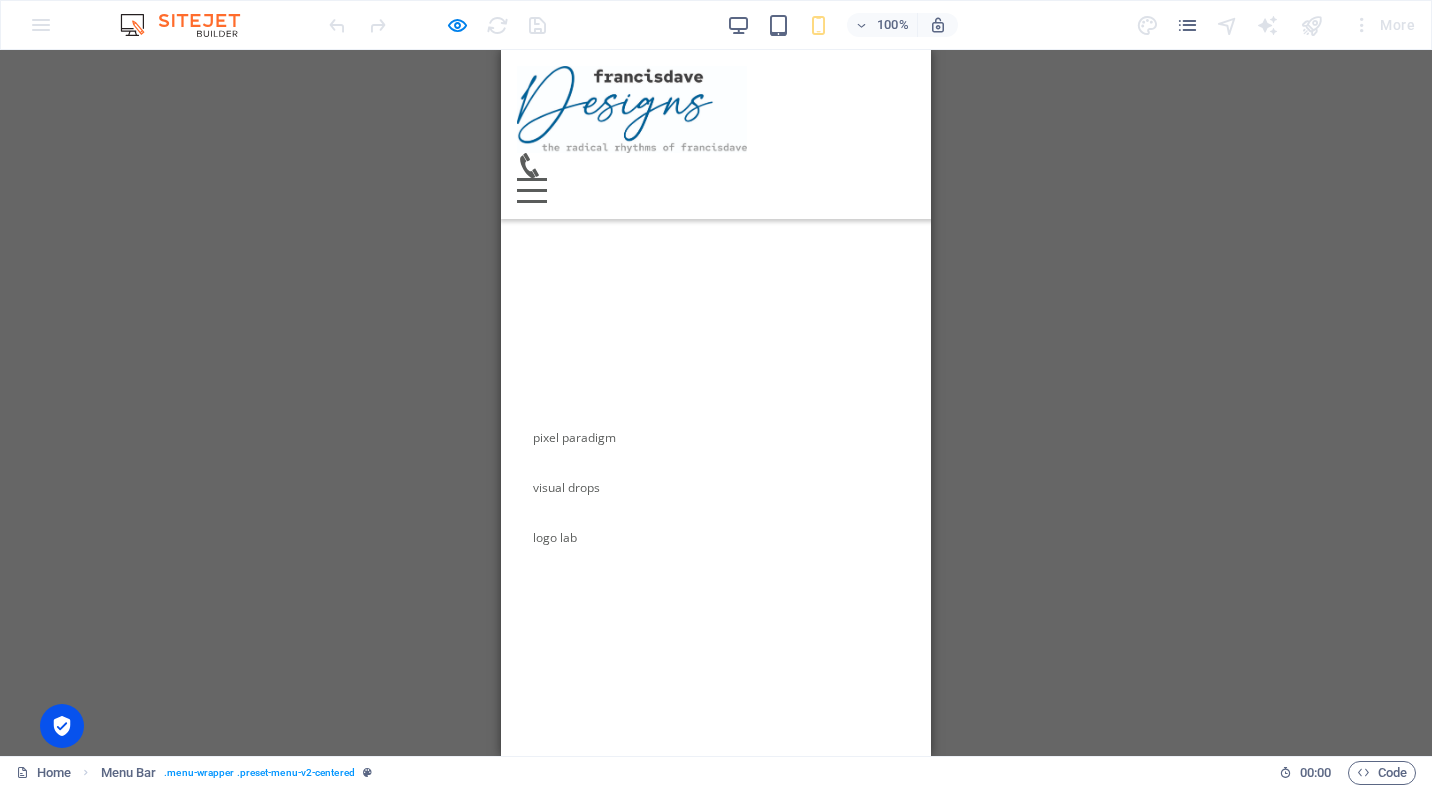 click at bounding box center (532, 179) 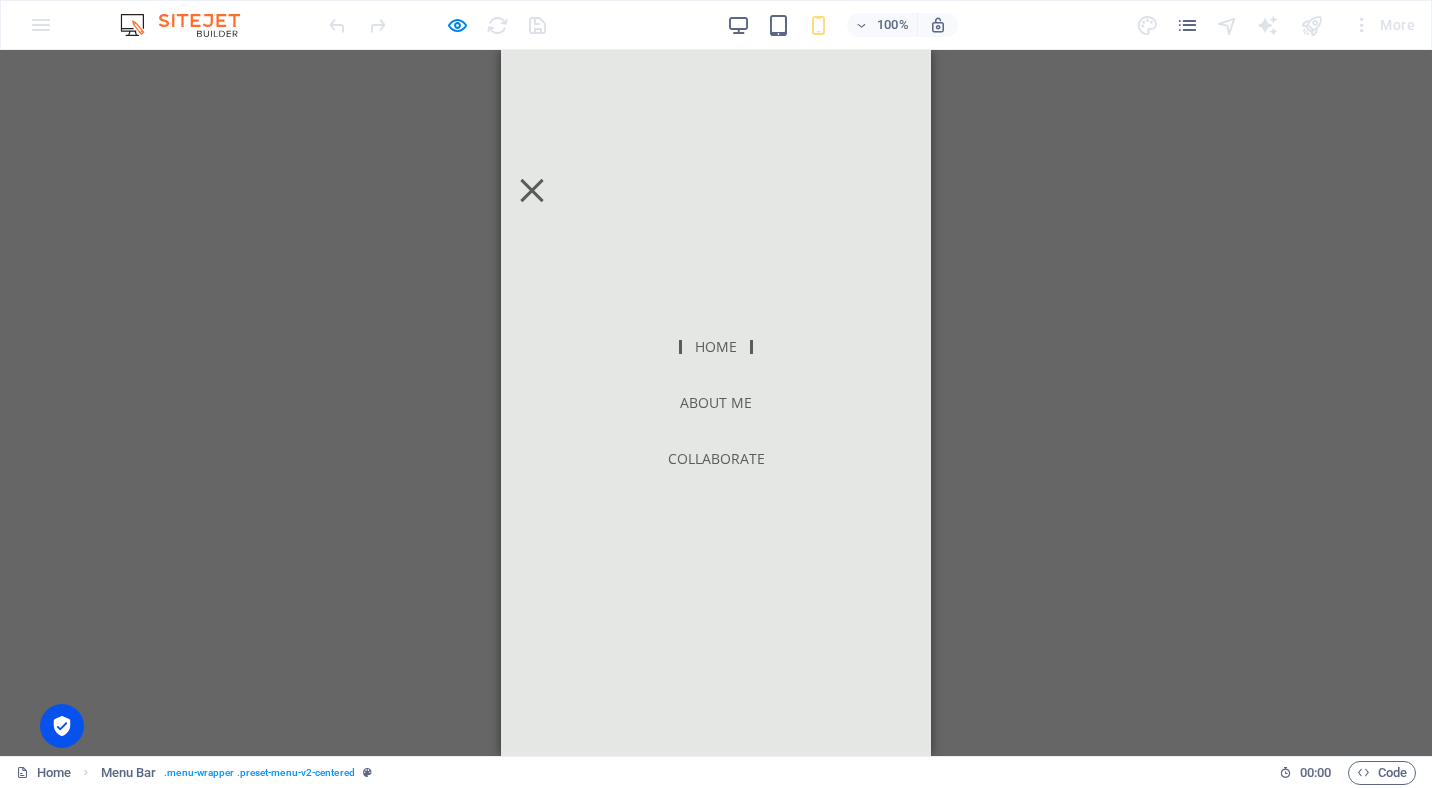 click at bounding box center [531, 190] 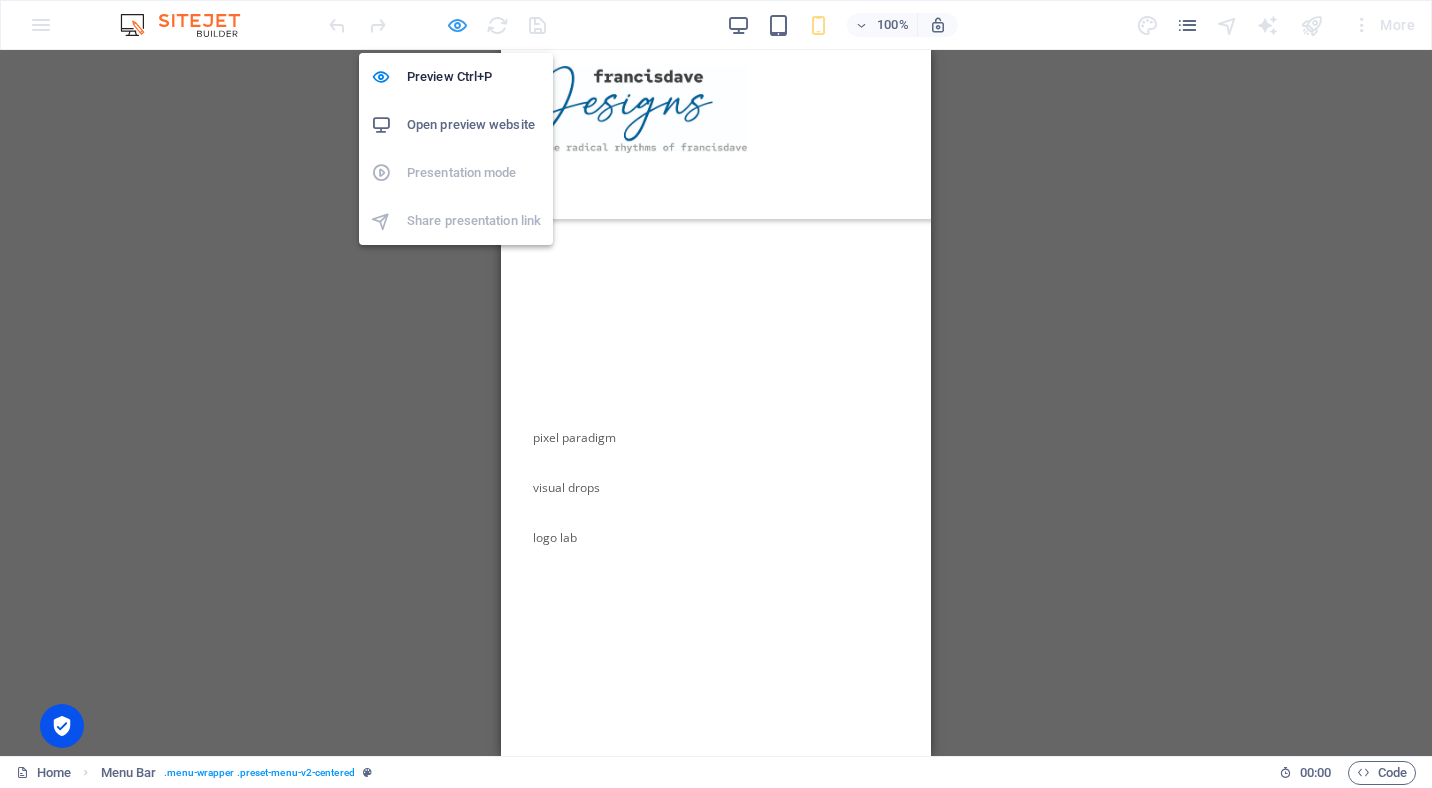 click at bounding box center (457, 25) 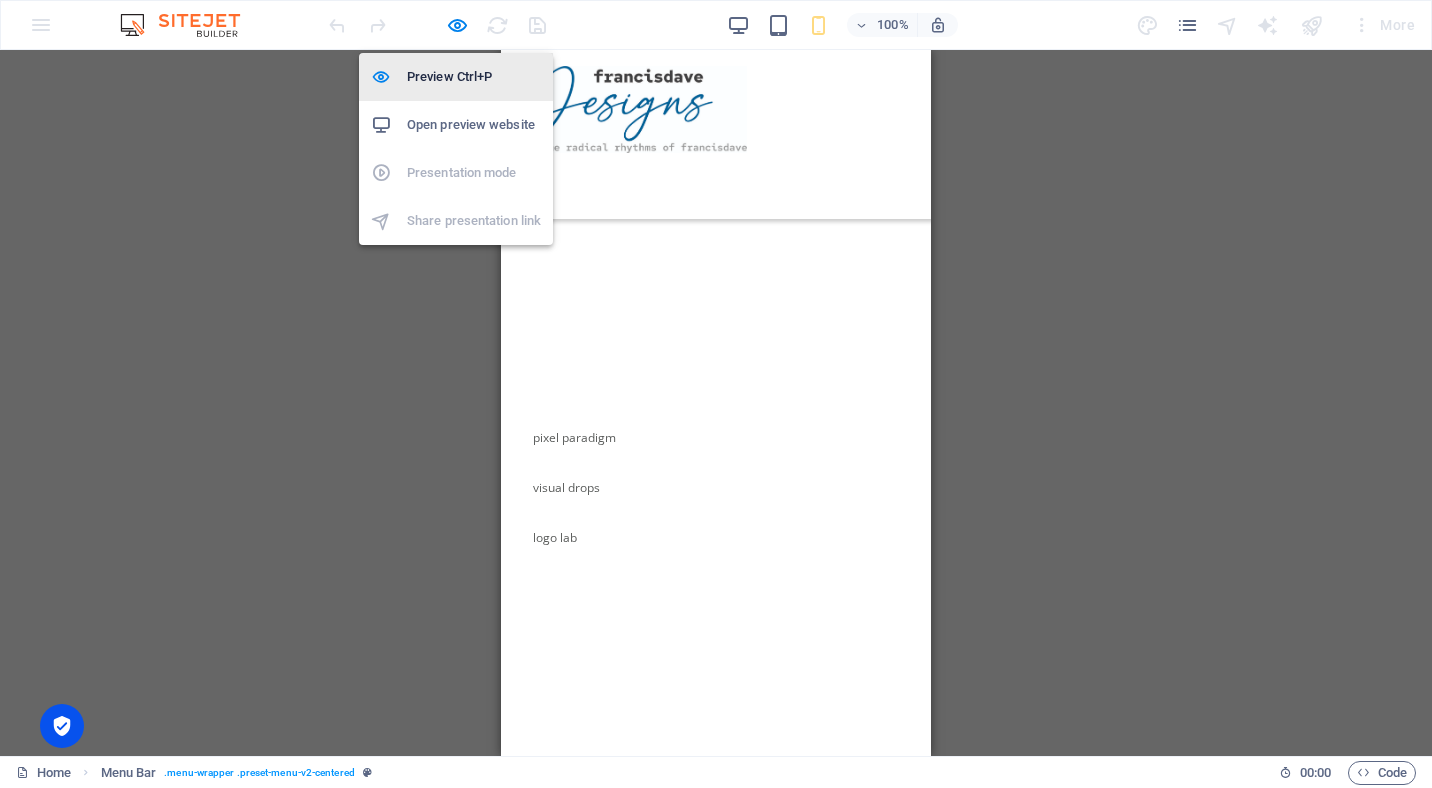 select on "rem" 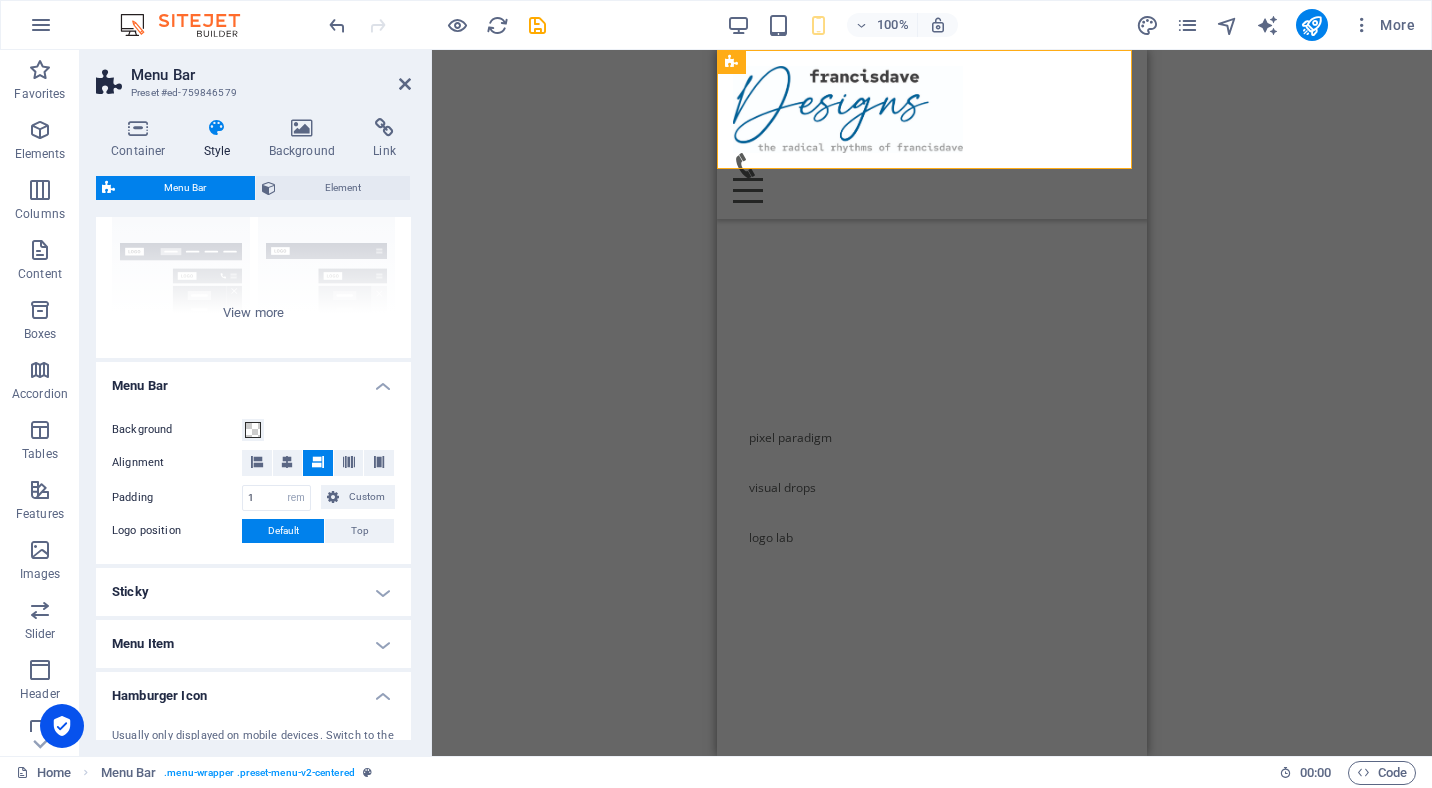 scroll, scrollTop: 200, scrollLeft: 0, axis: vertical 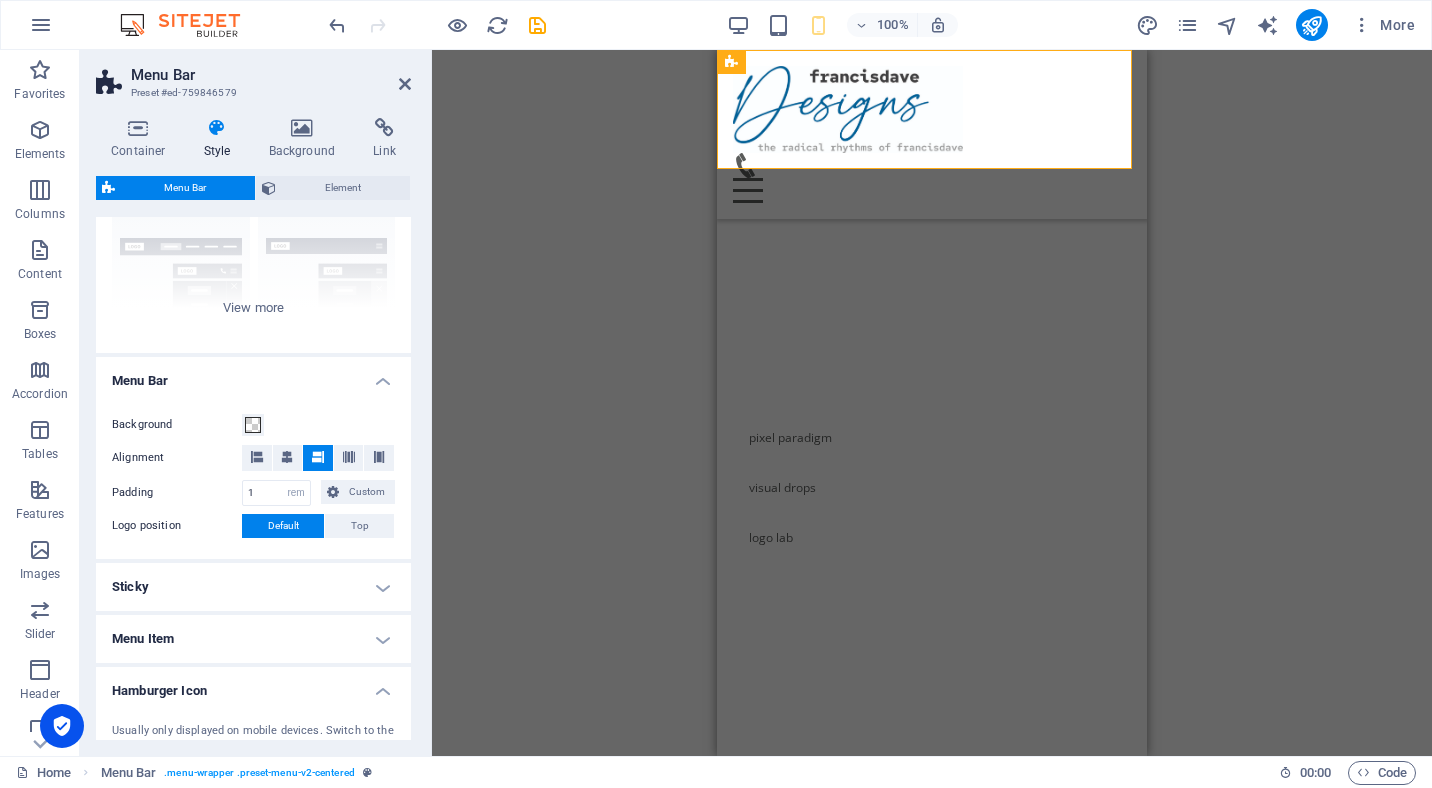 click on "Sticky" at bounding box center (253, 587) 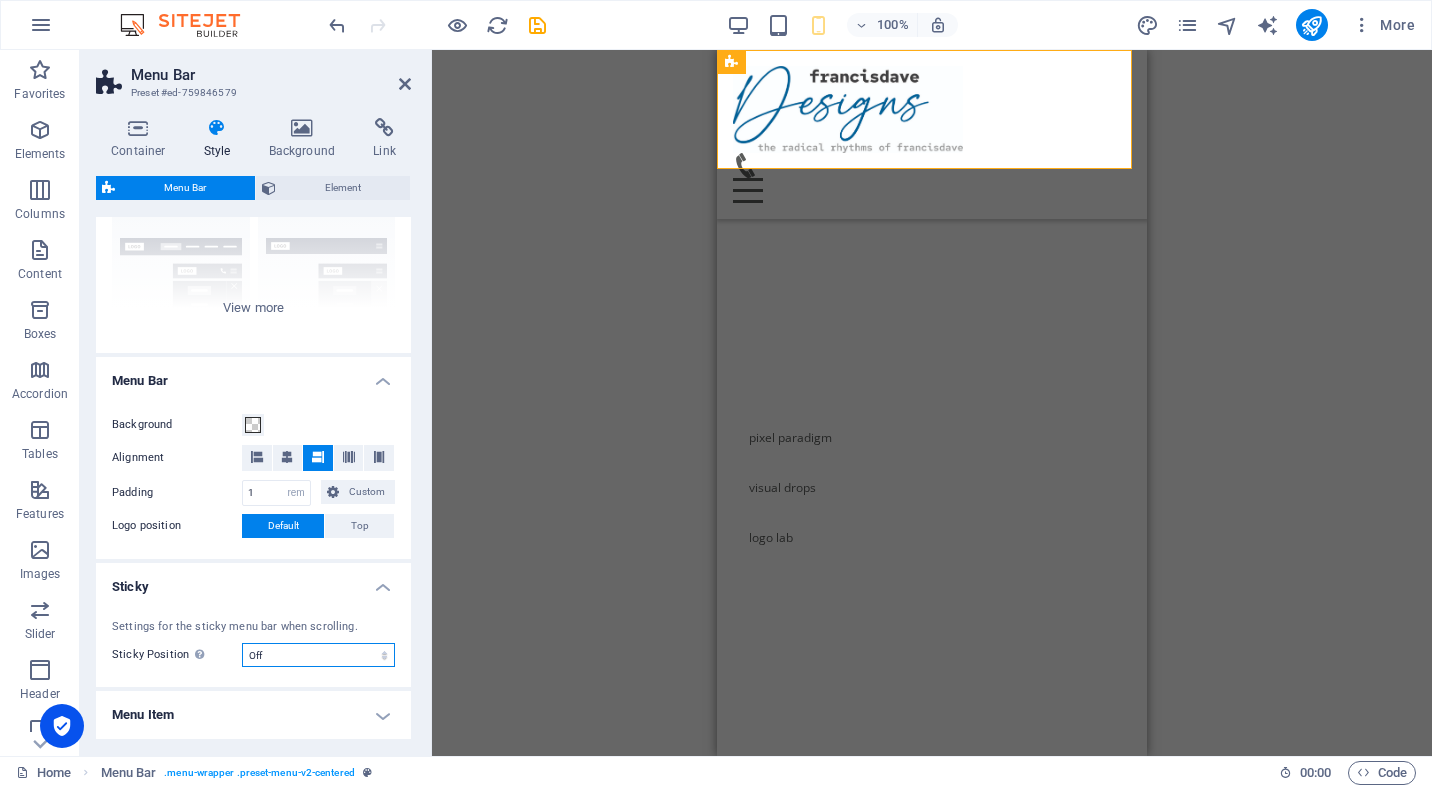 click on "Off Instant After menu After banner When scrolling up" at bounding box center (318, 655) 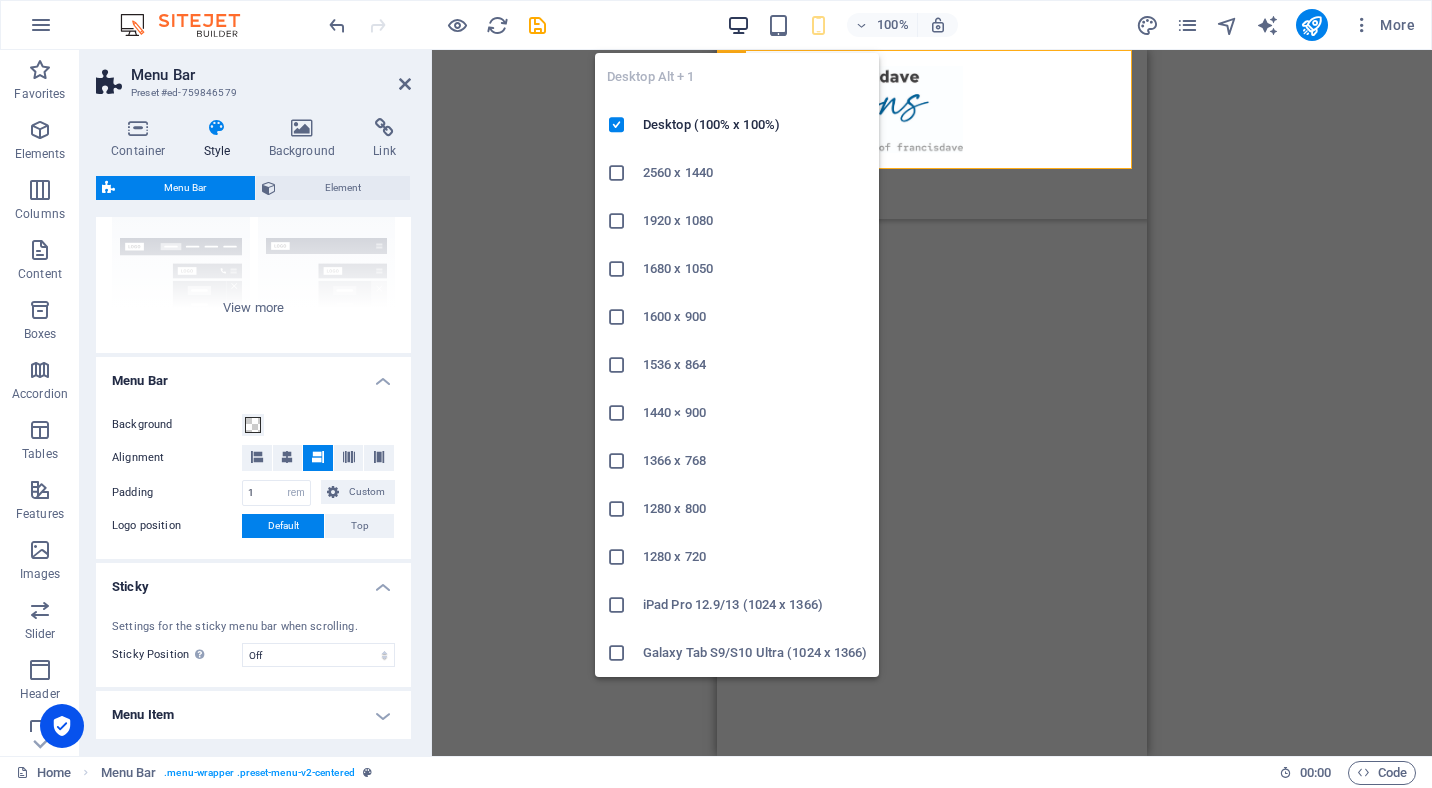 click at bounding box center (738, 25) 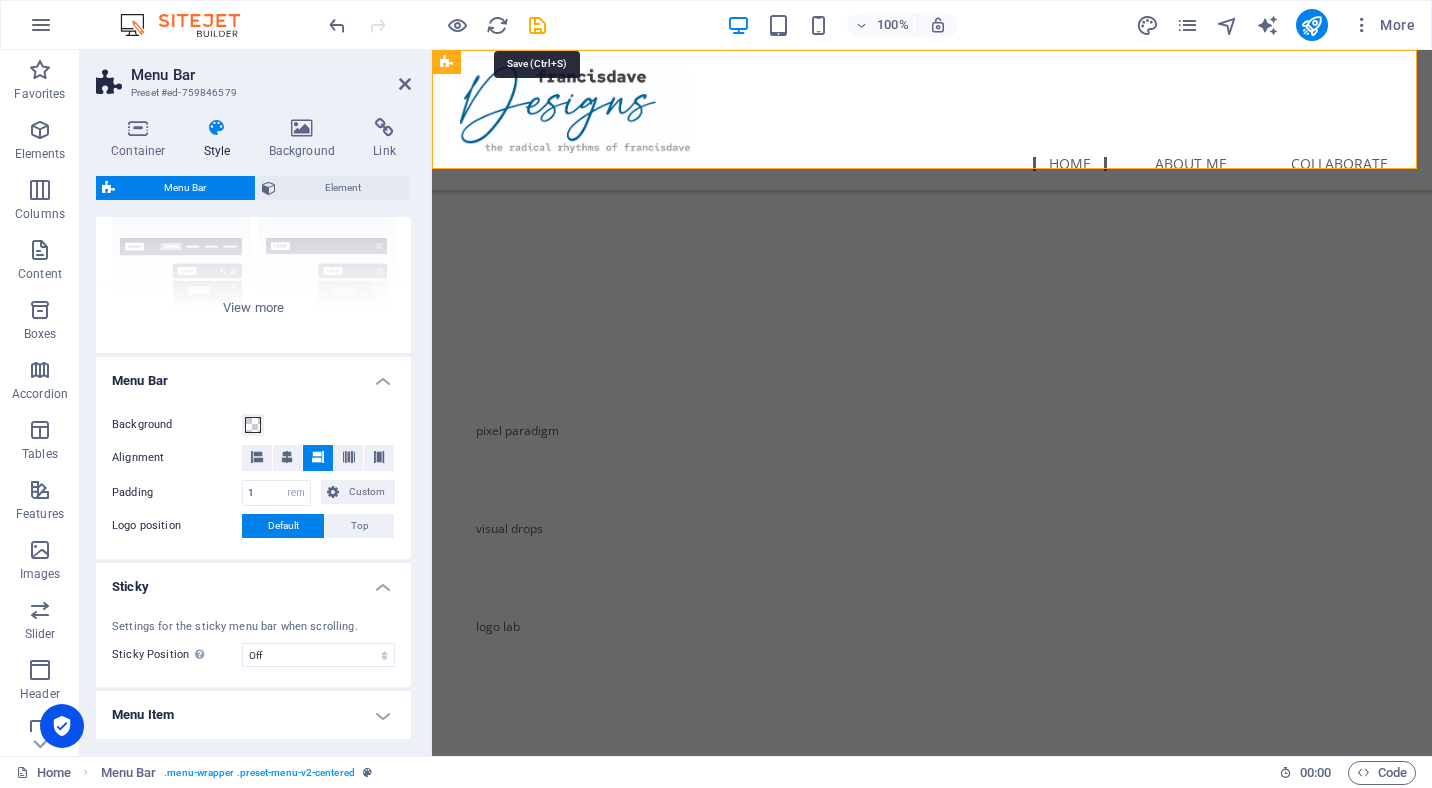 click at bounding box center [537, 25] 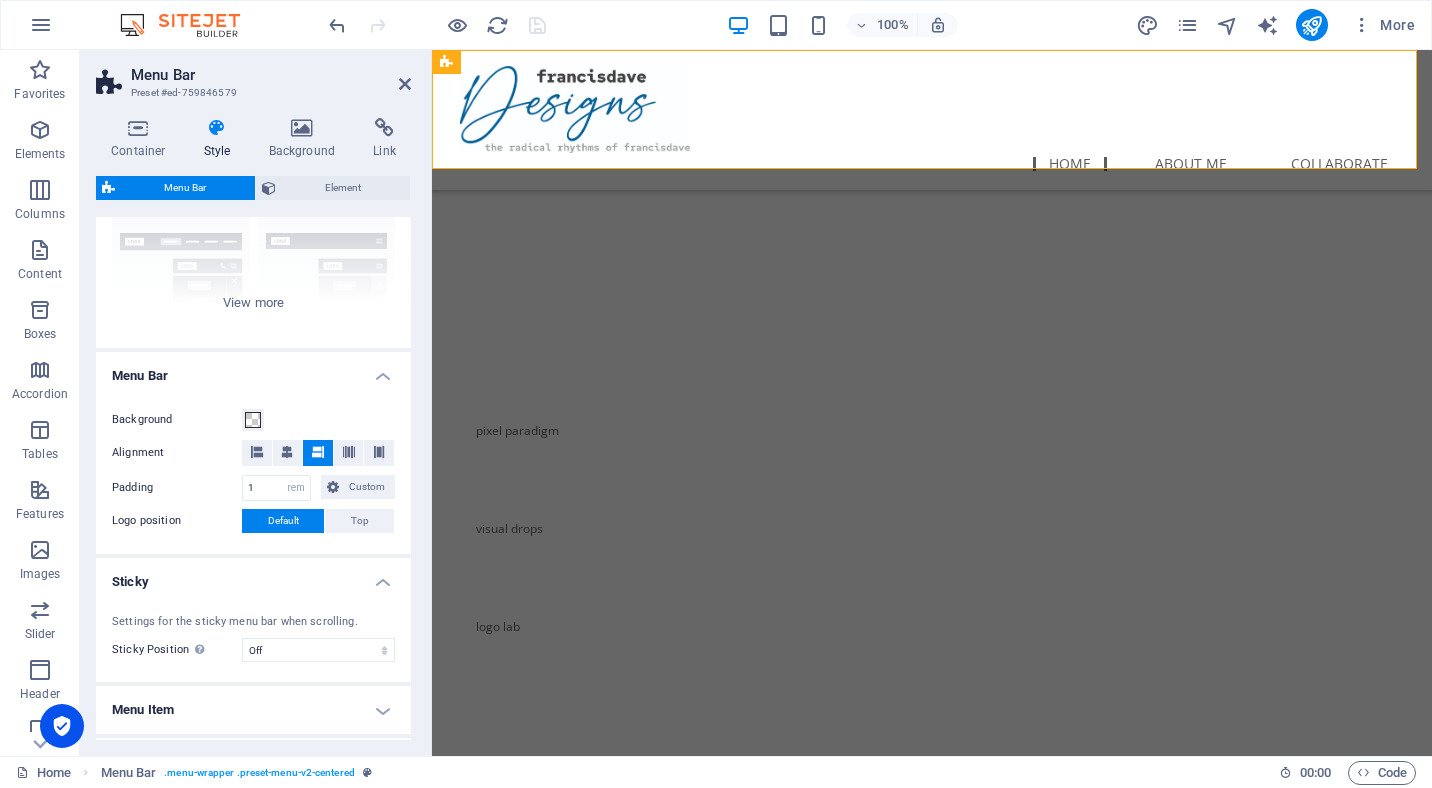 scroll, scrollTop: 300, scrollLeft: 0, axis: vertical 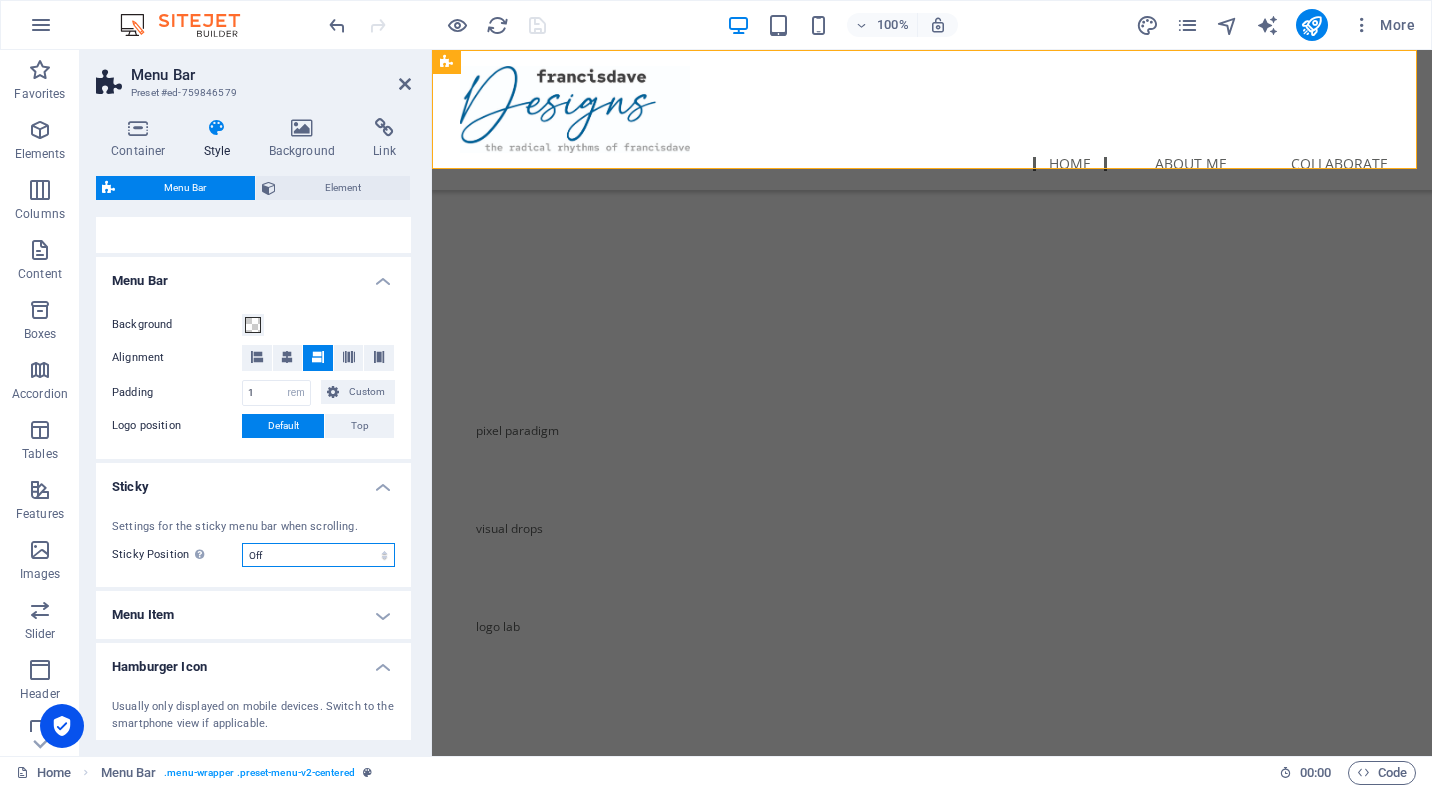 click on "Off Instant After menu After banner When scrolling up" at bounding box center [318, 555] 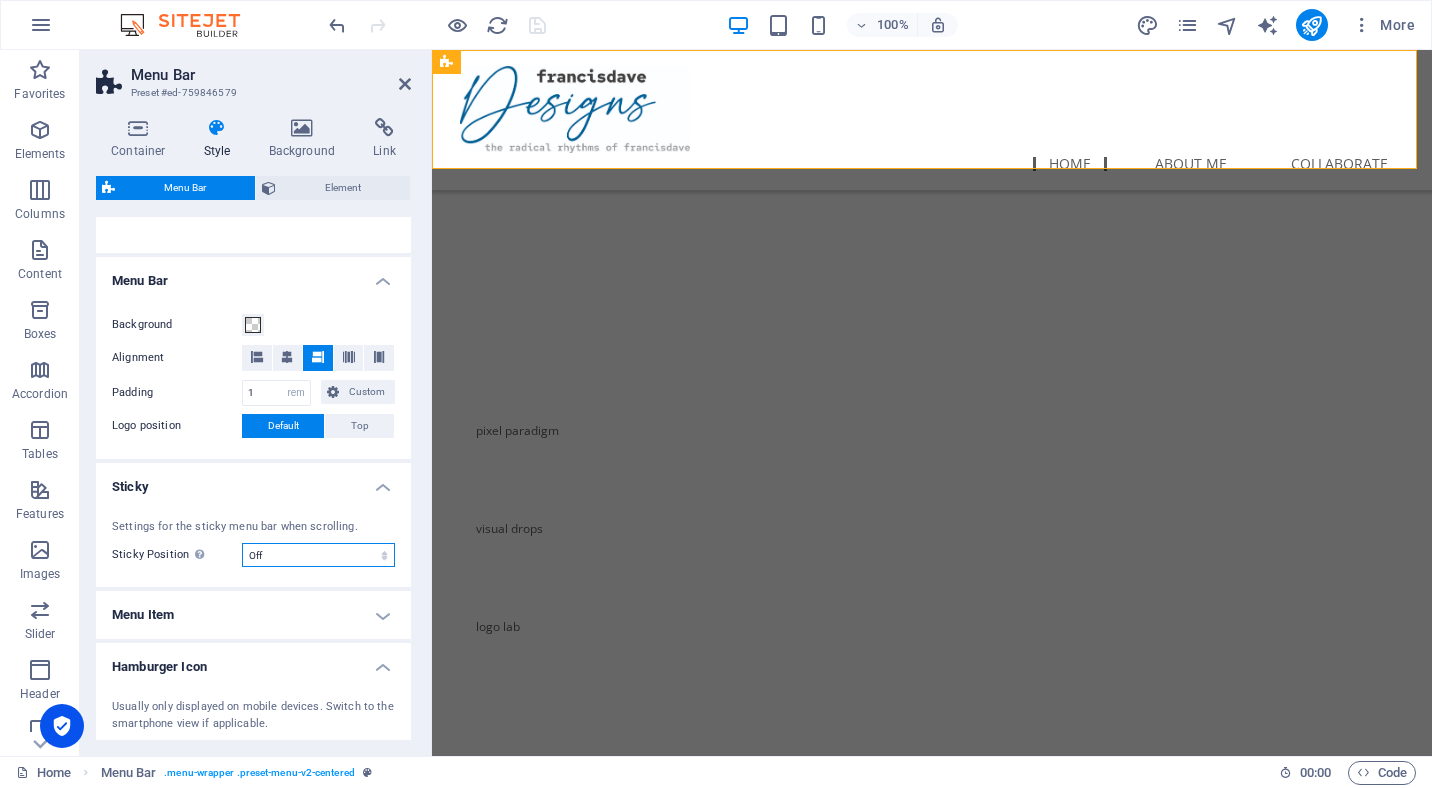 select on "sticky_instant" 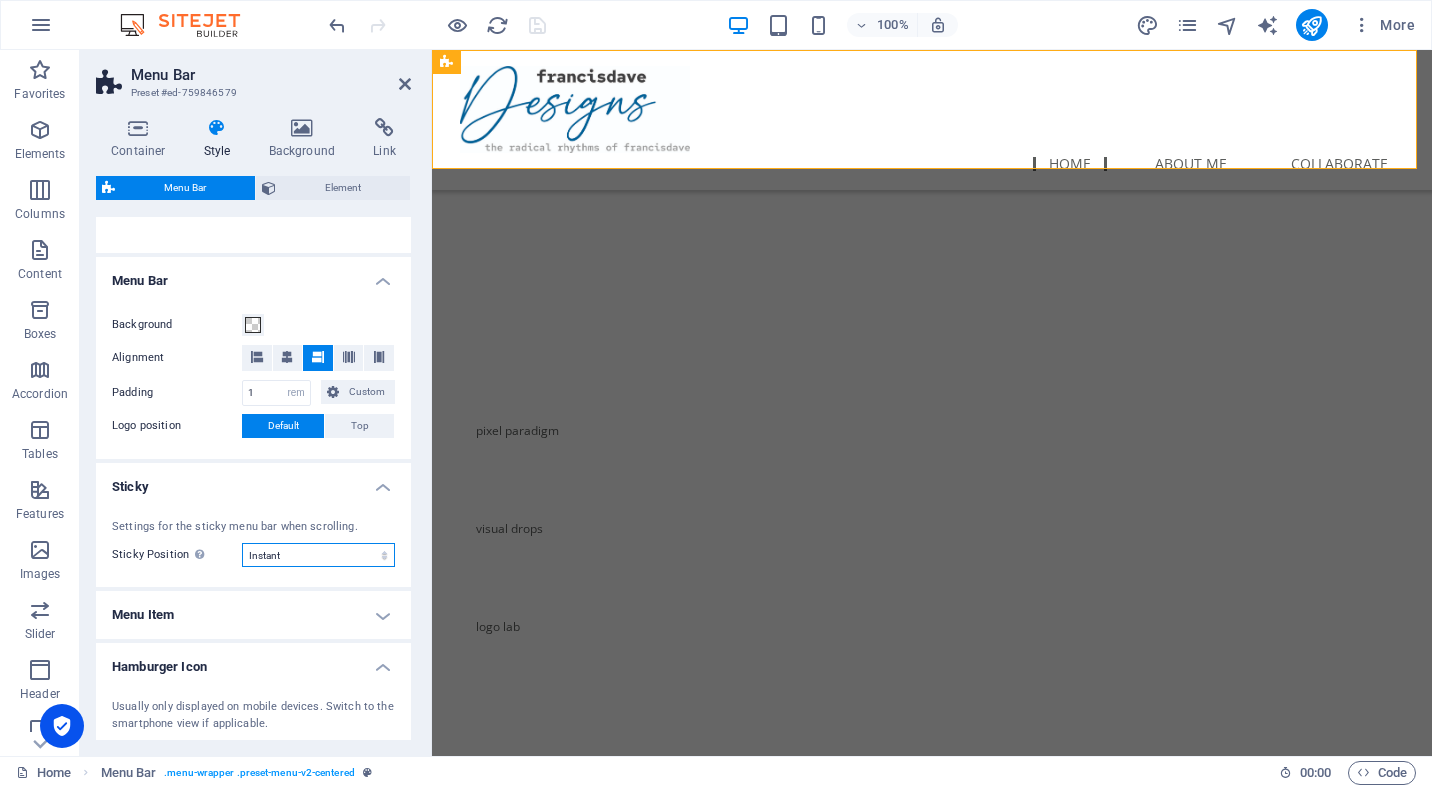 click on "Off Instant After menu After banner When scrolling up" at bounding box center [318, 555] 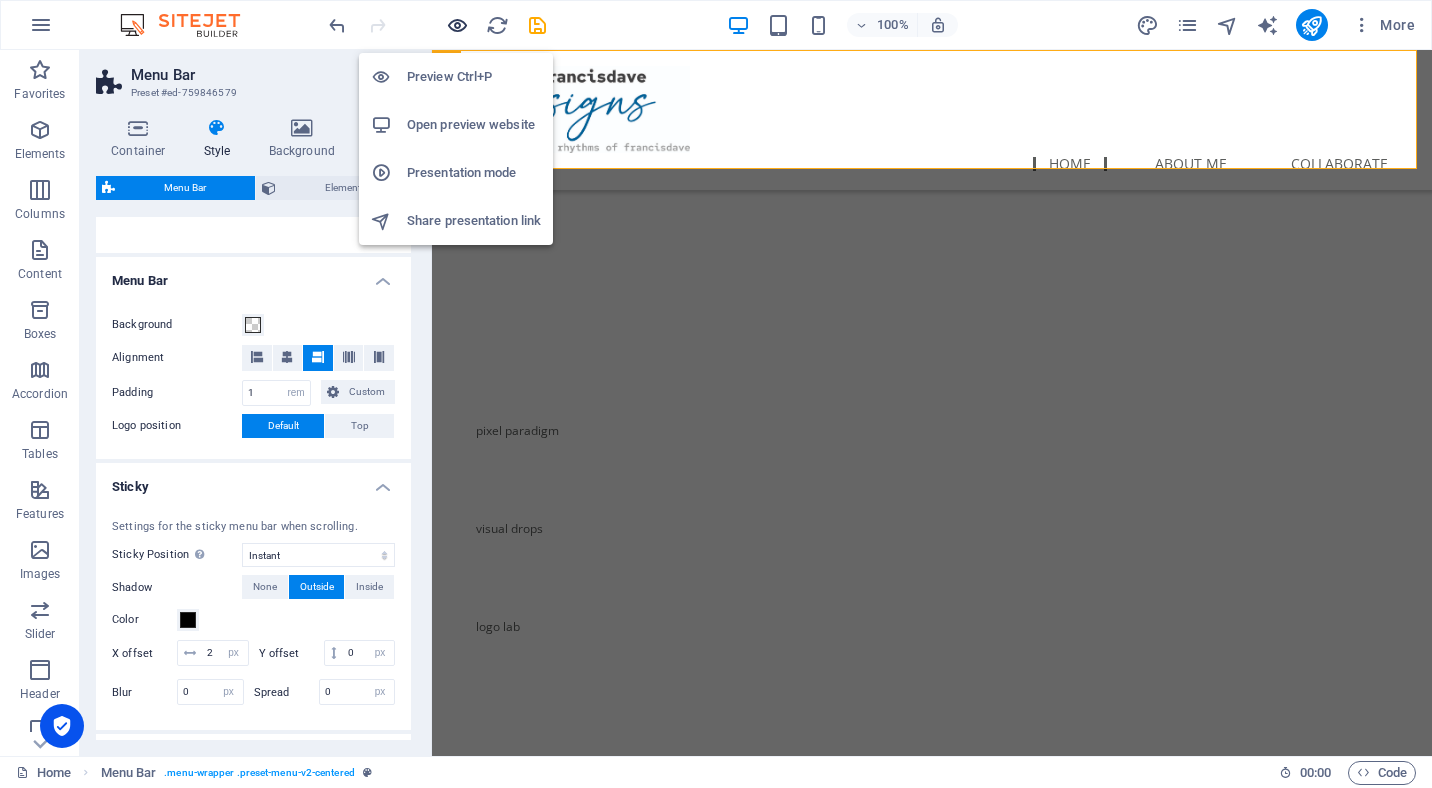click at bounding box center [457, 25] 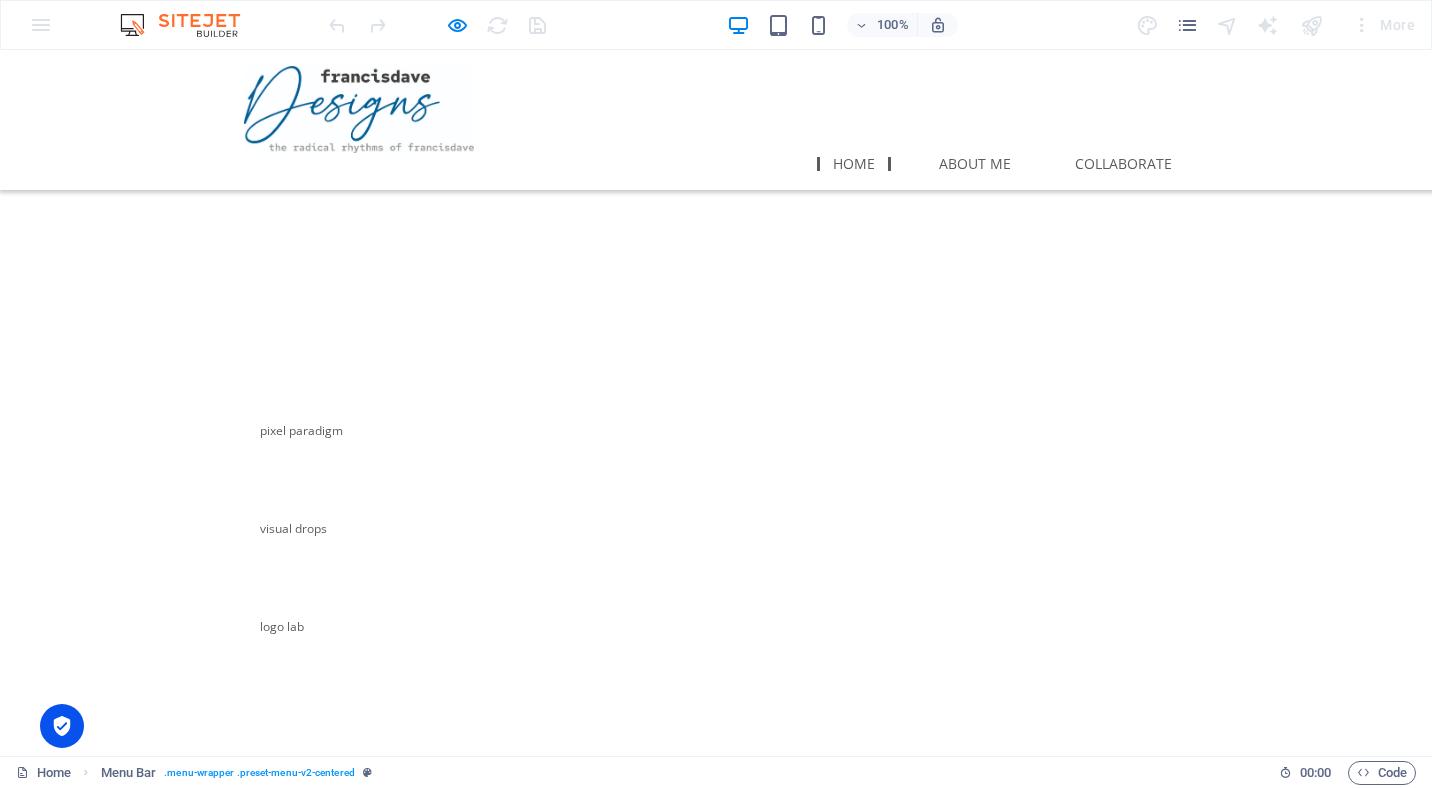 scroll, scrollTop: 2, scrollLeft: 0, axis: vertical 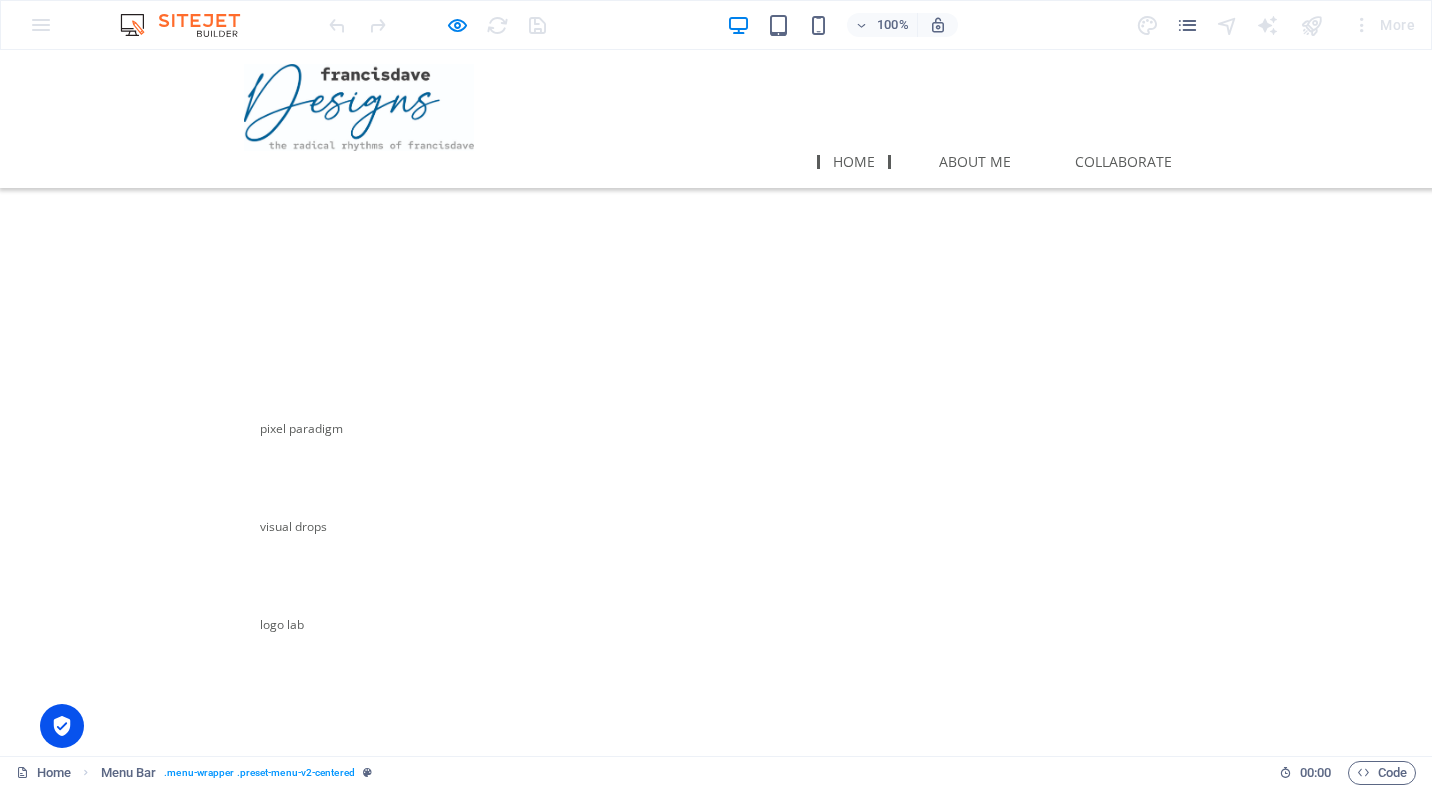 click at bounding box center [716, 797] 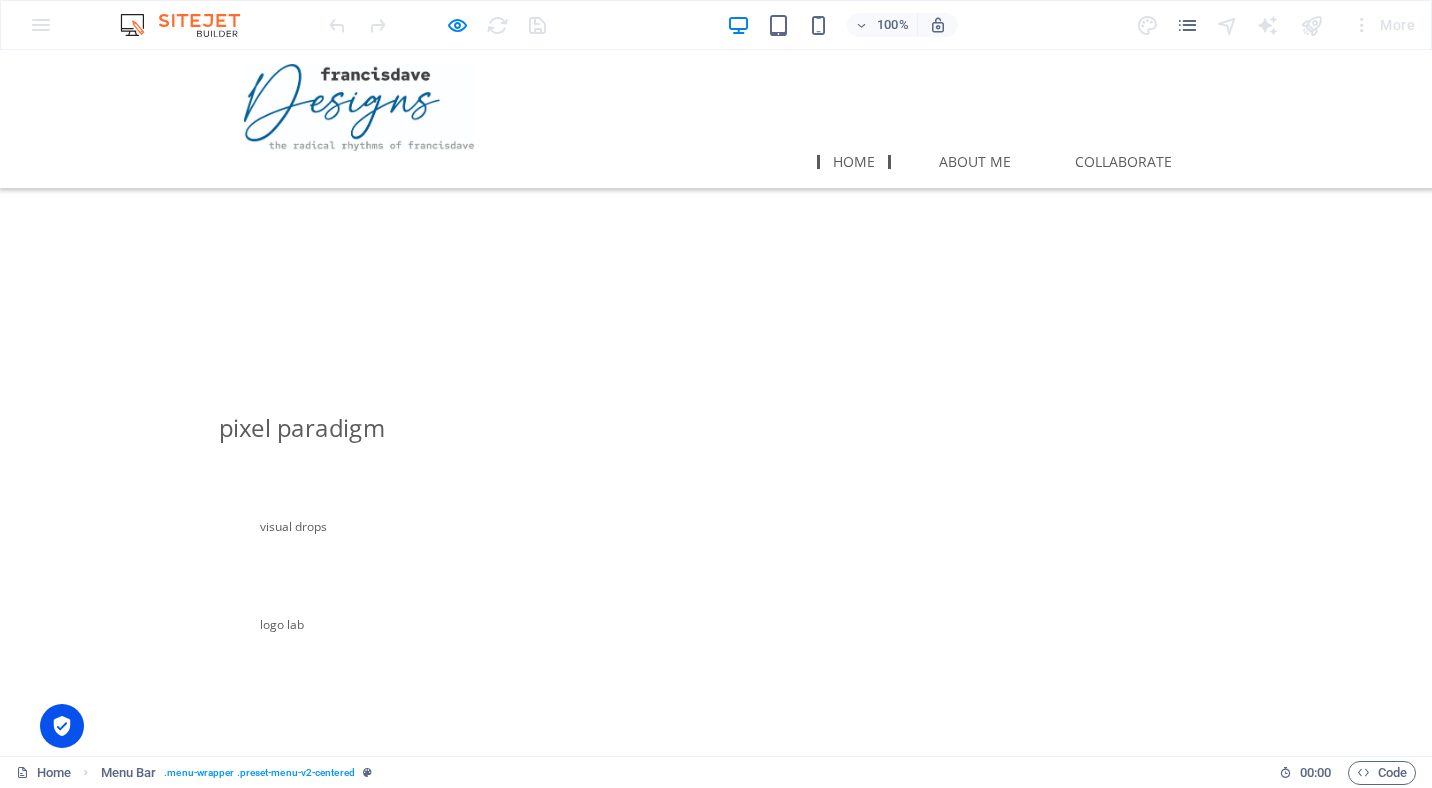 click on "pixel paradigm" at bounding box center [302, 429] 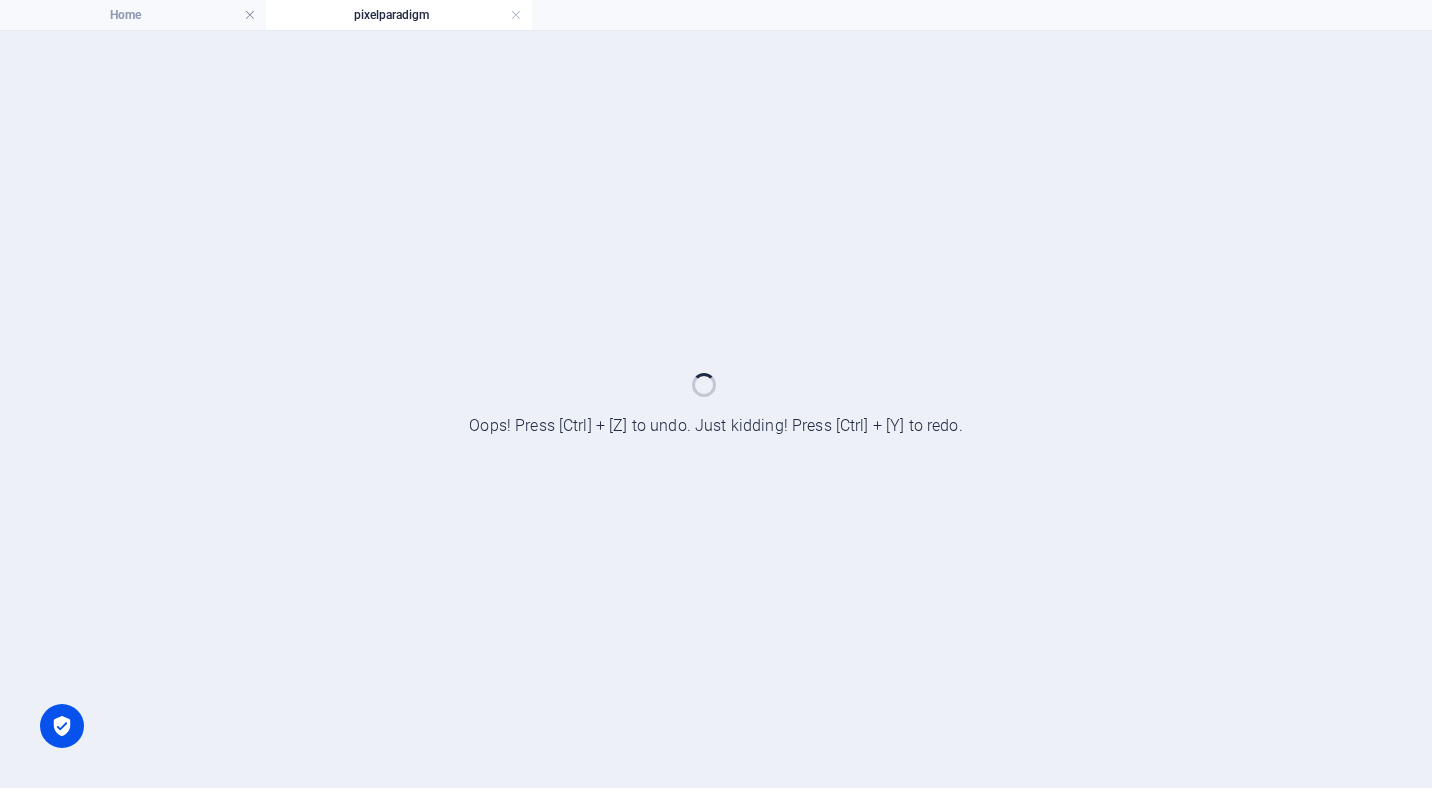 scroll, scrollTop: 0, scrollLeft: 0, axis: both 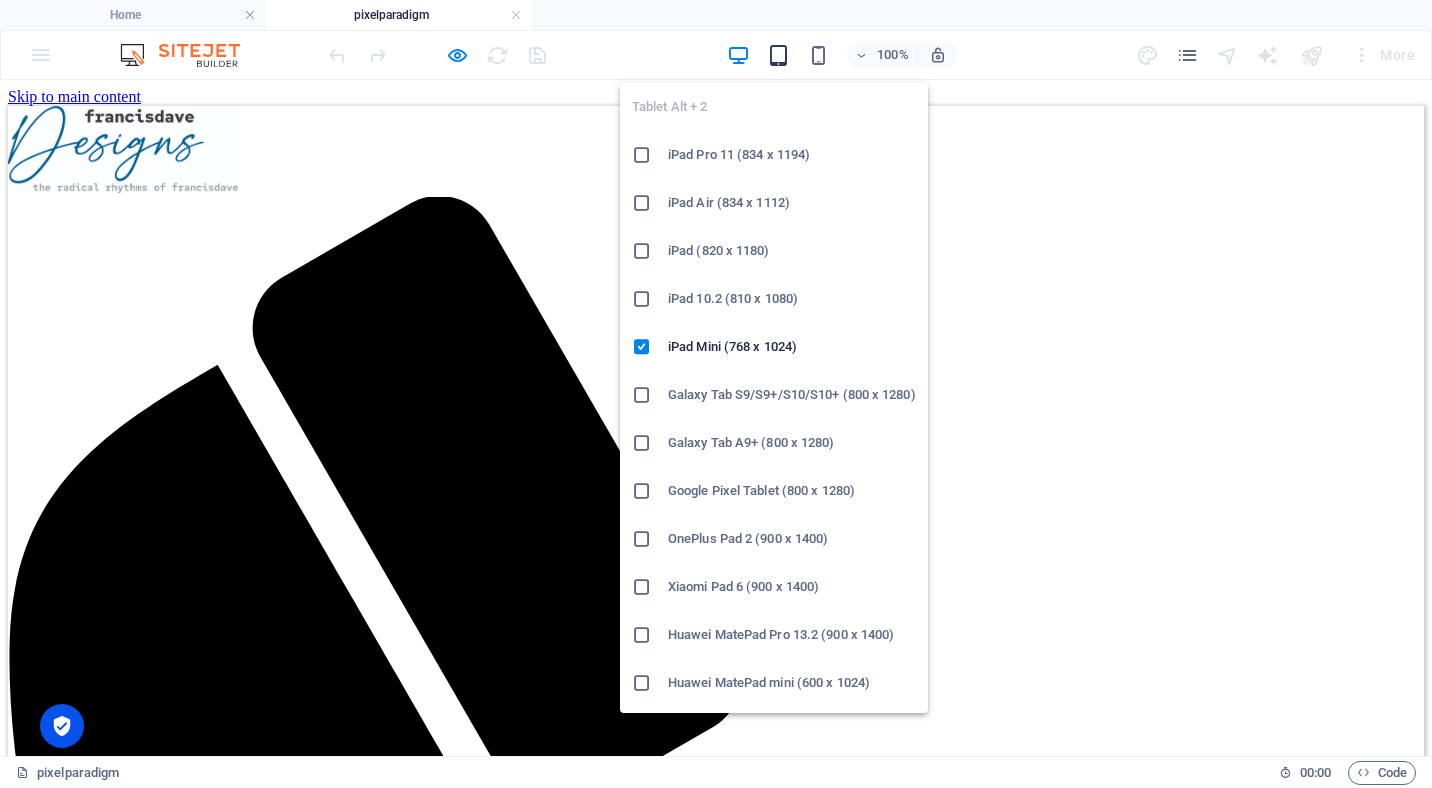 click at bounding box center [778, 55] 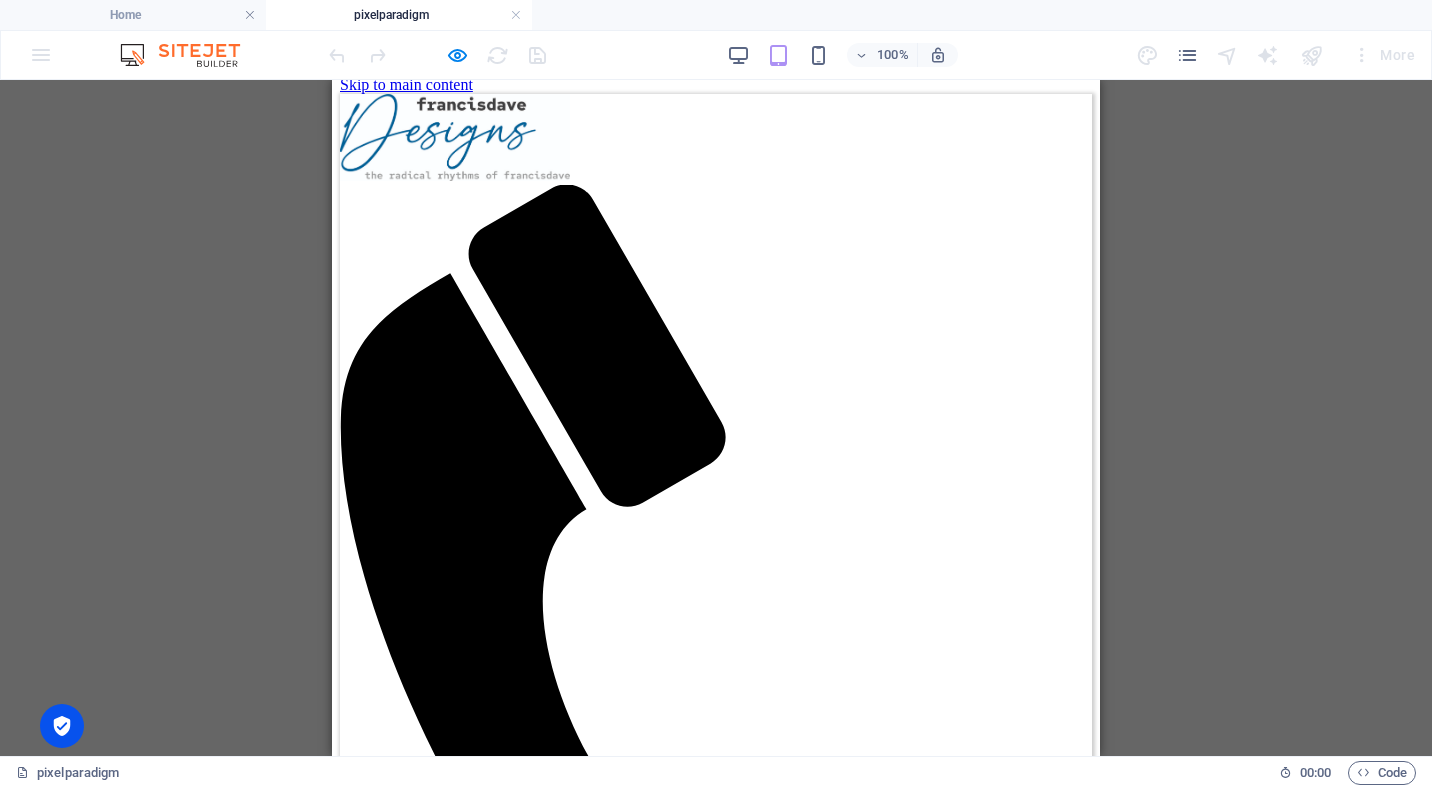 scroll, scrollTop: 0, scrollLeft: 0, axis: both 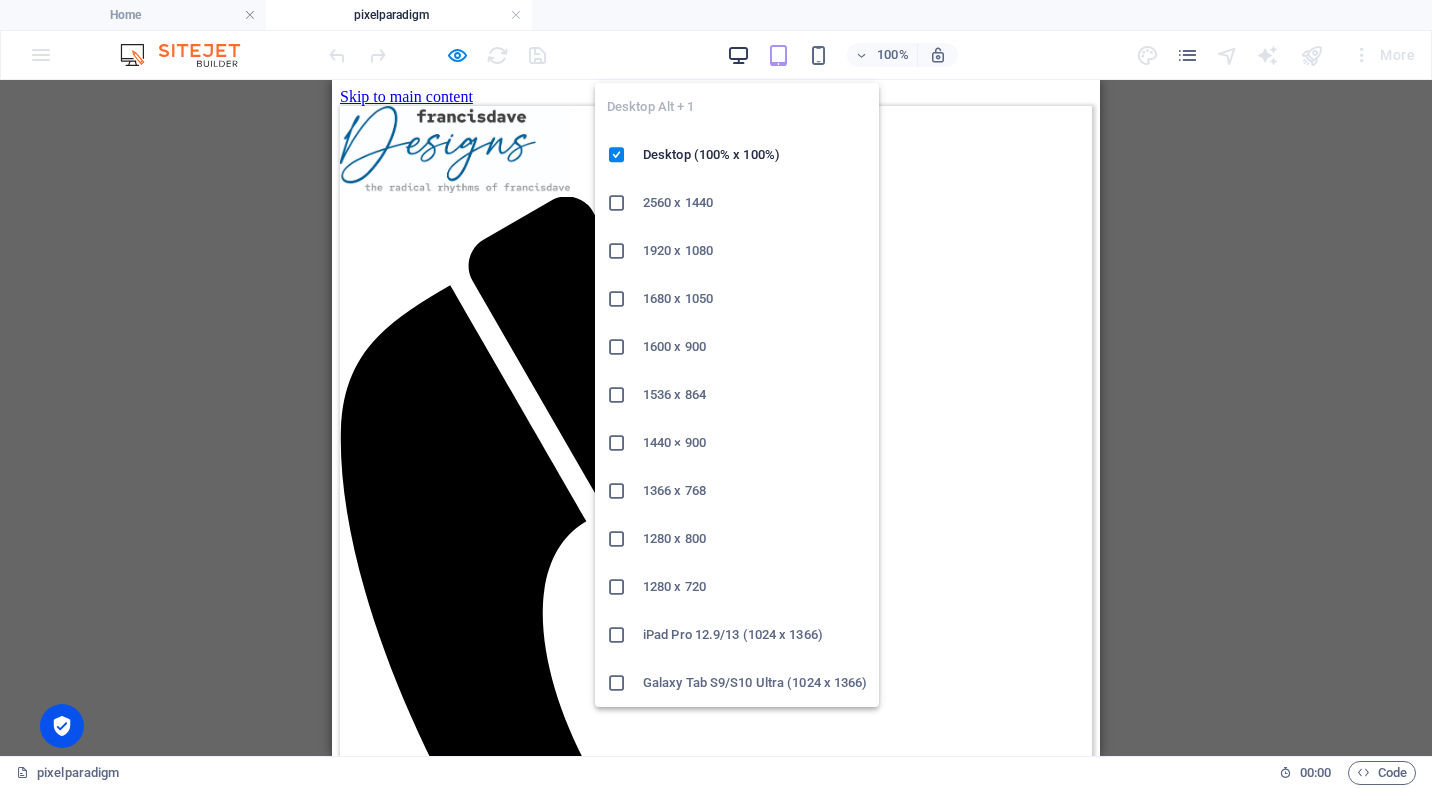 click at bounding box center (738, 55) 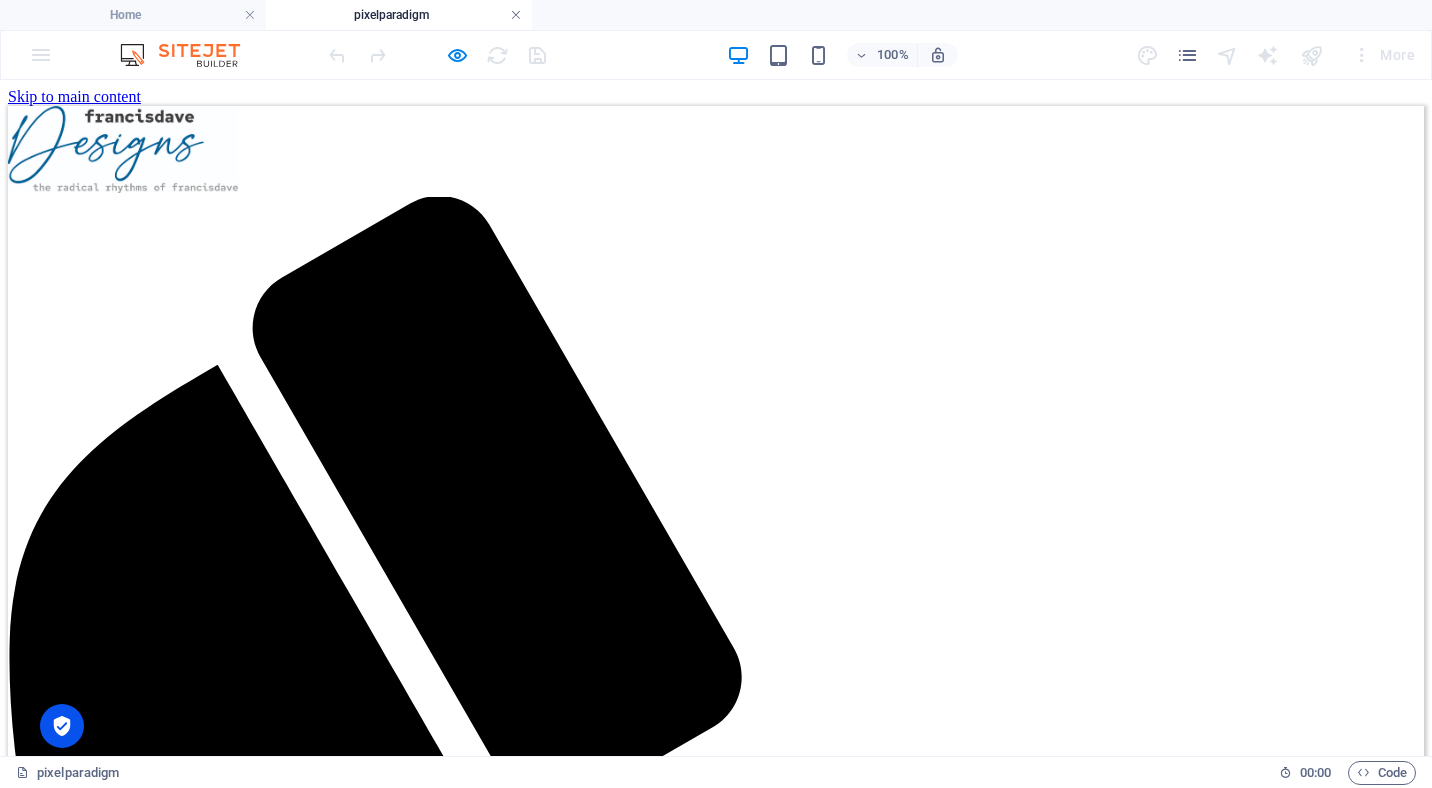 click at bounding box center [516, 15] 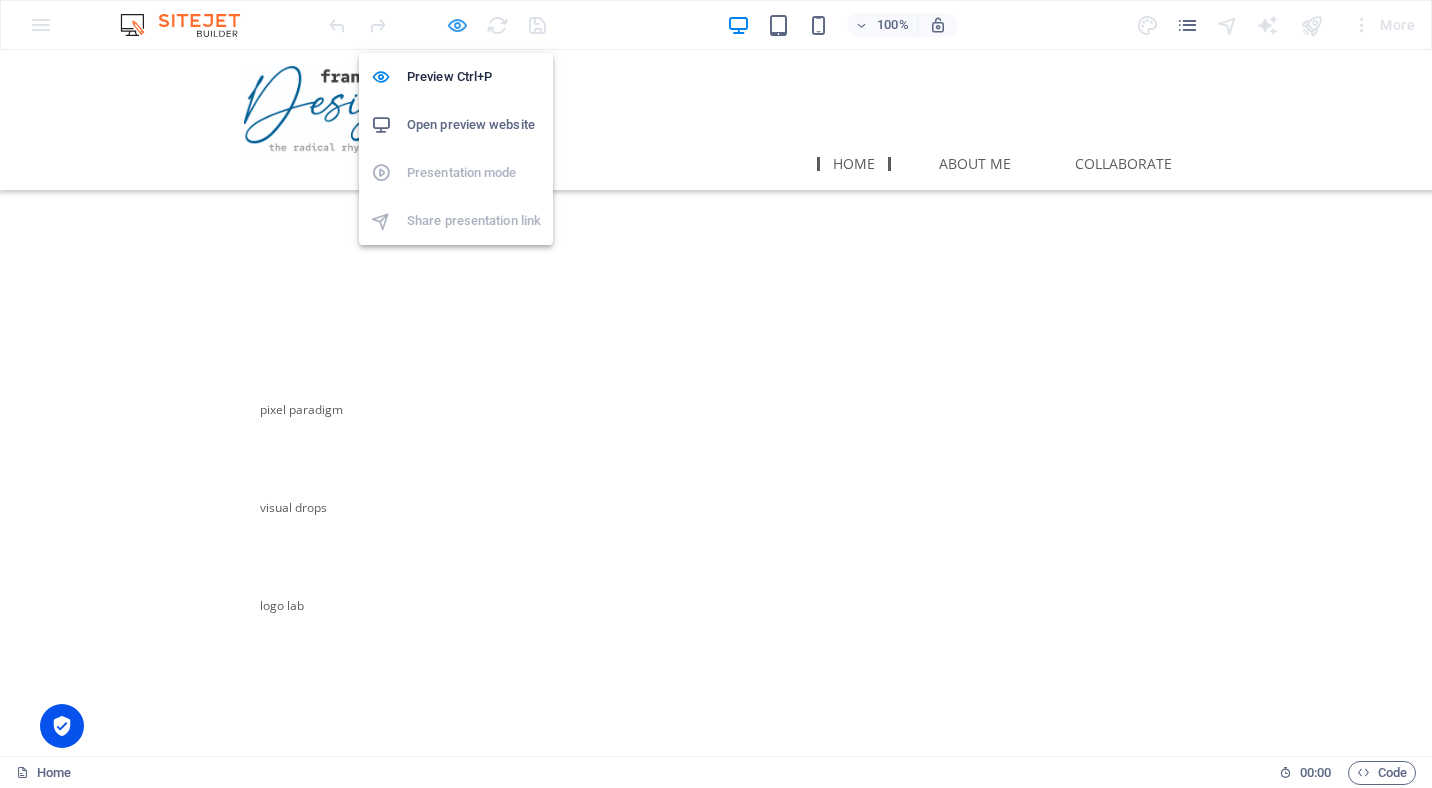 click at bounding box center [457, 25] 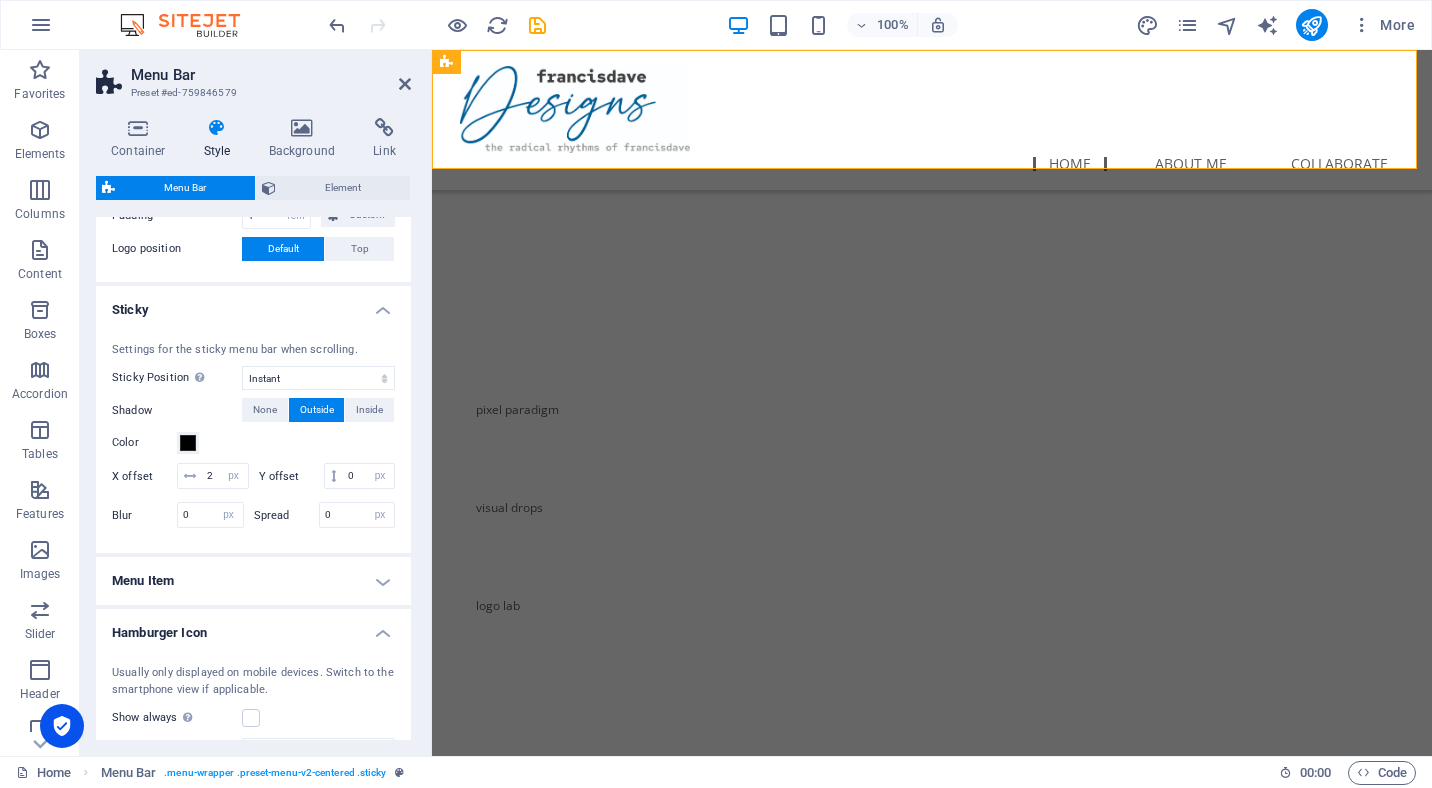 scroll, scrollTop: 500, scrollLeft: 0, axis: vertical 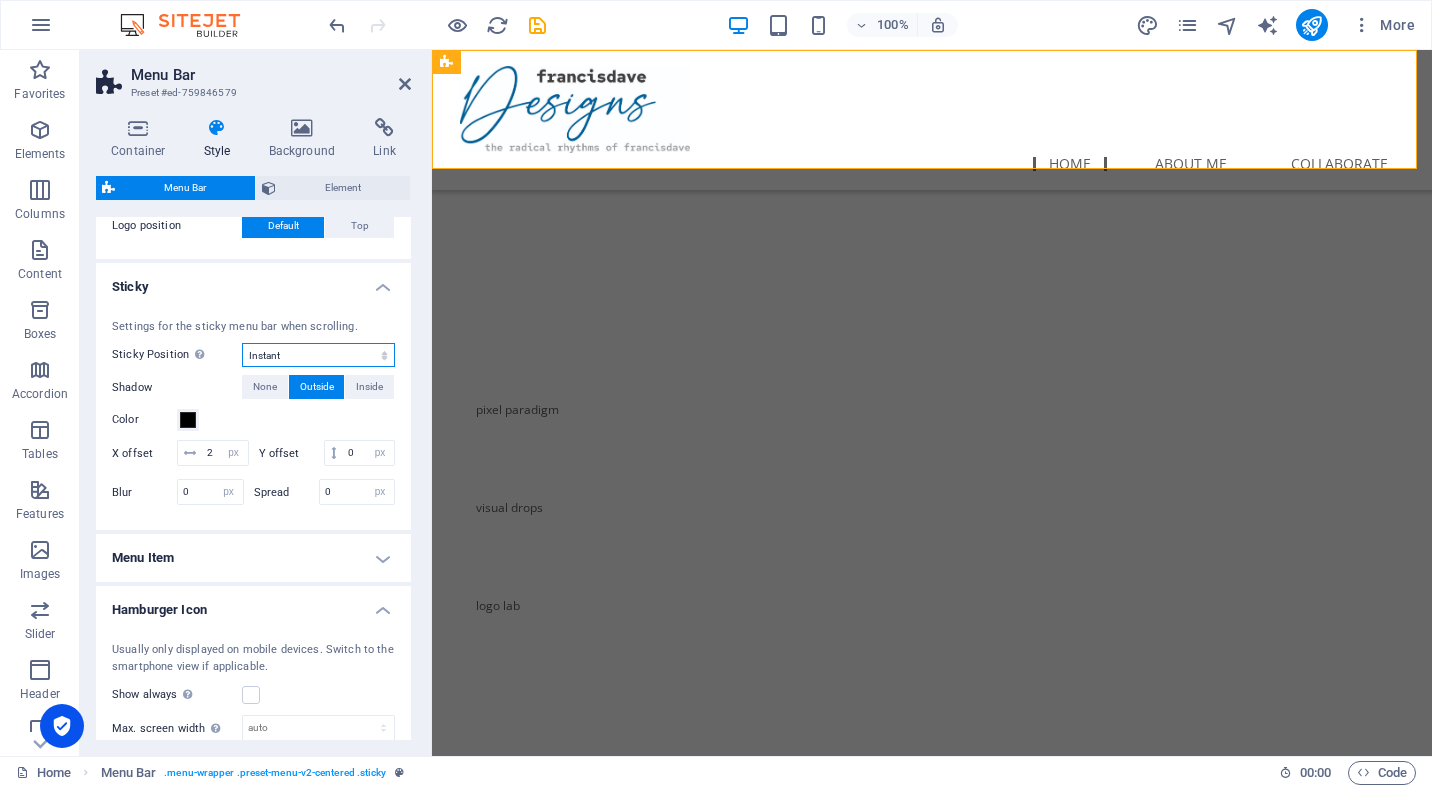 click on "Off Instant After menu After banner When scrolling up" at bounding box center (318, 355) 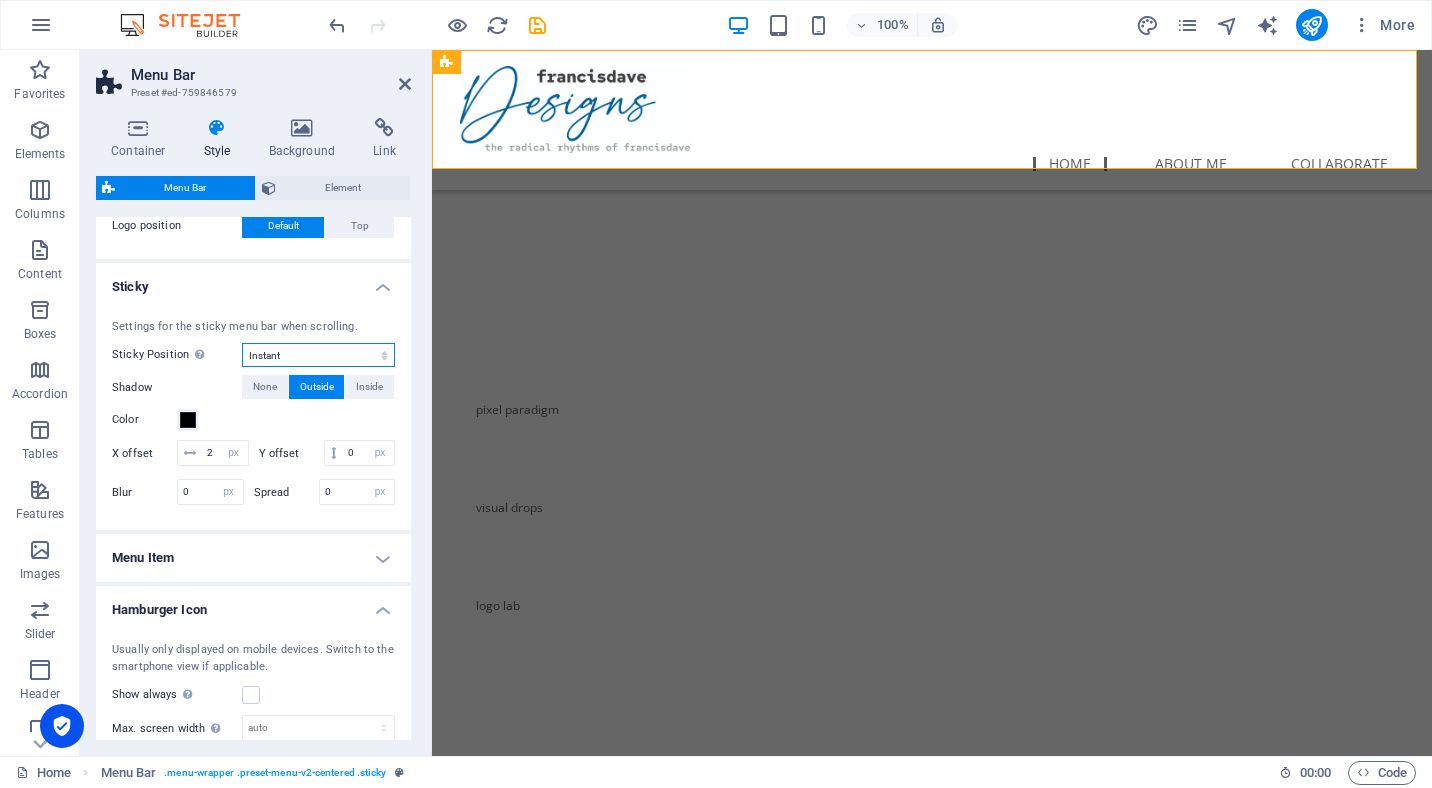 select on "sticky_reverse" 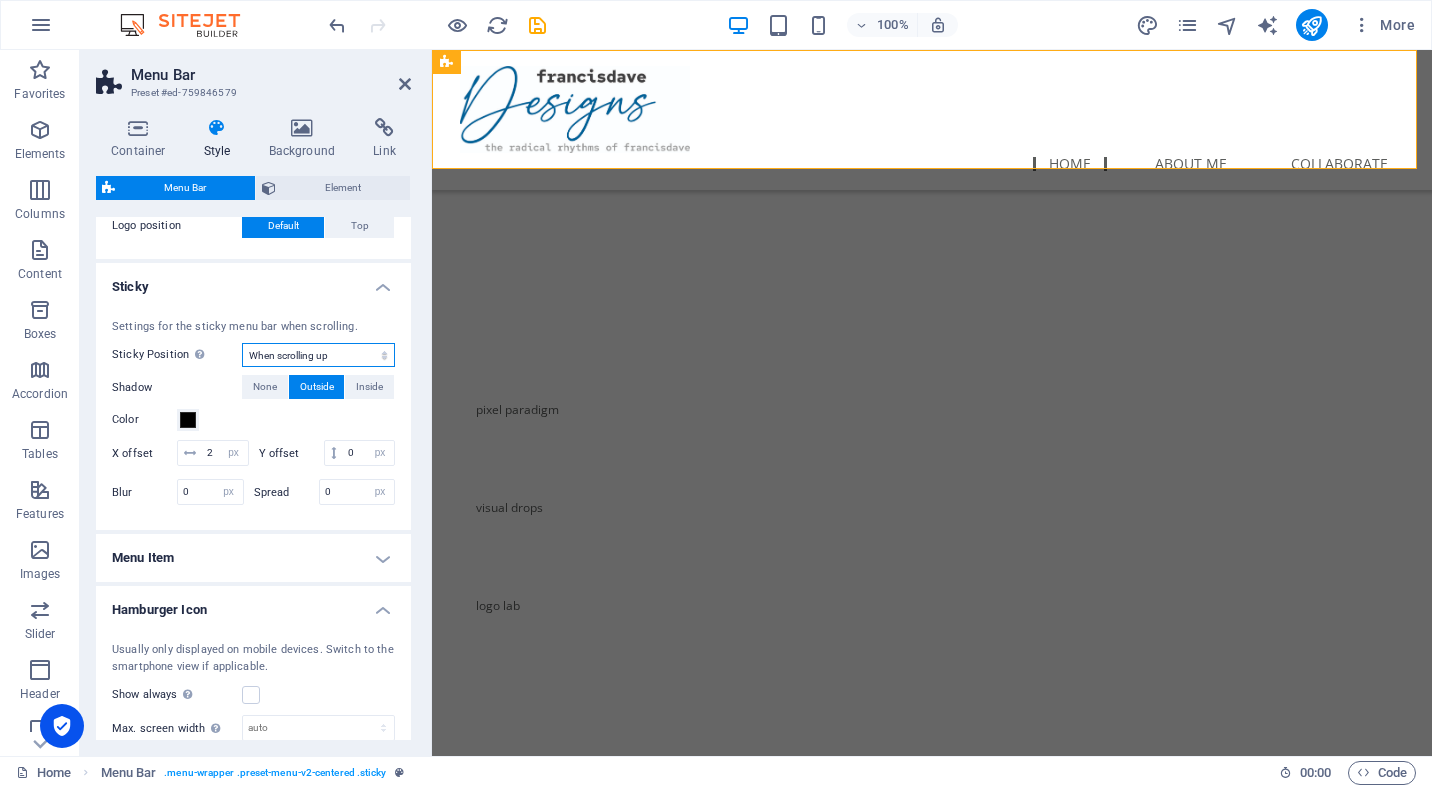 click on "Off Instant After menu After banner When scrolling up" at bounding box center (318, 355) 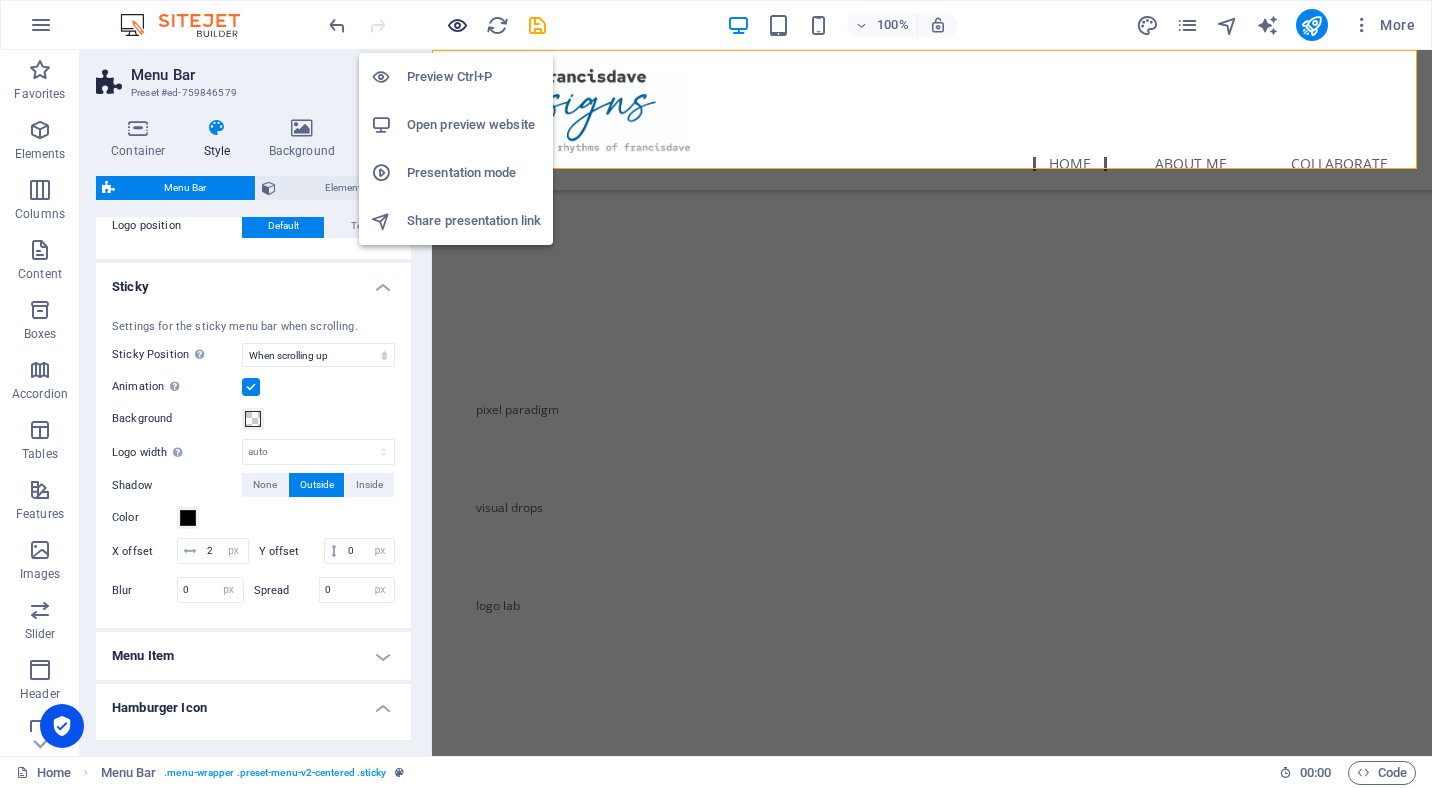 click at bounding box center [457, 25] 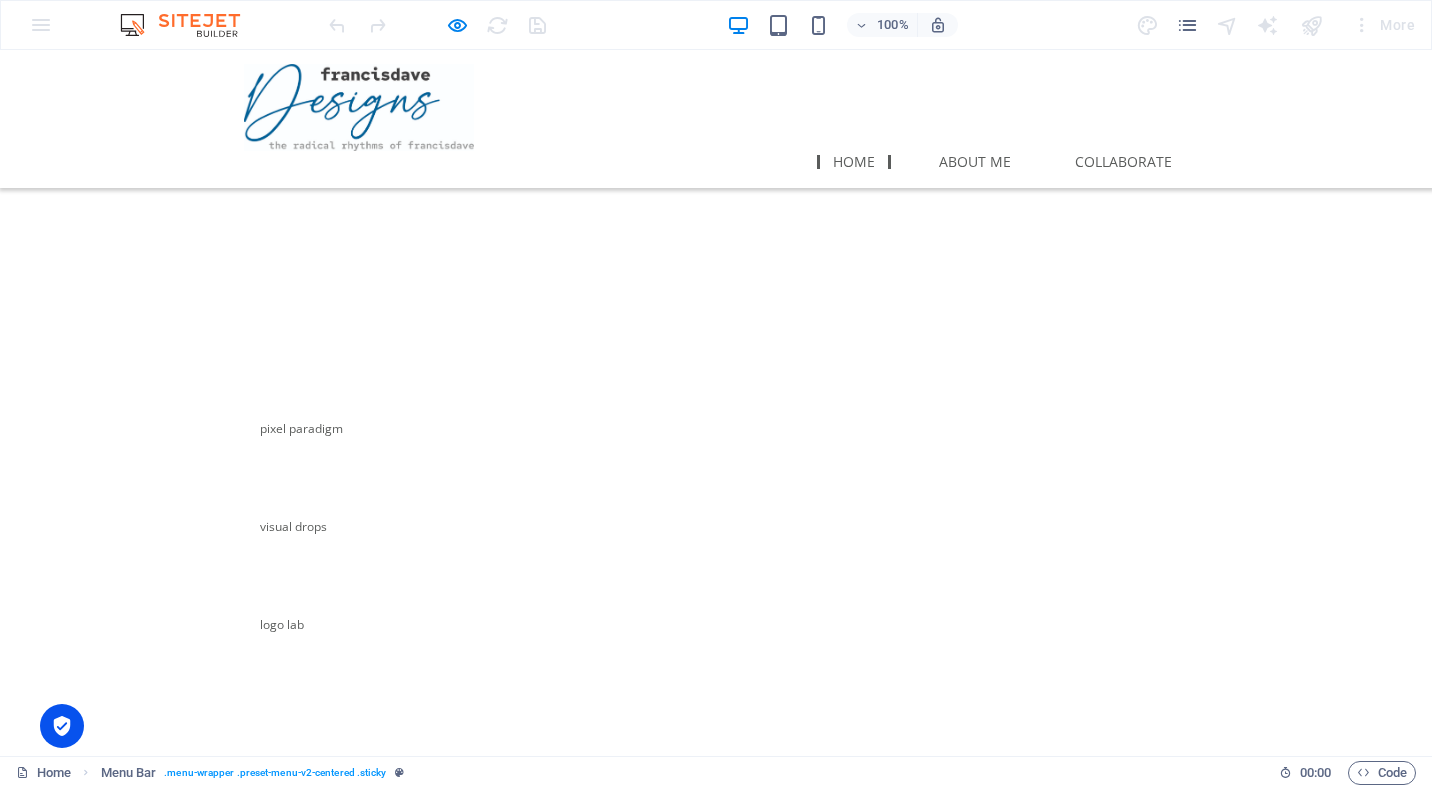 scroll, scrollTop: 0, scrollLeft: 0, axis: both 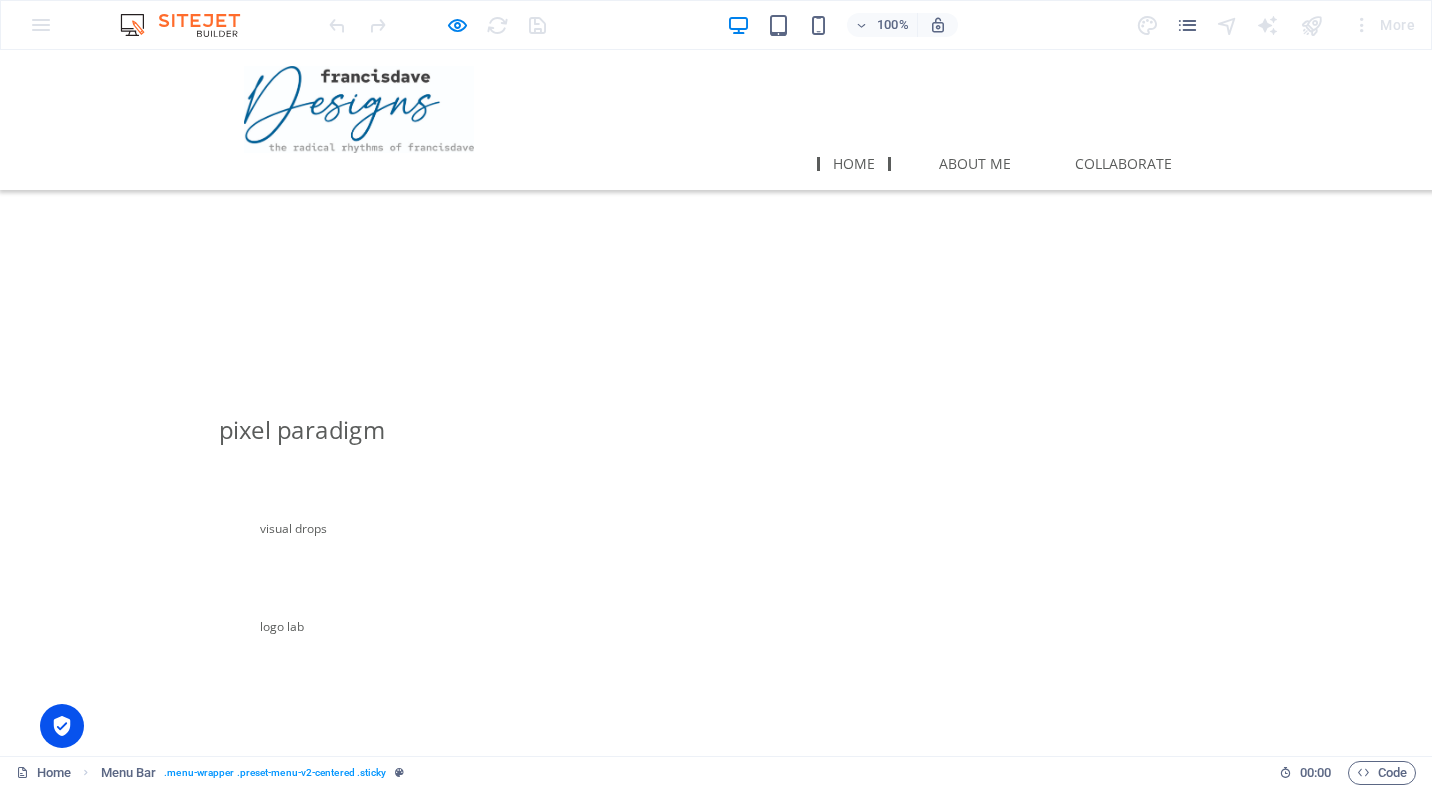 click on "pixel paradigm" at bounding box center [302, 431] 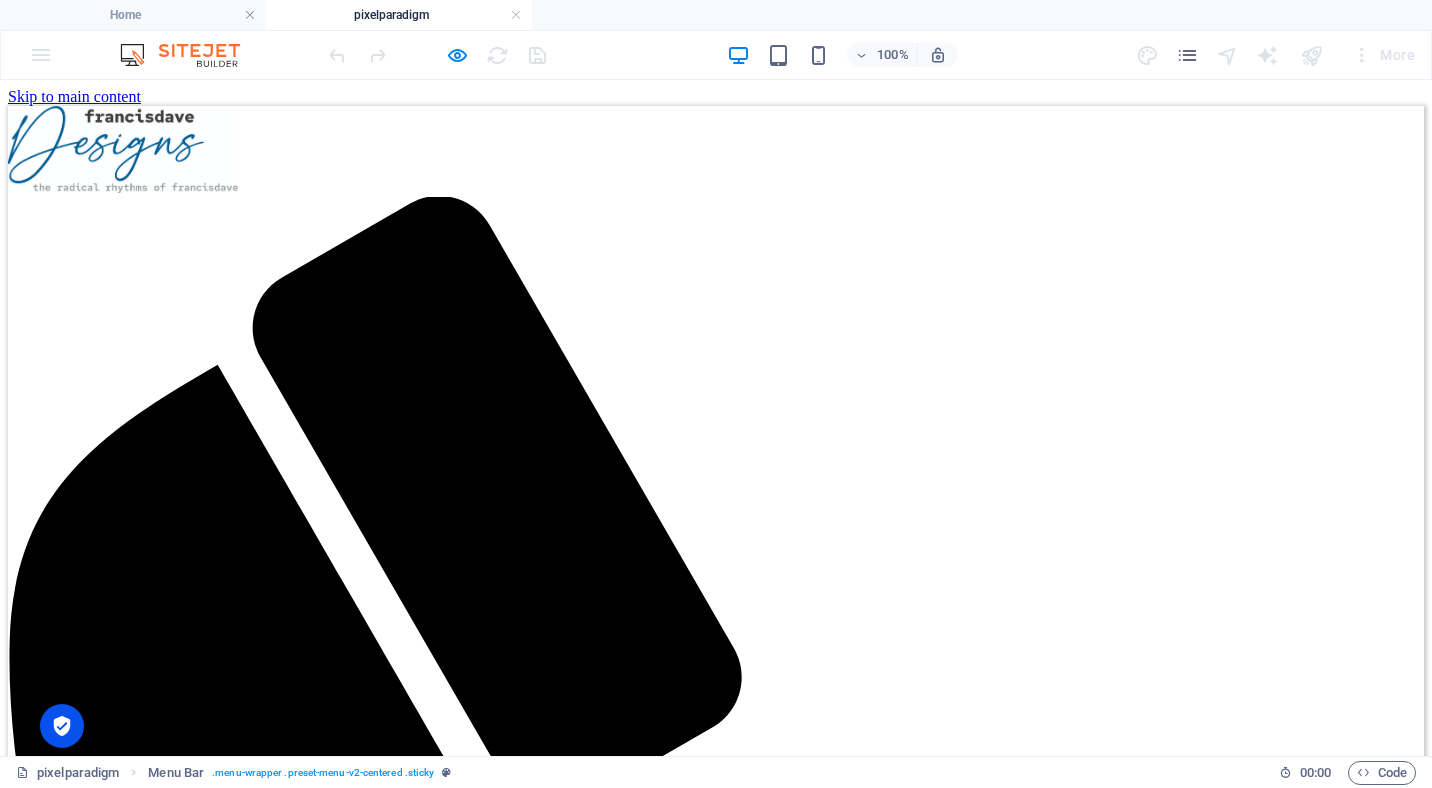scroll, scrollTop: 0, scrollLeft: 0, axis: both 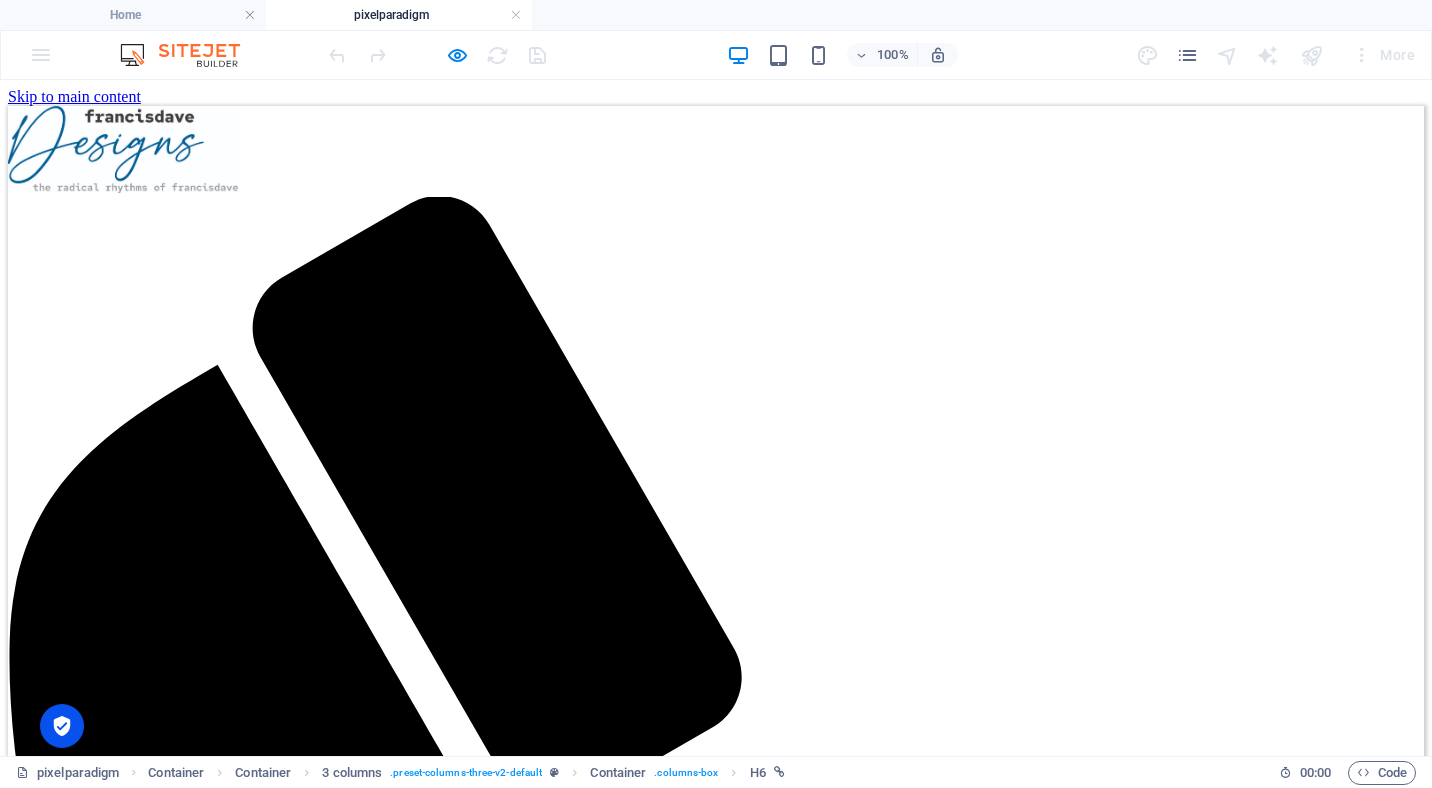 click on "posters/printed media" at bounding box center [716, 2532] 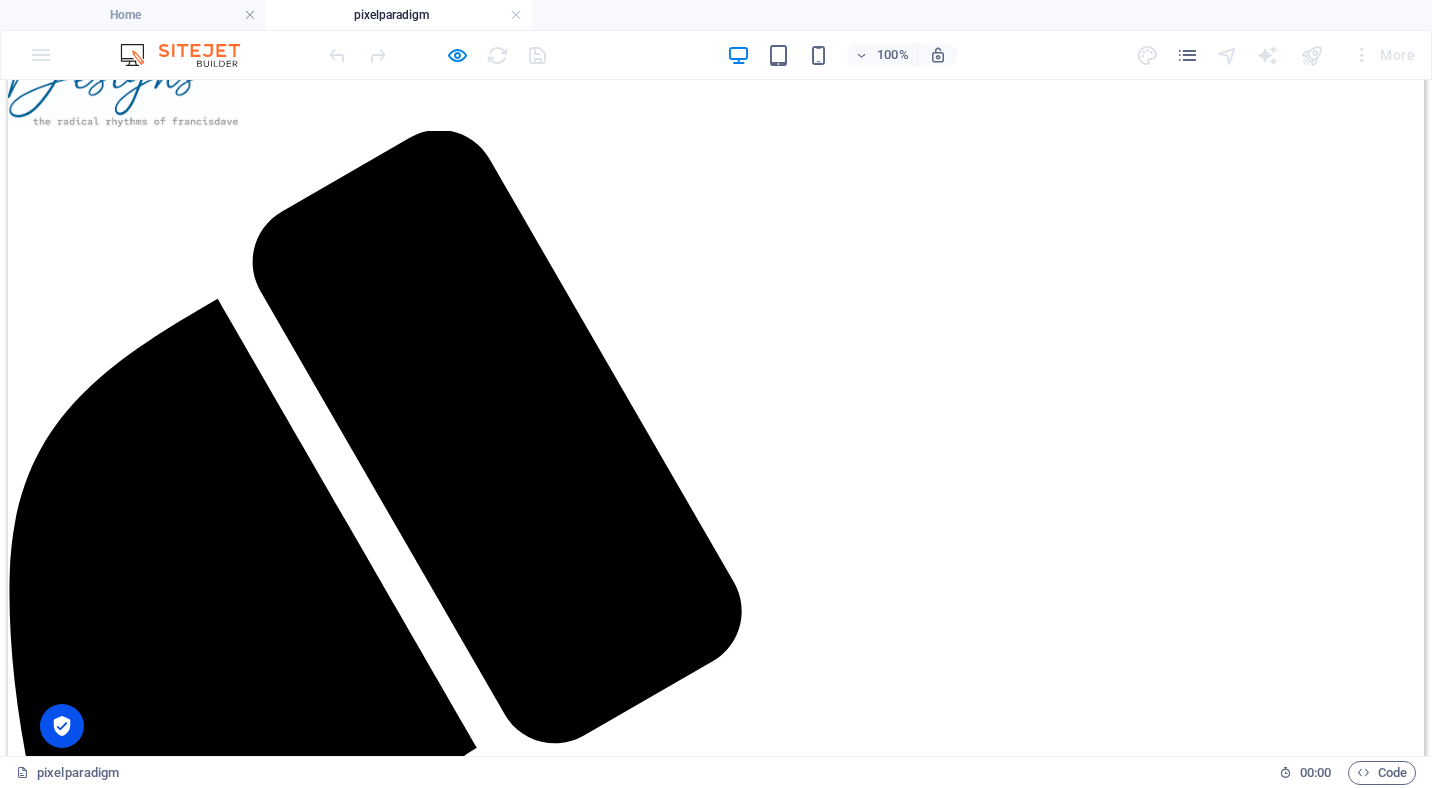 scroll, scrollTop: 200, scrollLeft: 0, axis: vertical 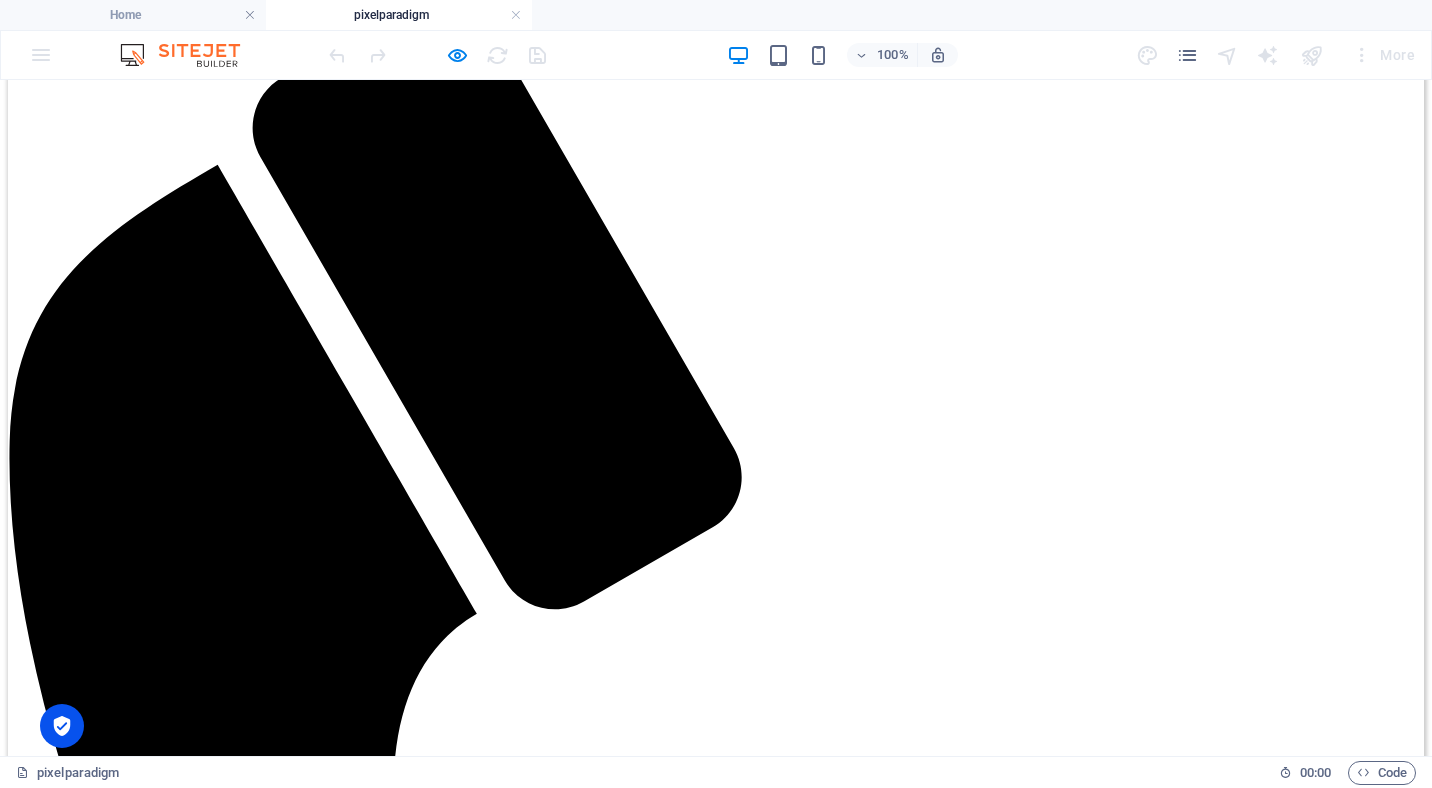 click on "posters/printed media" at bounding box center [716, 2332] 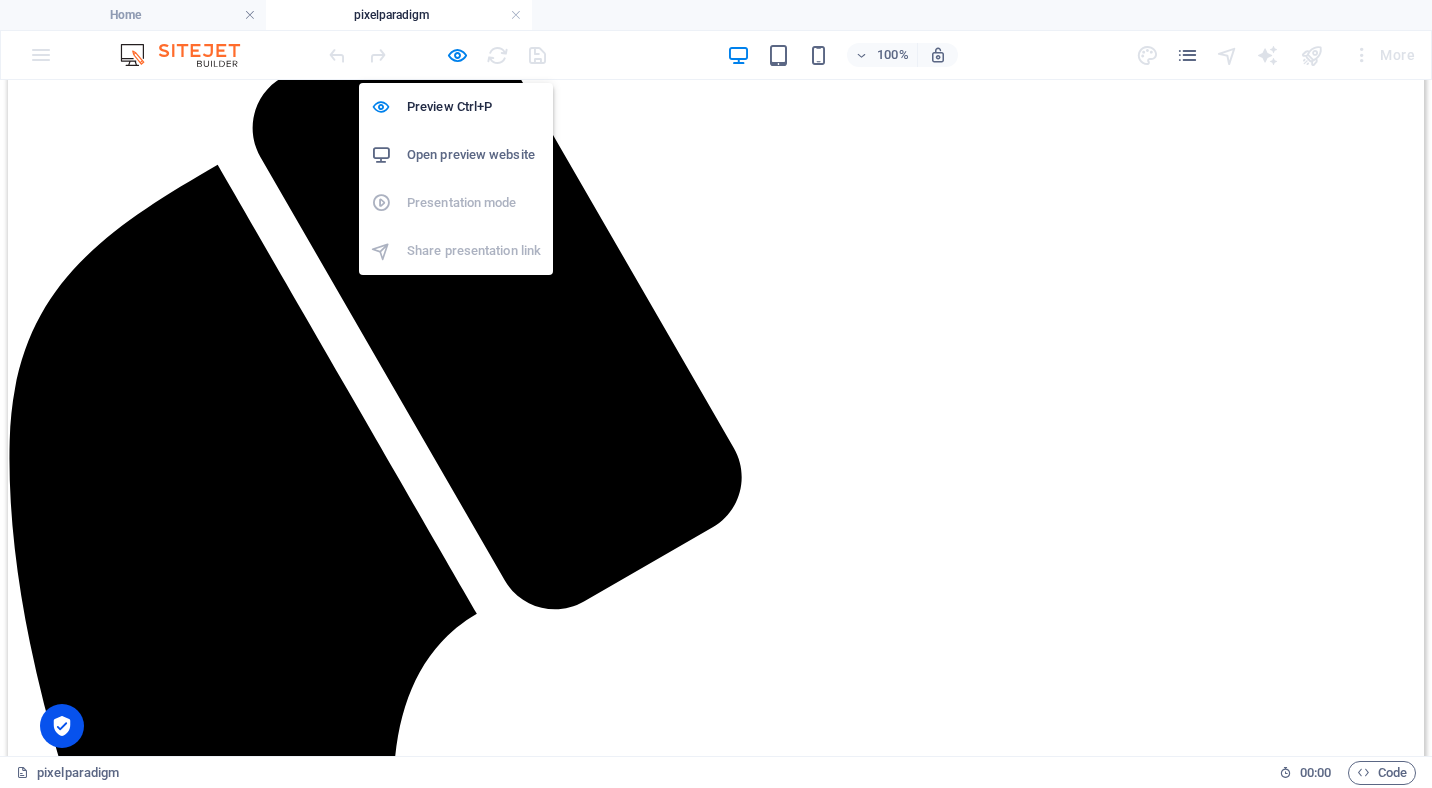 click on "Open preview website" at bounding box center (474, 155) 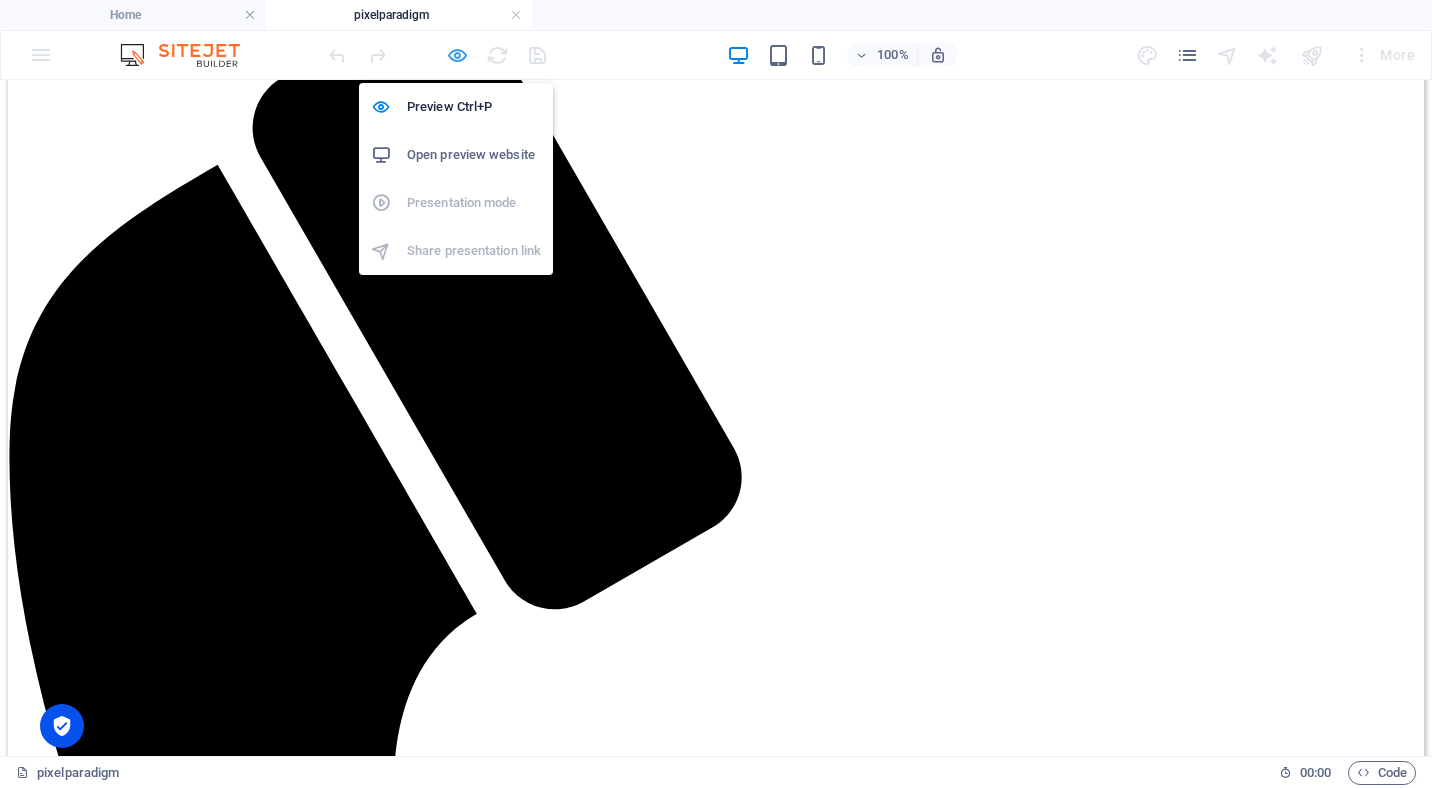 click at bounding box center [457, 55] 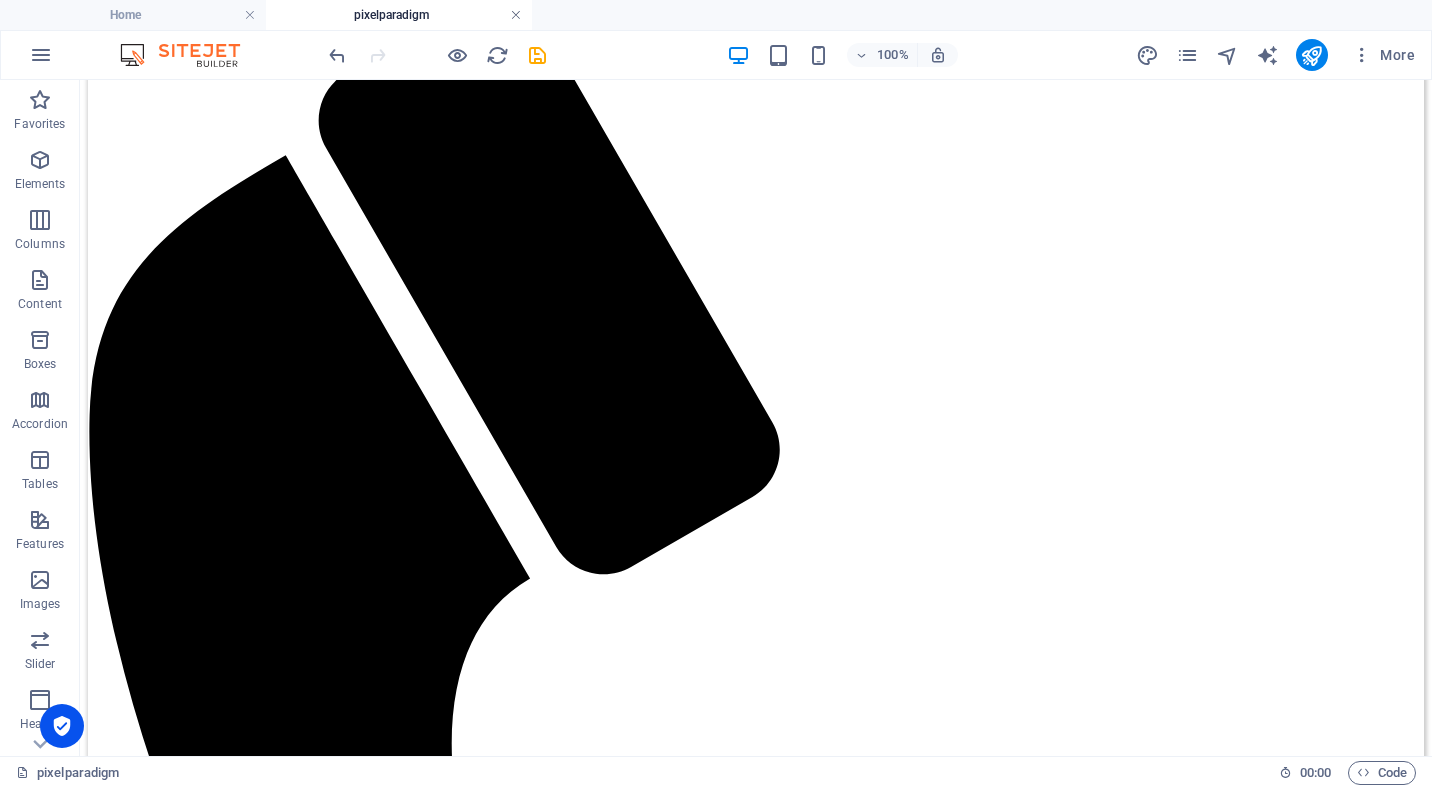 click at bounding box center [516, 15] 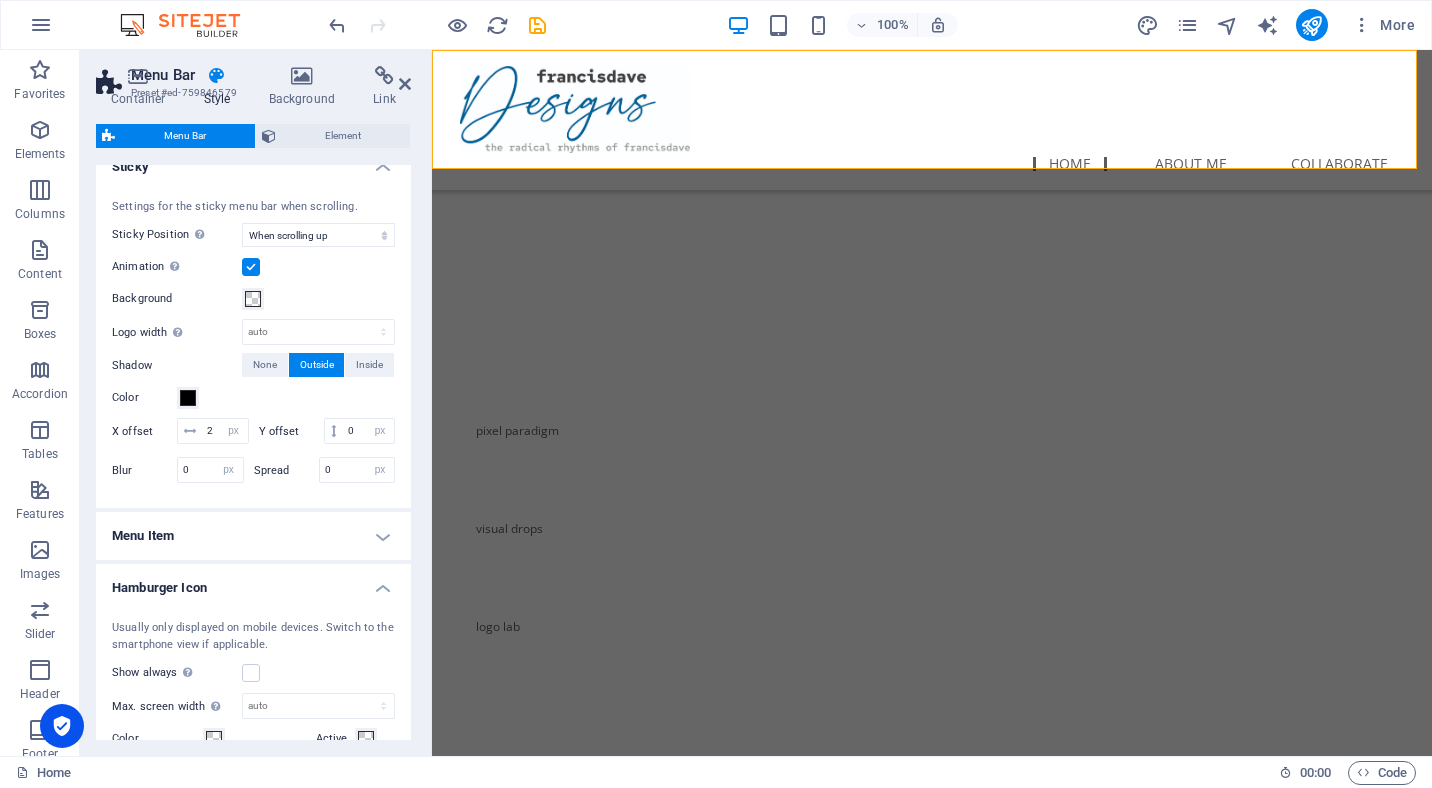 scroll, scrollTop: 600, scrollLeft: 0, axis: vertical 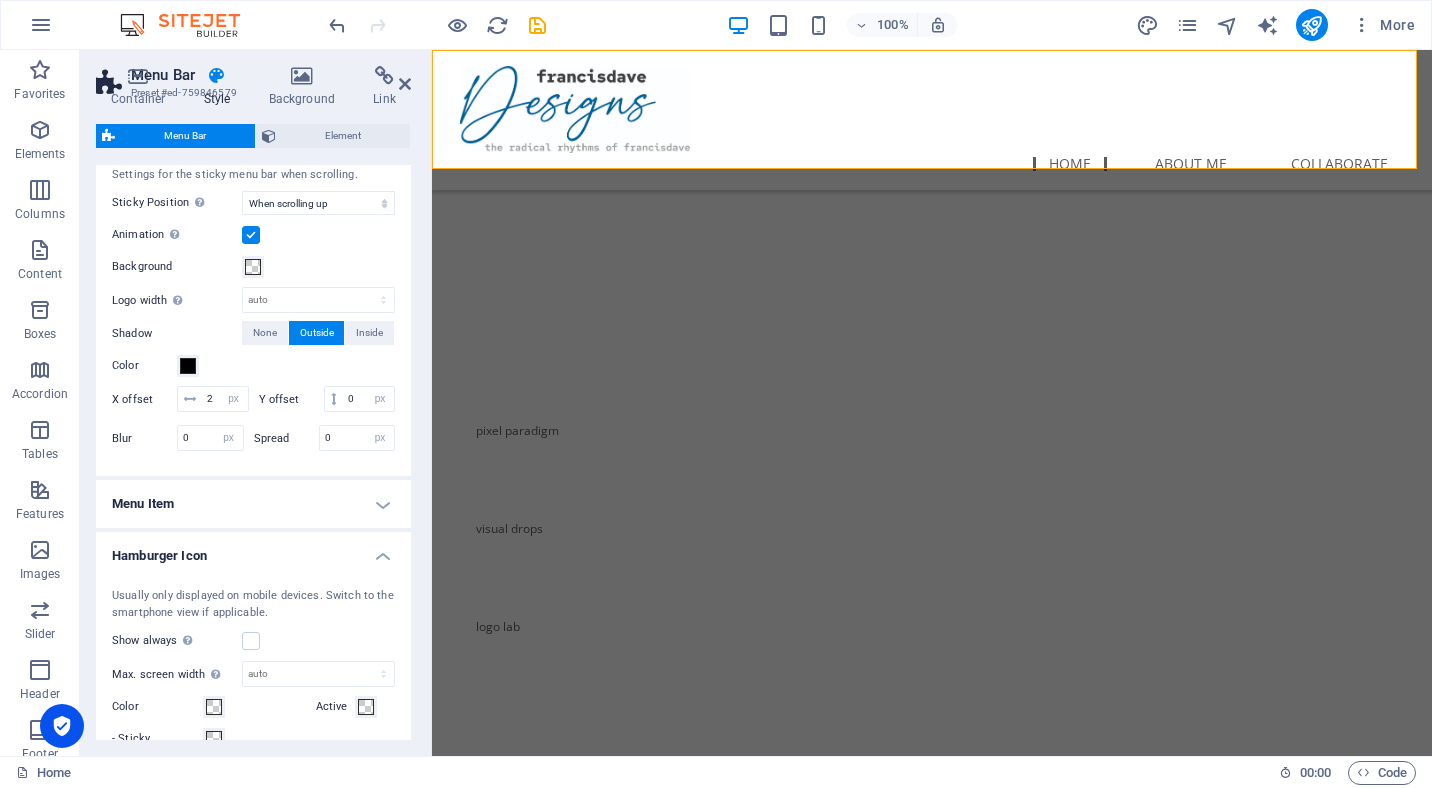 click on "Hamburger Icon" at bounding box center (253, 550) 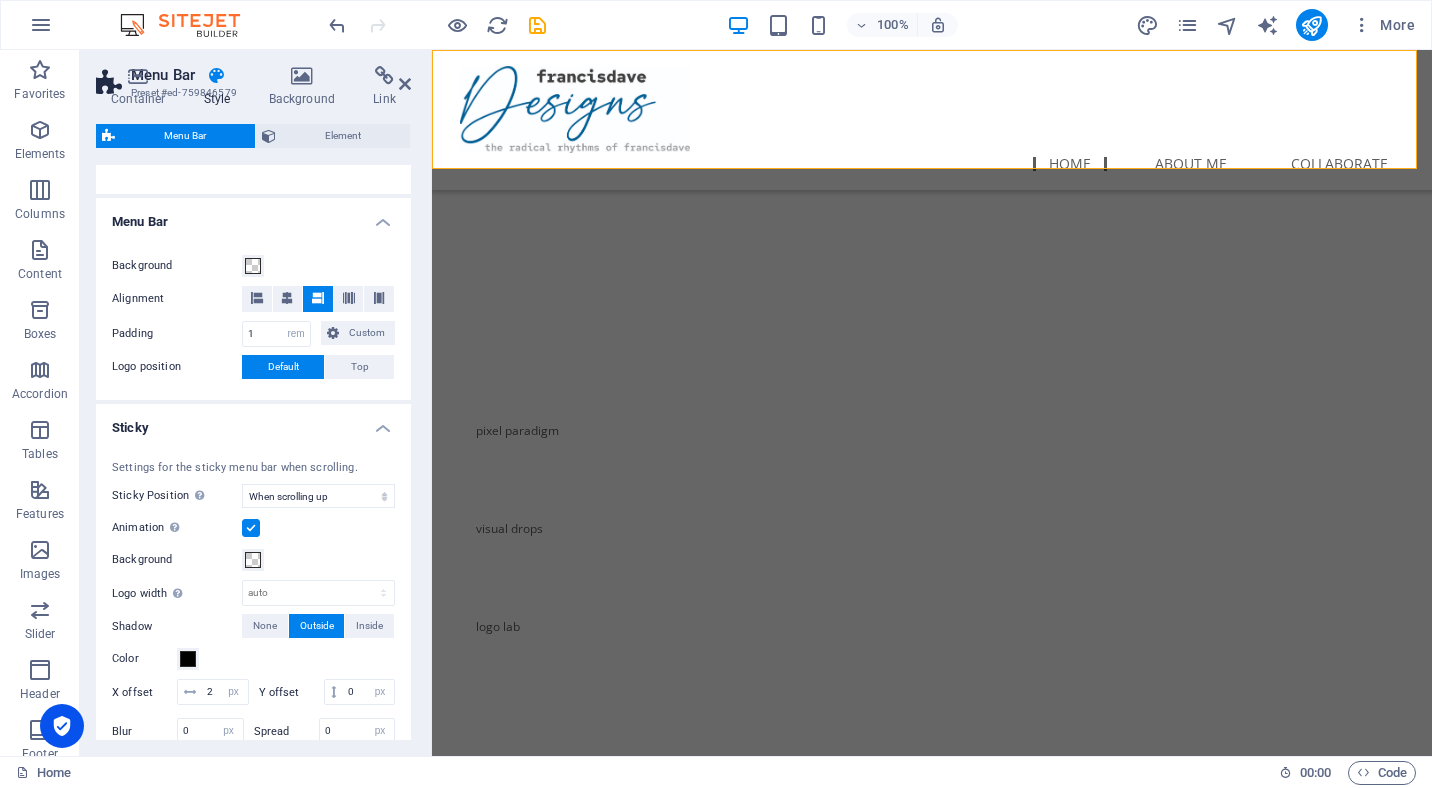 scroll, scrollTop: 300, scrollLeft: 0, axis: vertical 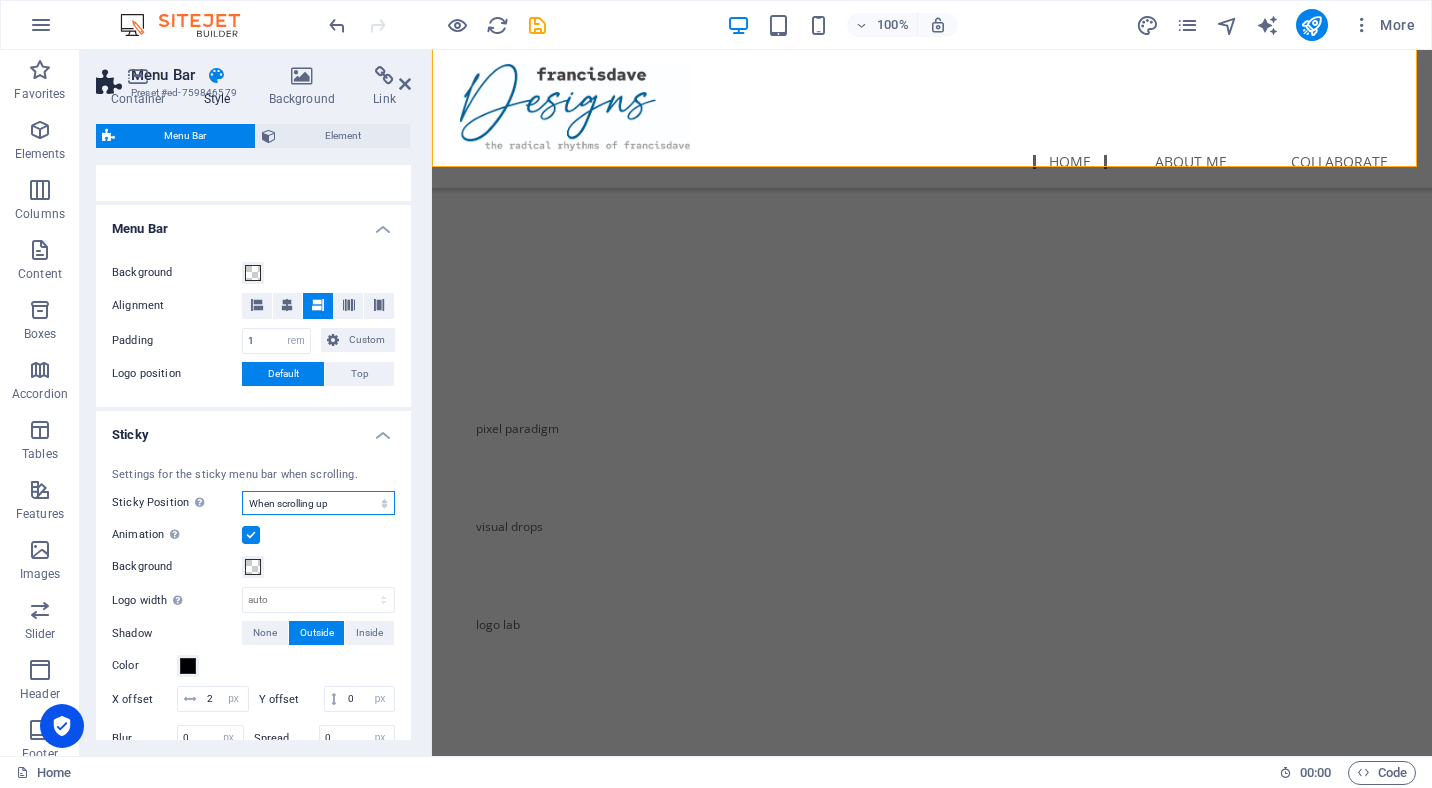 click on "Off Instant After menu After banner When scrolling up" at bounding box center [318, 503] 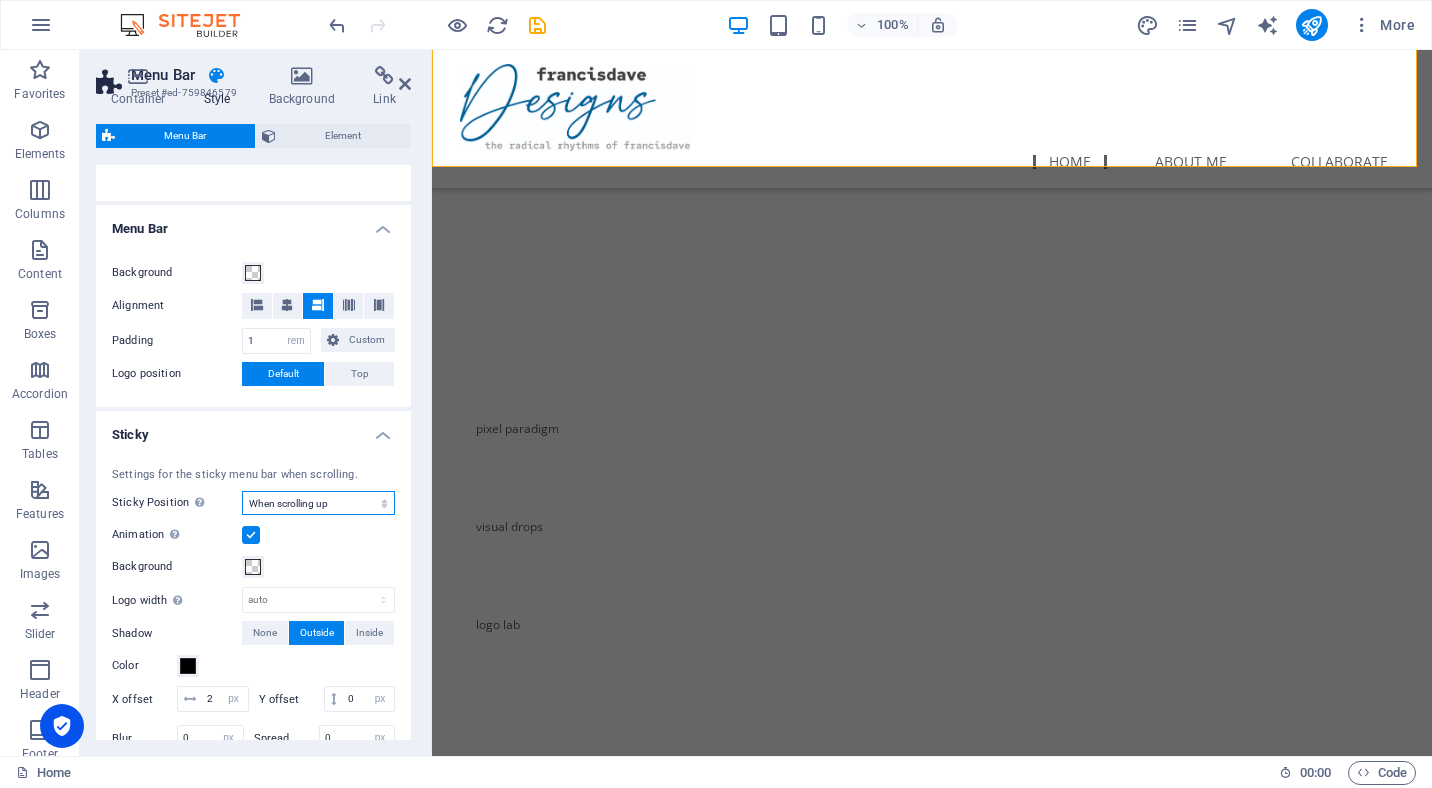 select on "sticky_banner" 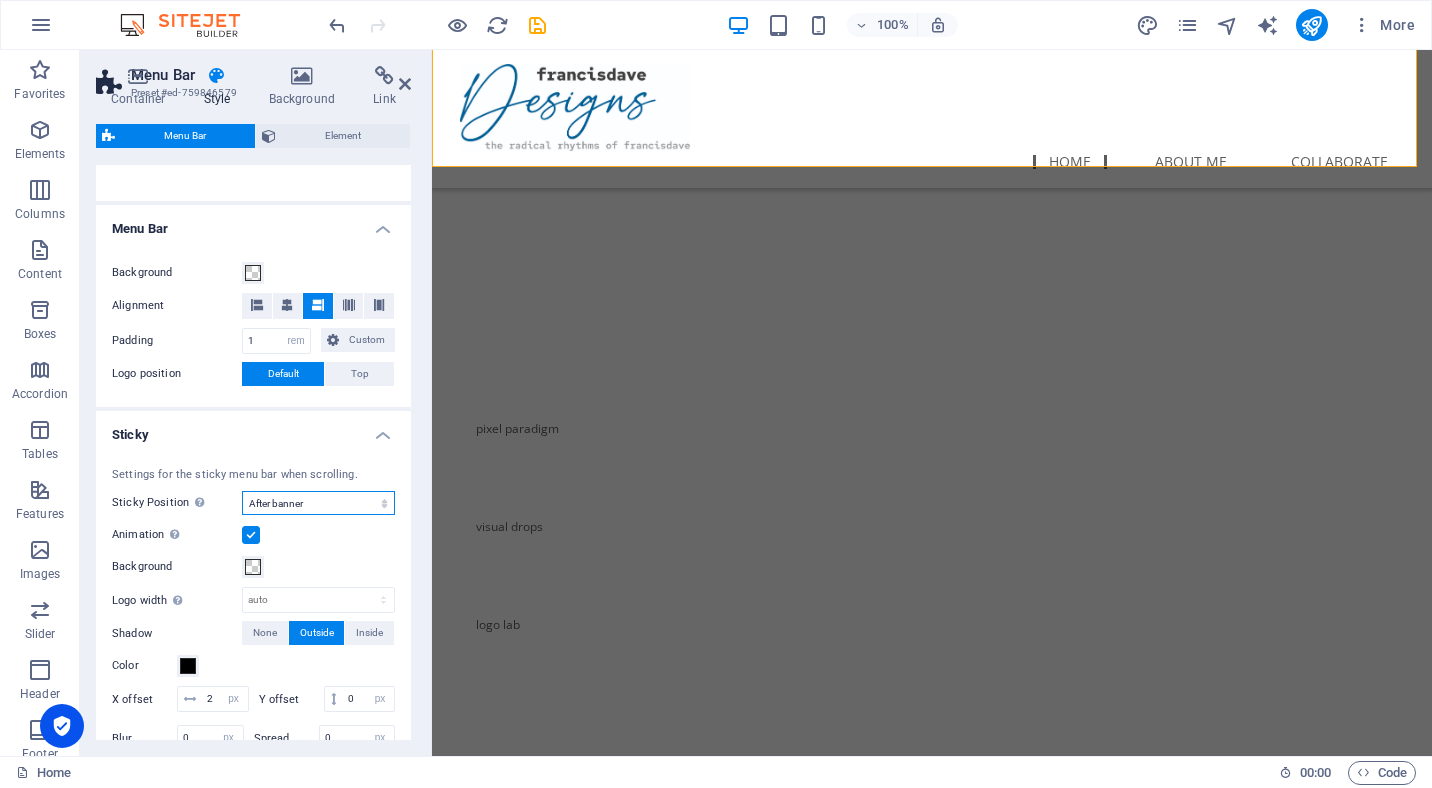 click on "Off Instant After menu After banner When scrolling up" at bounding box center (318, 503) 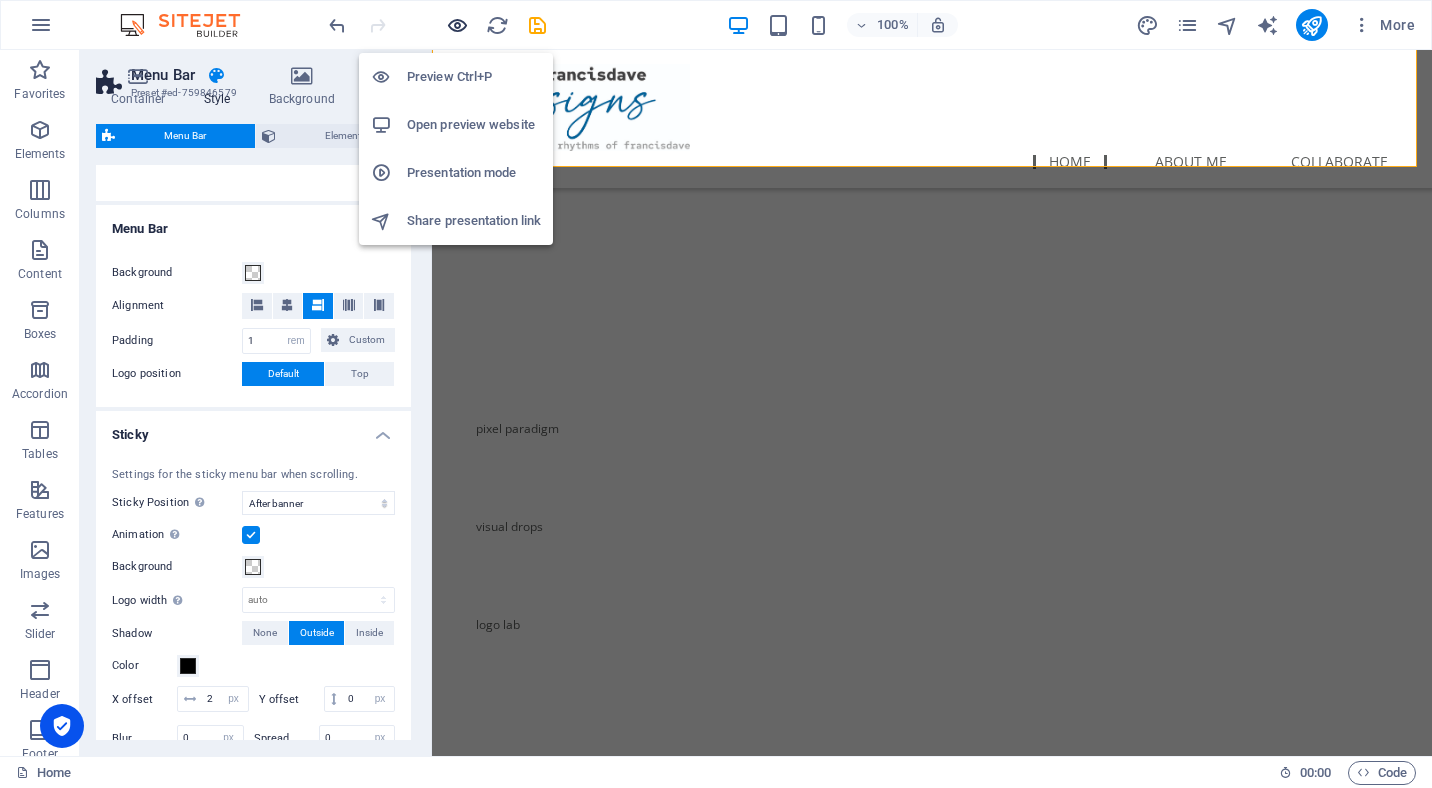 click at bounding box center [457, 25] 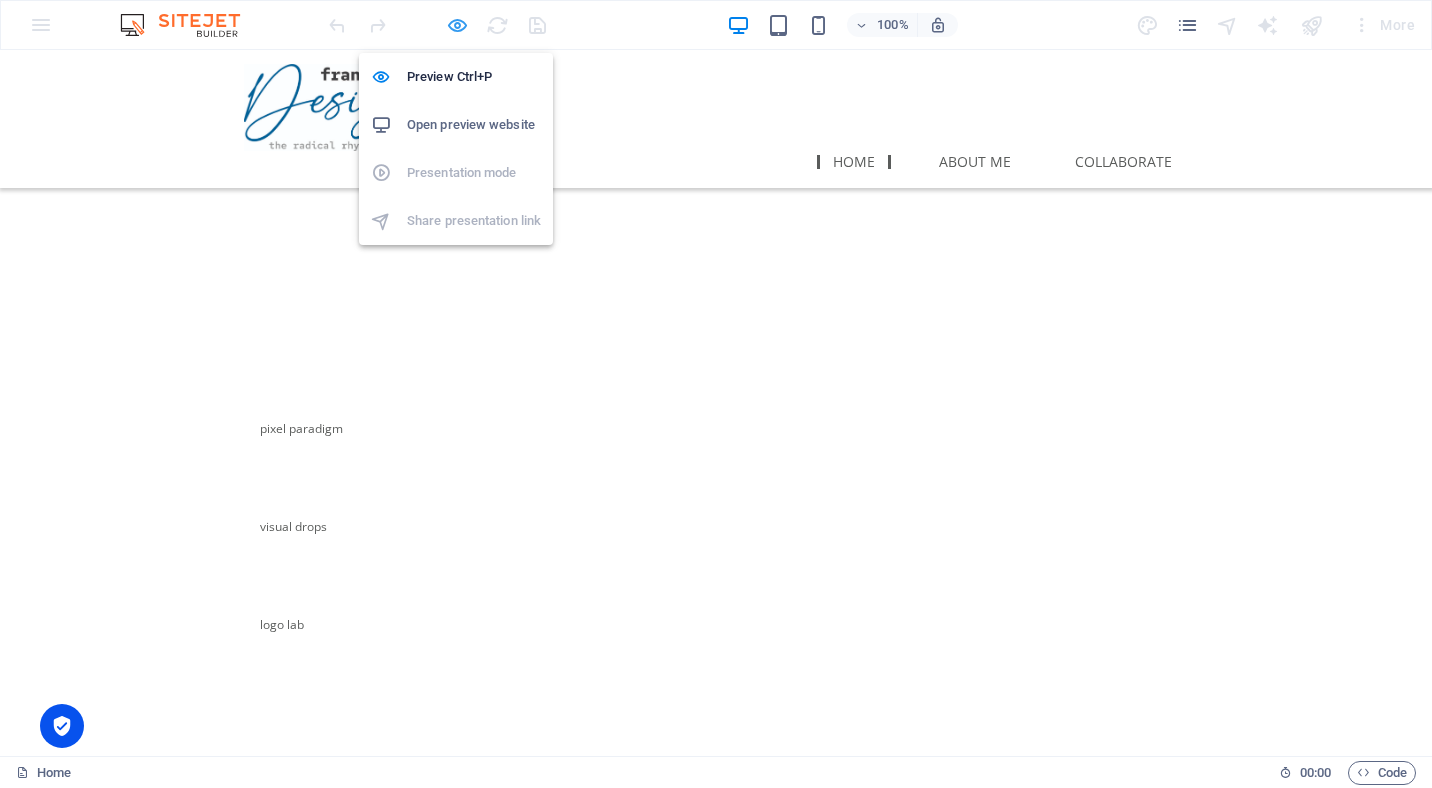click at bounding box center (457, 25) 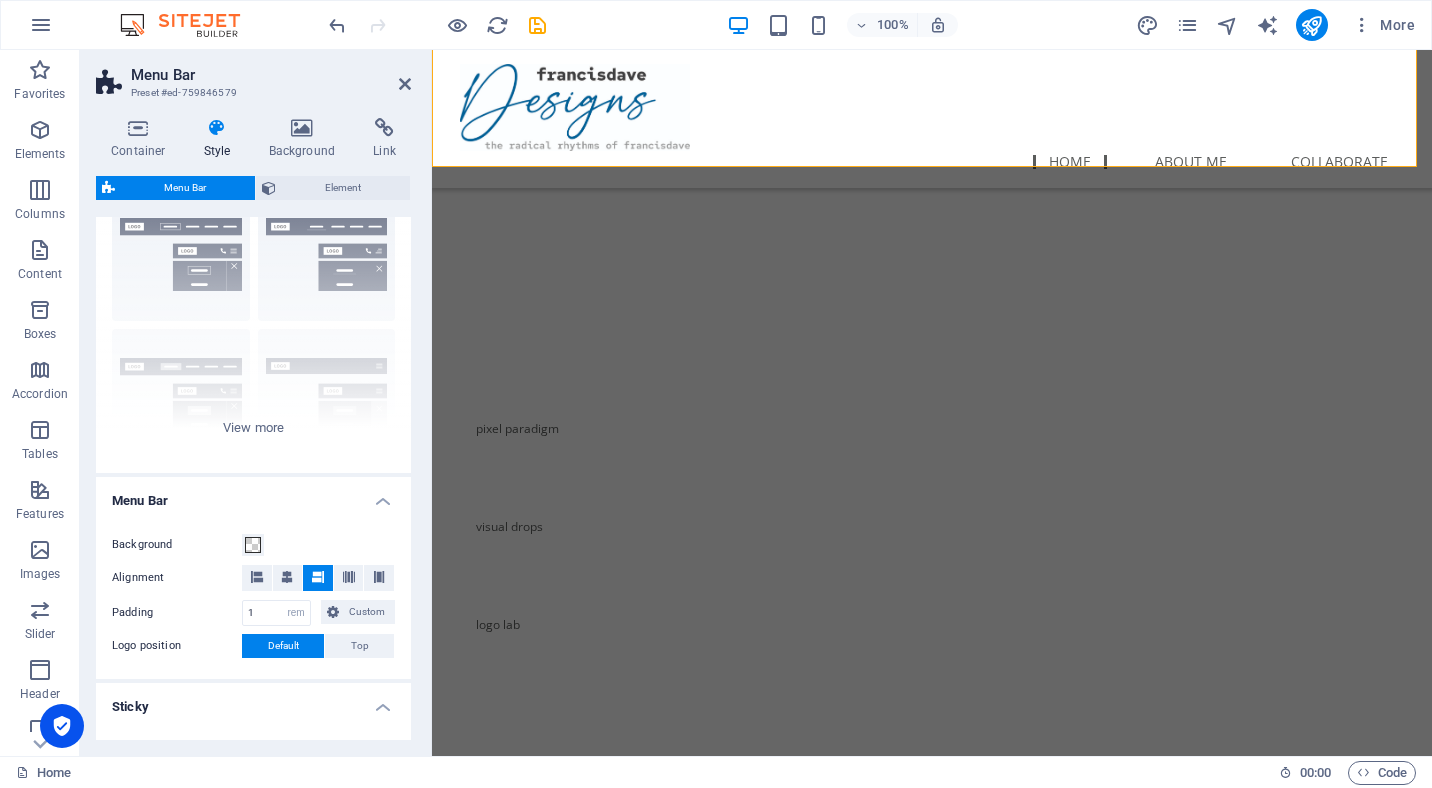 scroll, scrollTop: 200, scrollLeft: 0, axis: vertical 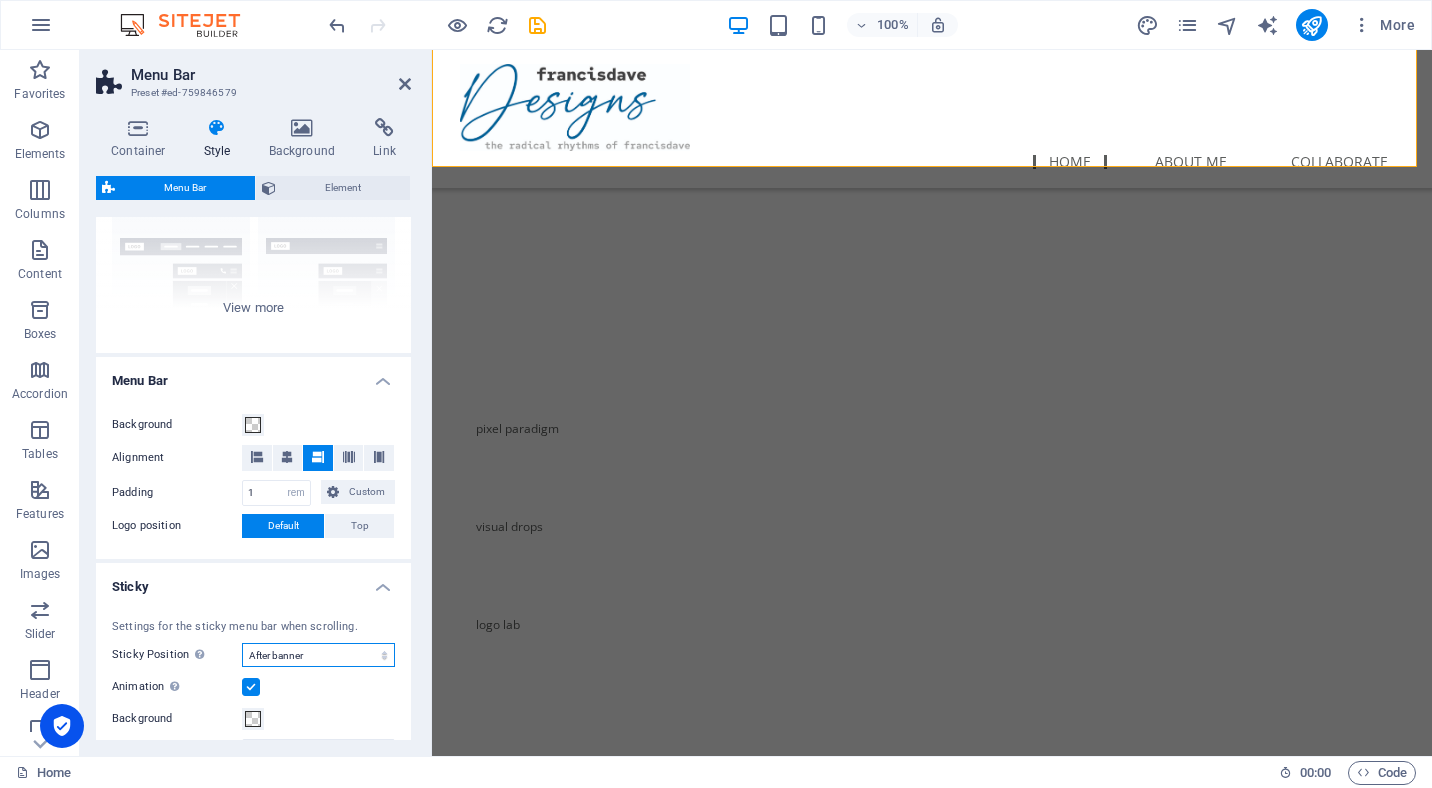 click on "Off Instant After menu After banner When scrolling up" at bounding box center [318, 655] 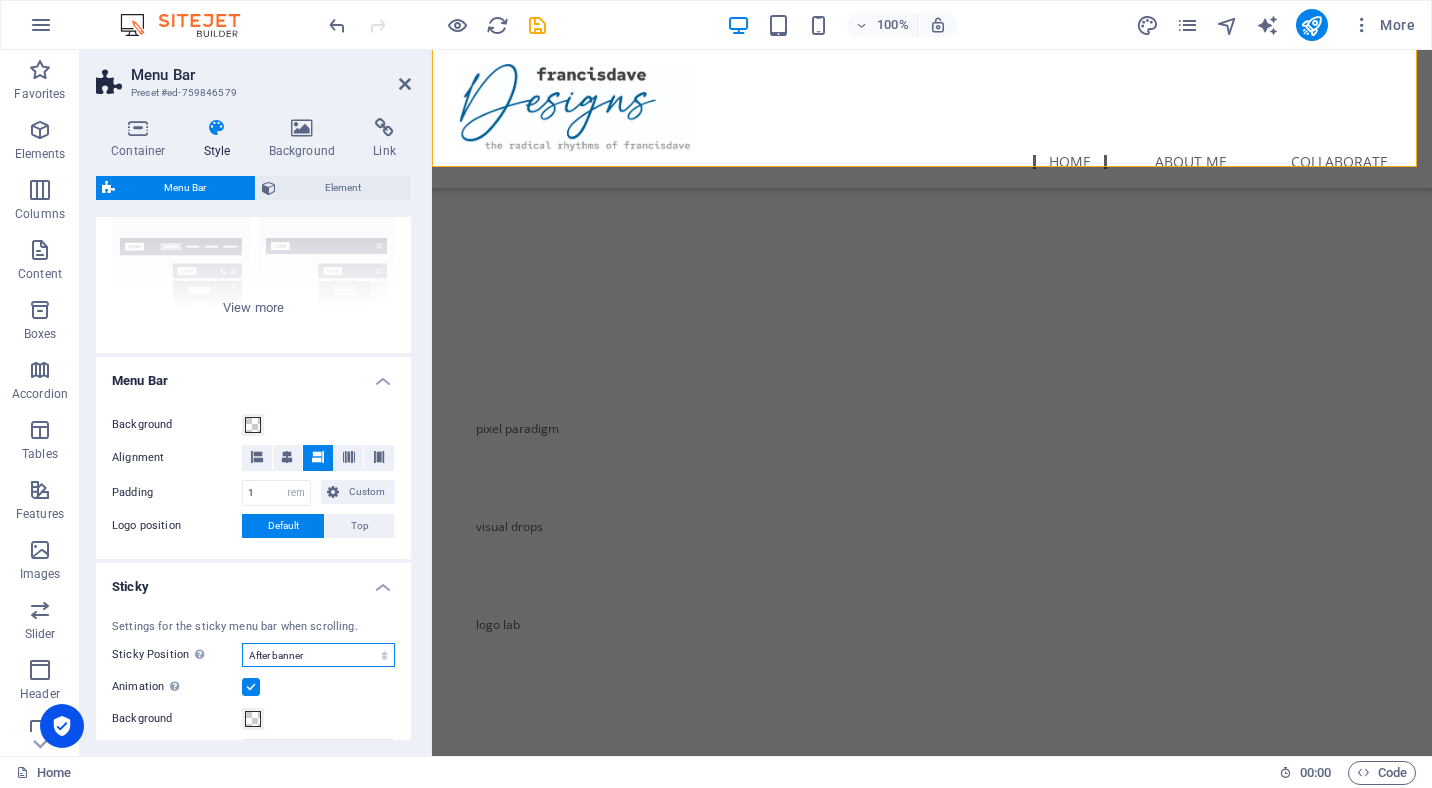 select on "sticky_reverse" 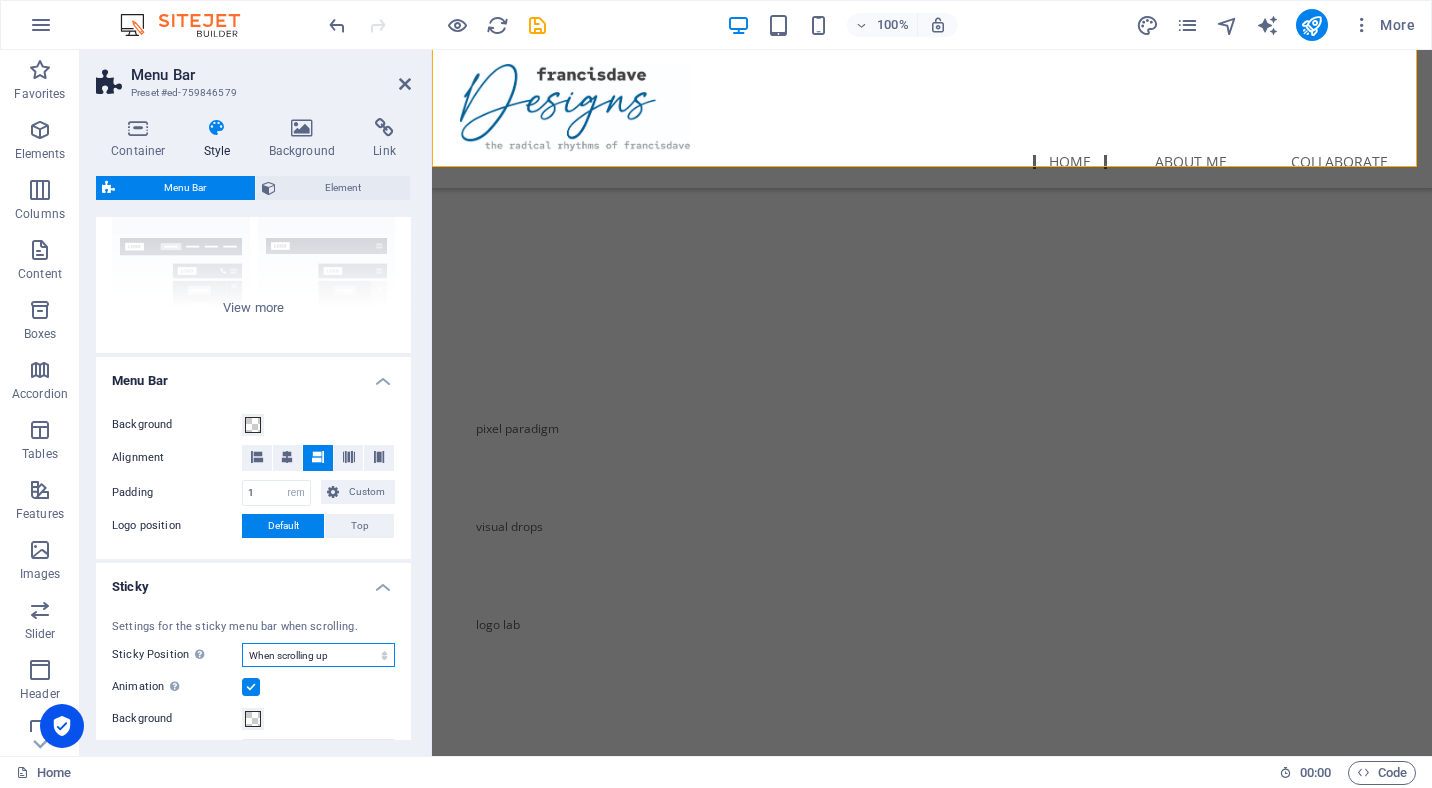 click on "Off Instant After menu After banner When scrolling up" at bounding box center (318, 655) 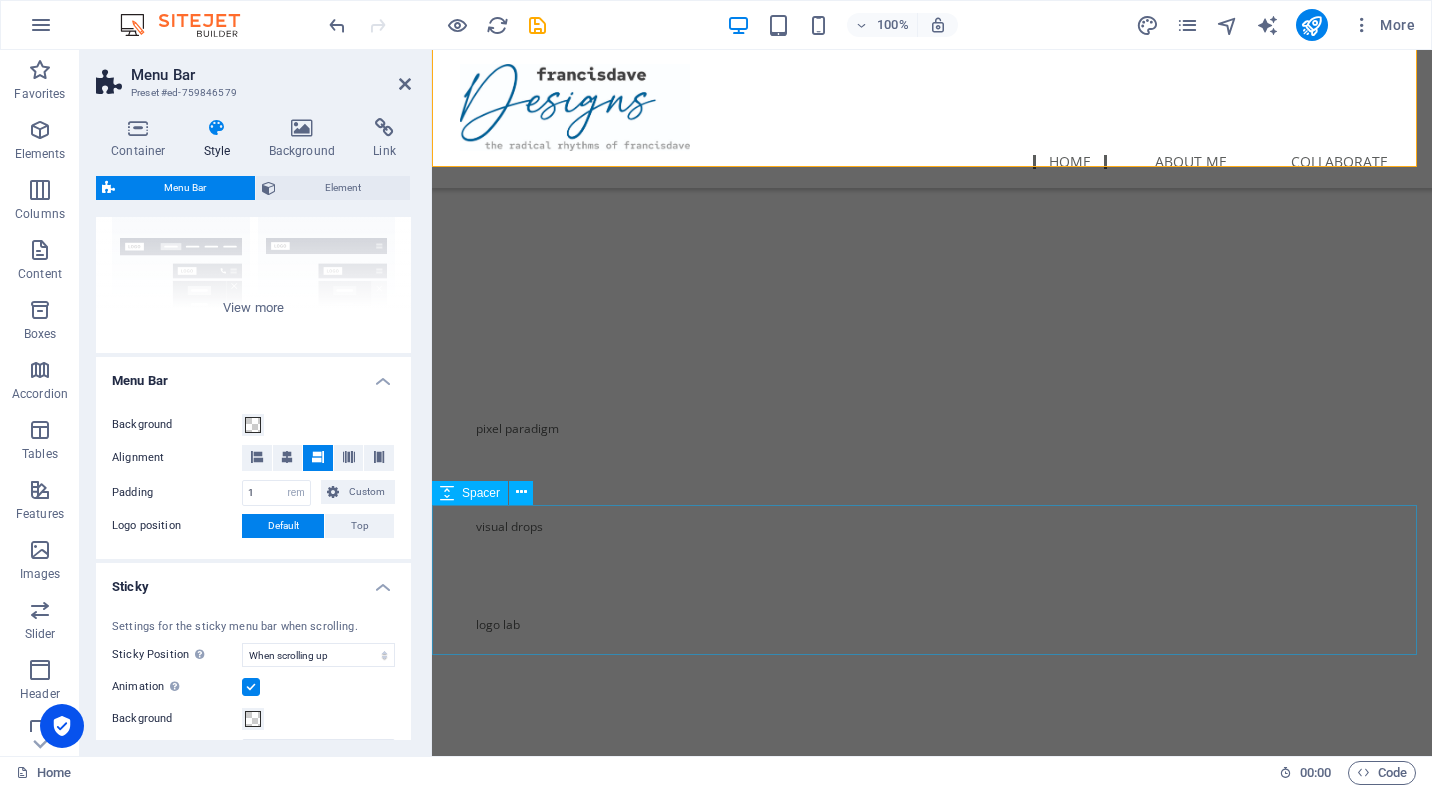 scroll, scrollTop: 0, scrollLeft: 0, axis: both 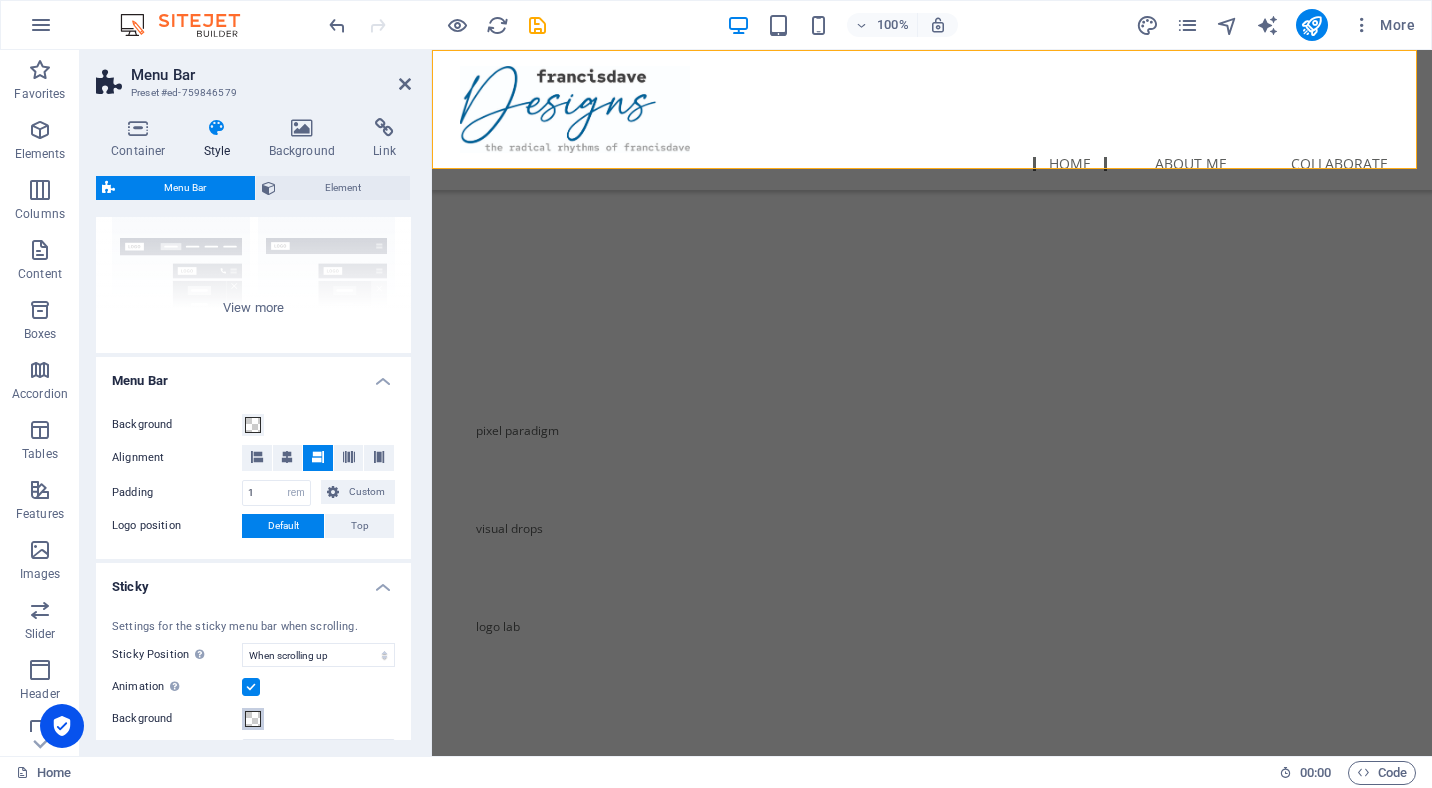 type 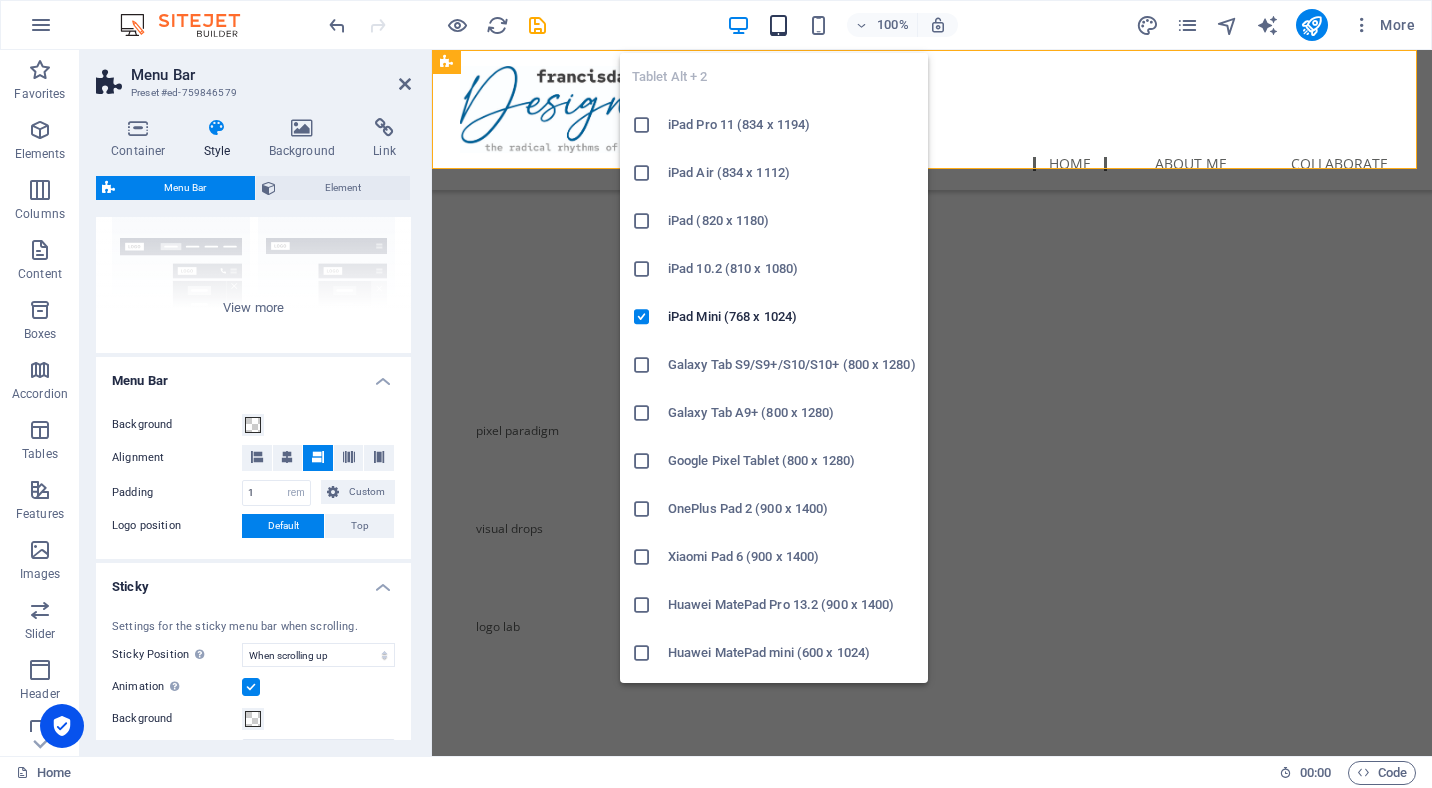 click at bounding box center [778, 25] 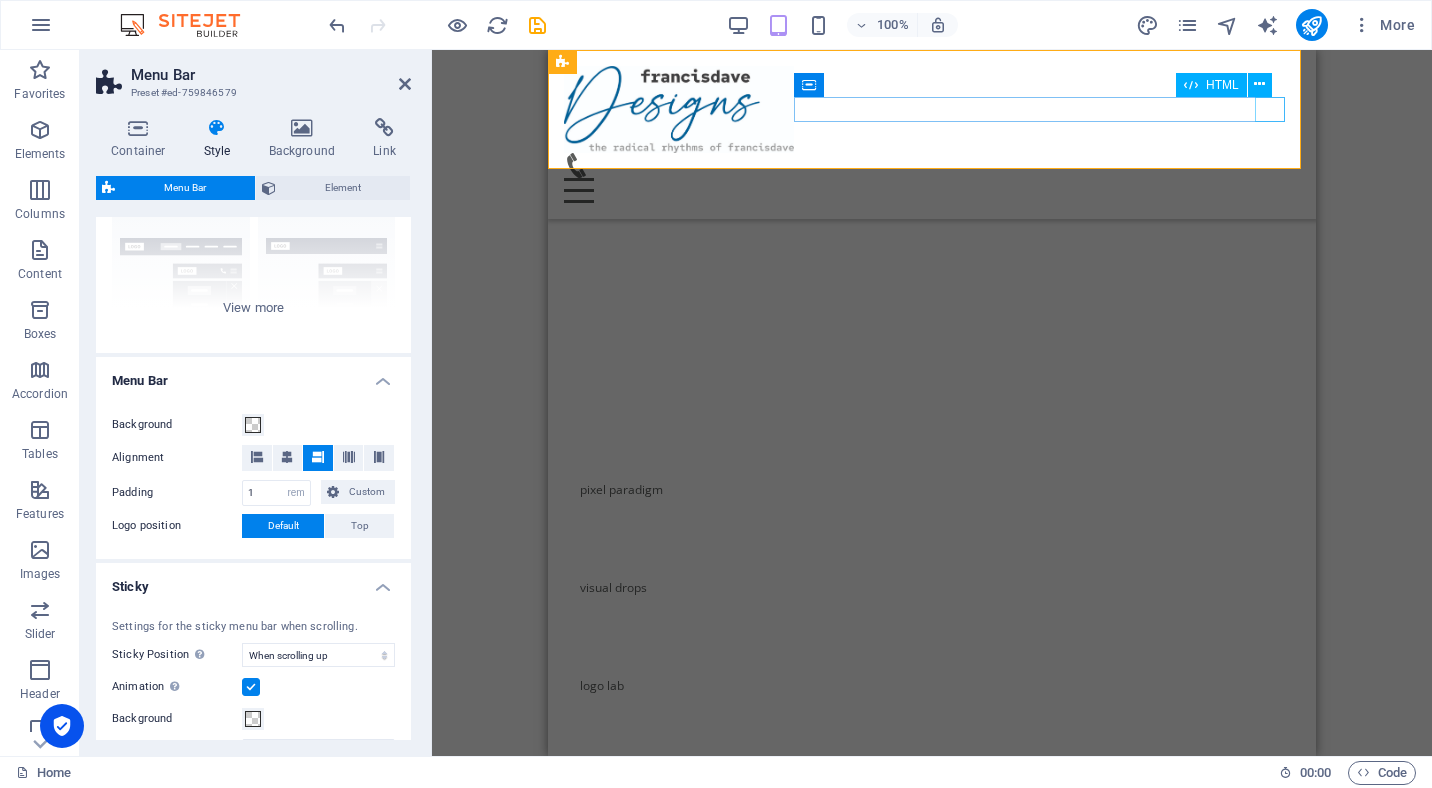 click at bounding box center [932, 190] 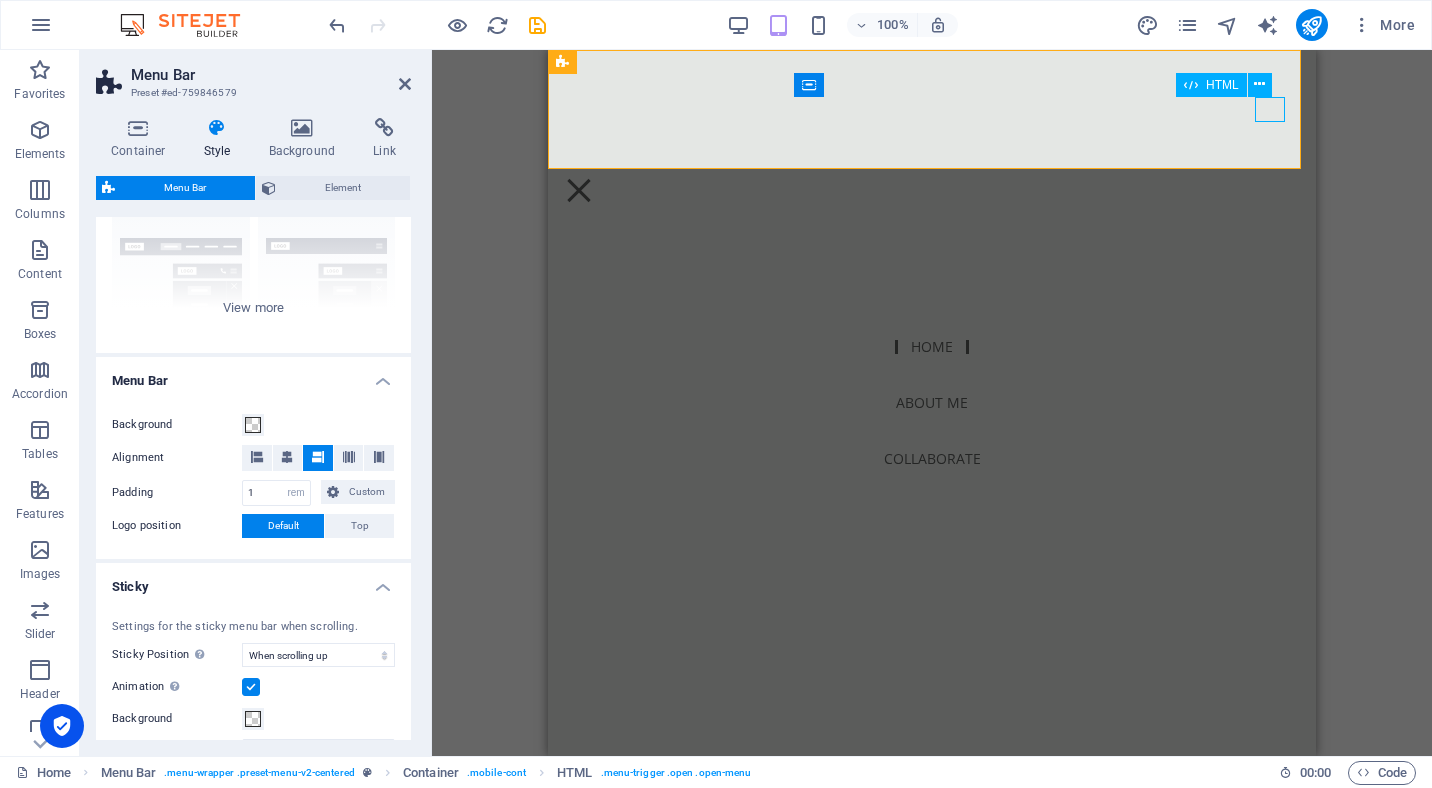 click on "Skip to main content
Home about me collaborate pixel paradigm visual drops logo lab DISCLAIMER:   Some of the designs featured on this page are presented solely for sample and demonstration purposes. The designer does not claim copyright ownership over any corporate logos, background music, or other third-party content that may be used, except for the original design concepts and artworks. No copyright infringement is intended. Legal Notice  |  Privacy Policy © 2025 by francisdavedesigns. All rights reserved." at bounding box center (932, 526) 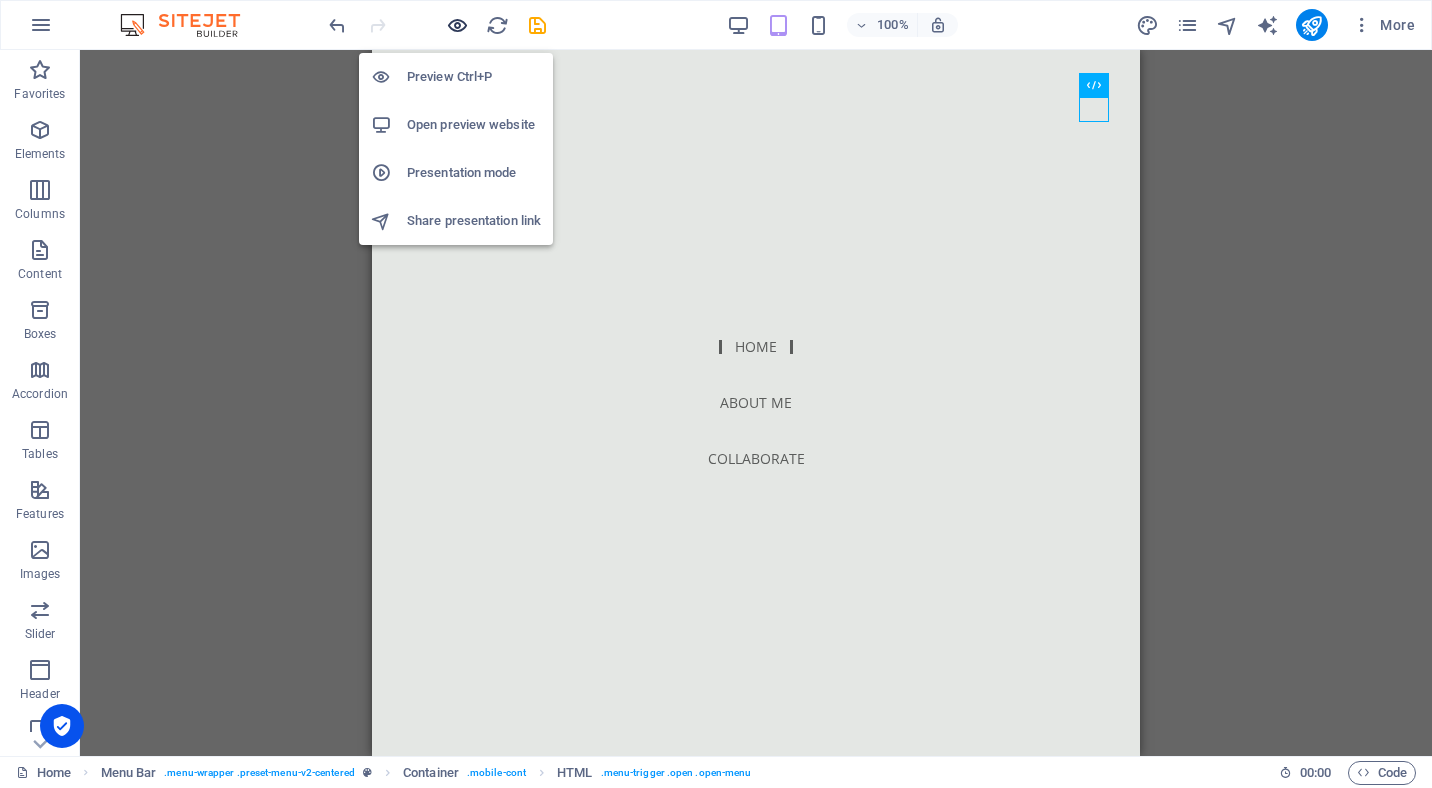 click at bounding box center [457, 25] 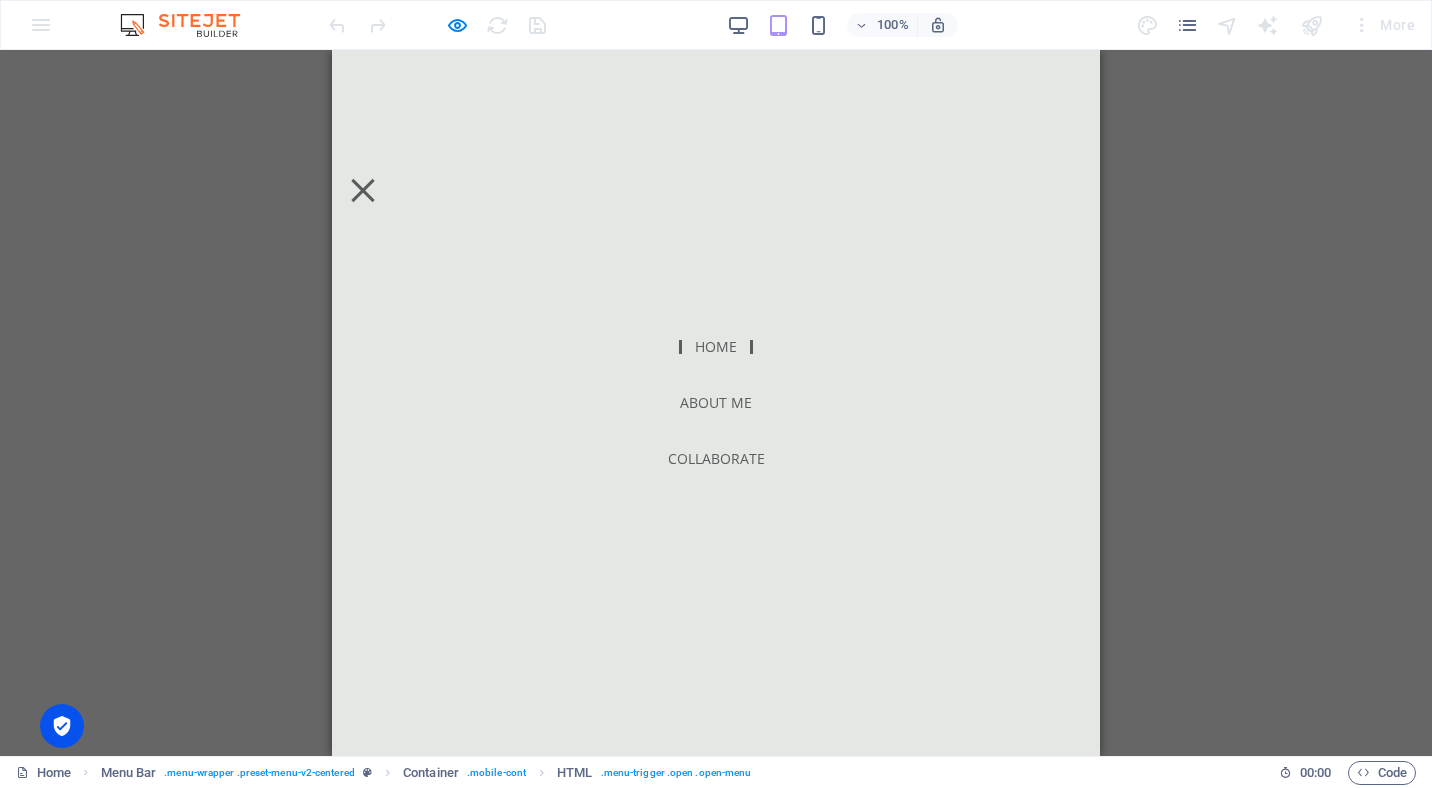 click at bounding box center [362, 190] 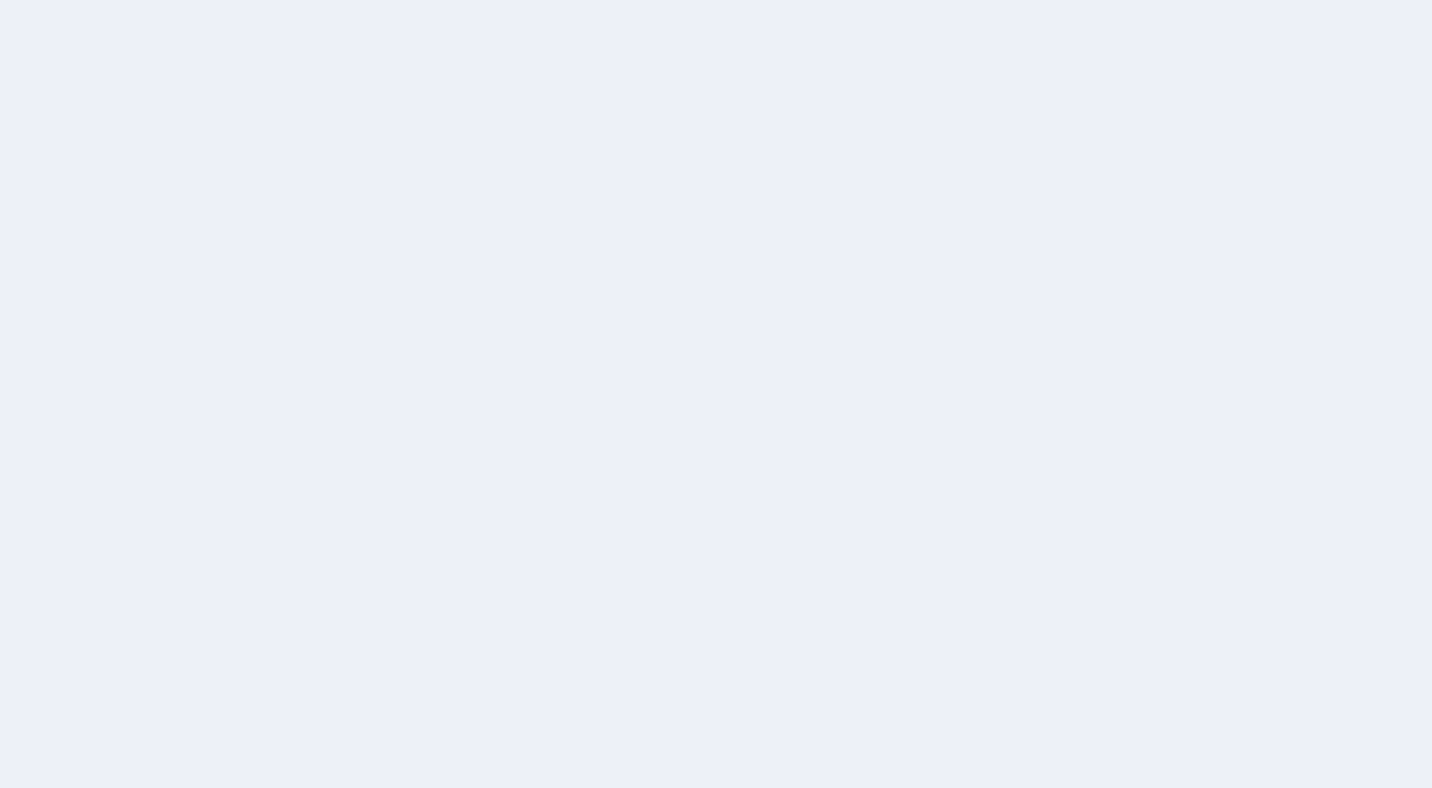 scroll, scrollTop: 0, scrollLeft: 0, axis: both 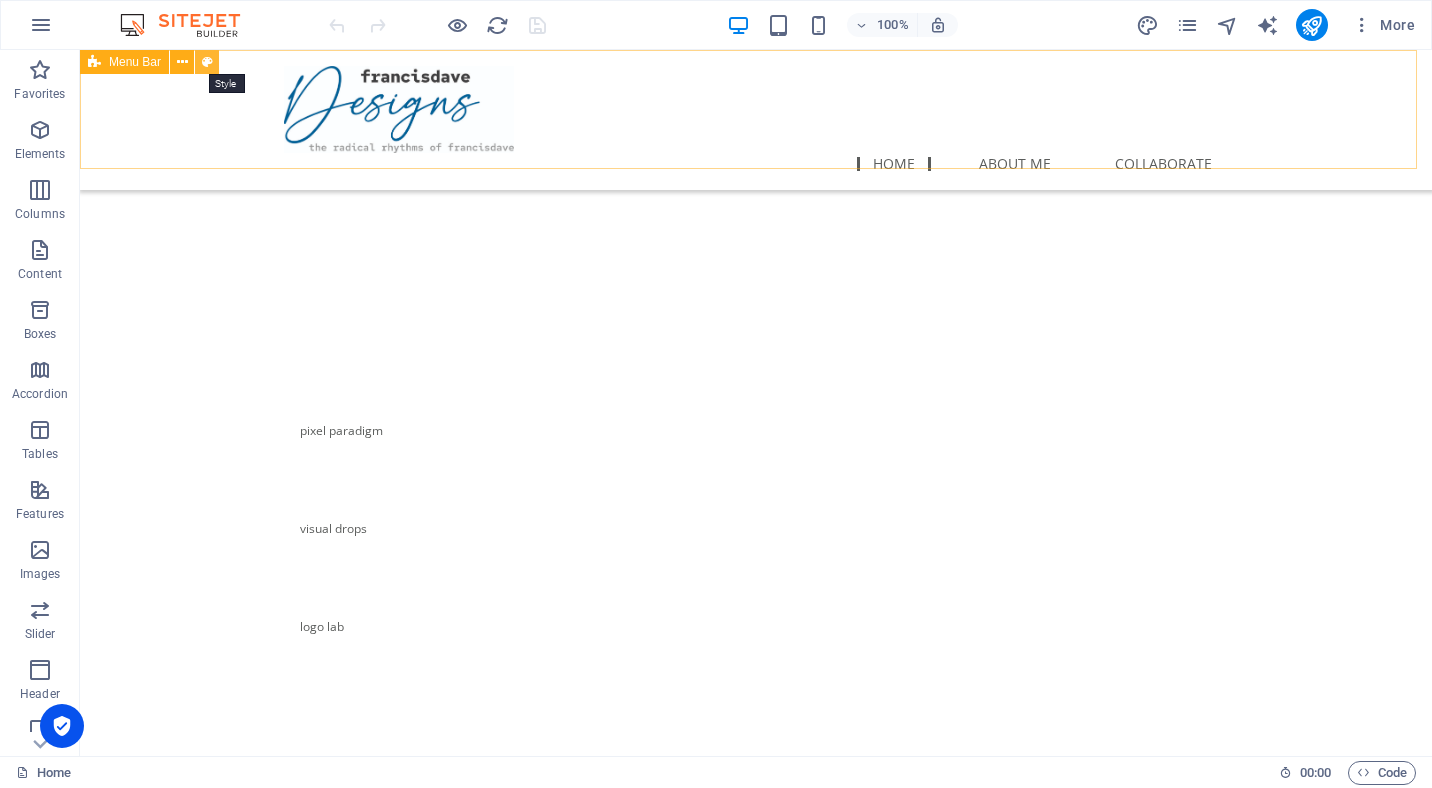 click at bounding box center (207, 62) 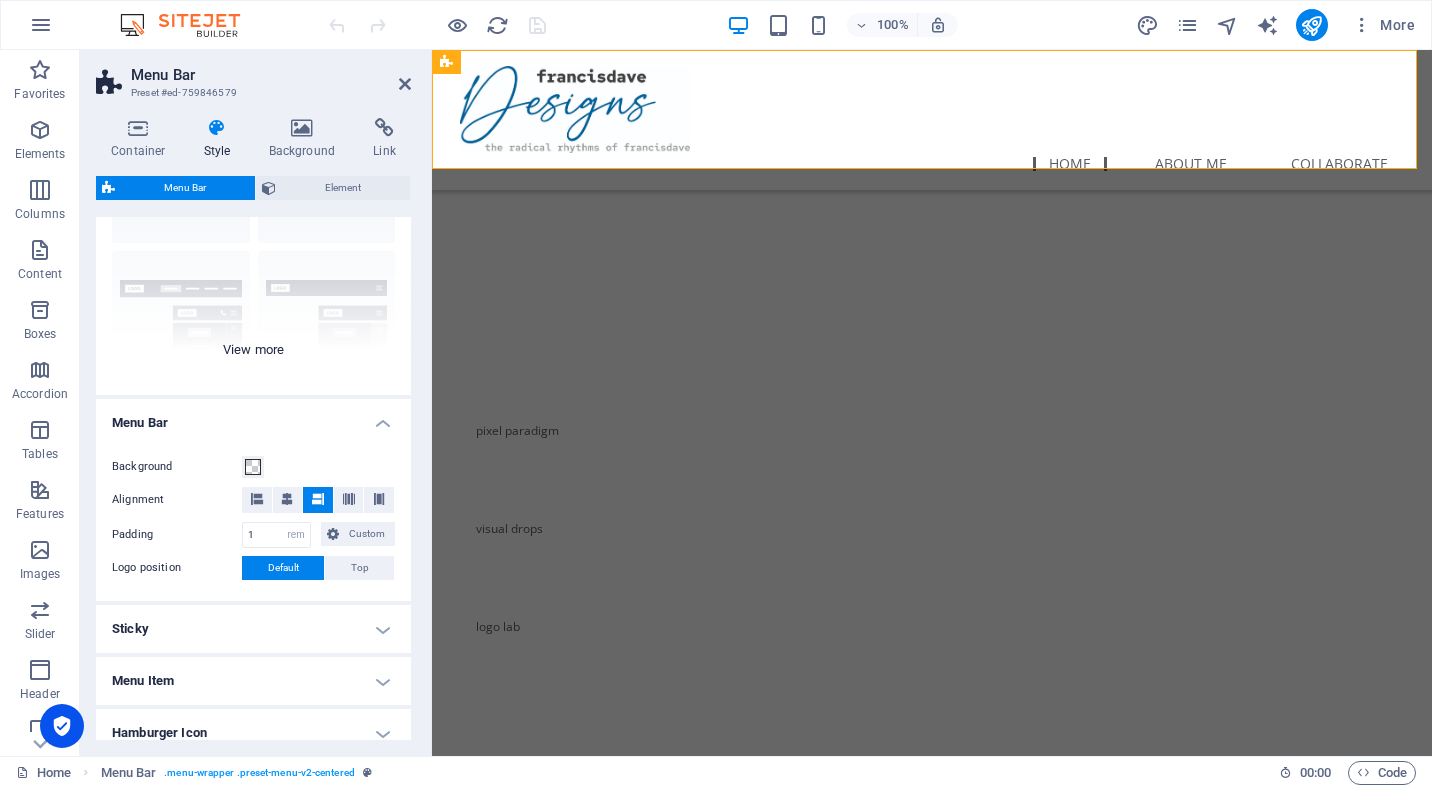 scroll, scrollTop: 359, scrollLeft: 0, axis: vertical 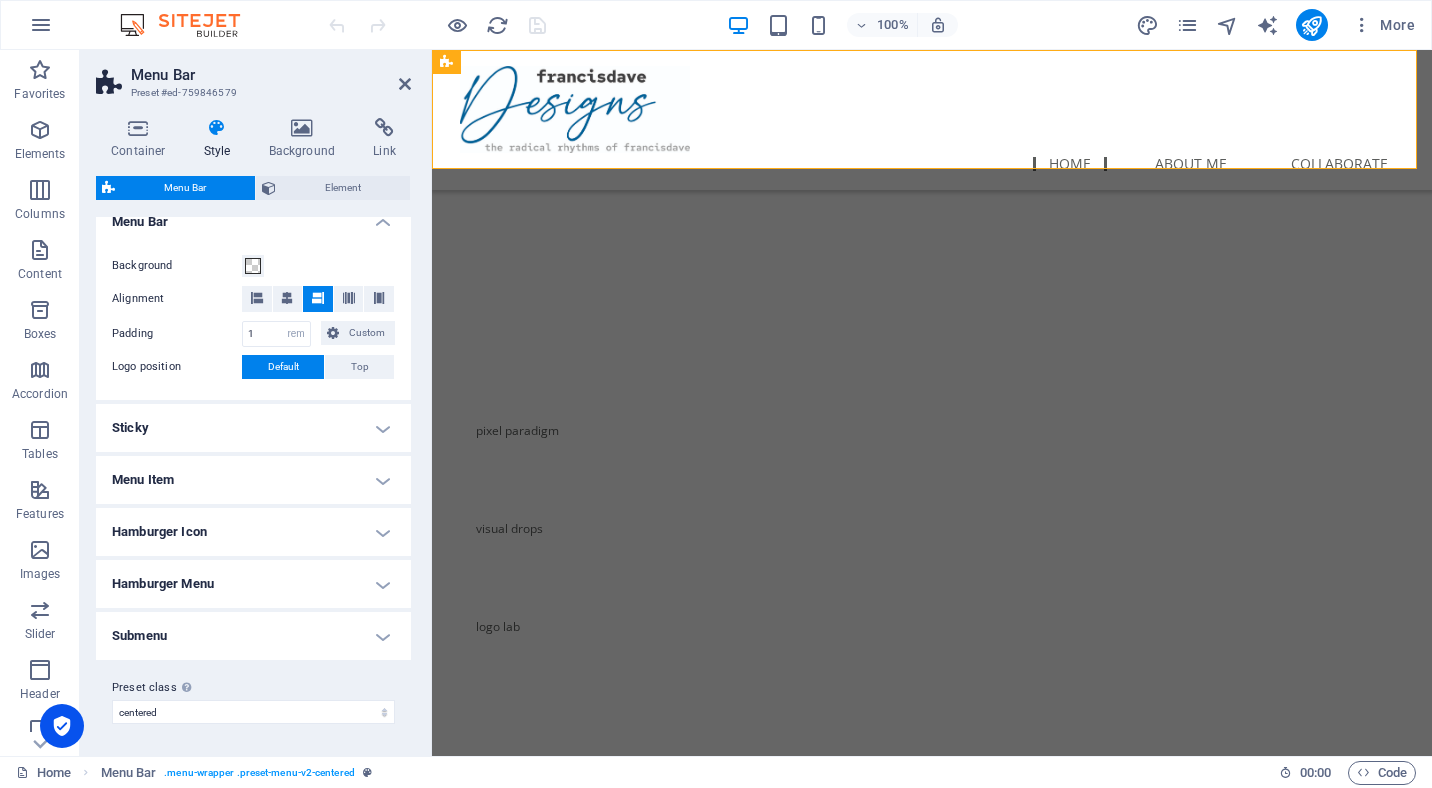 click on "Hamburger Icon" at bounding box center [253, 532] 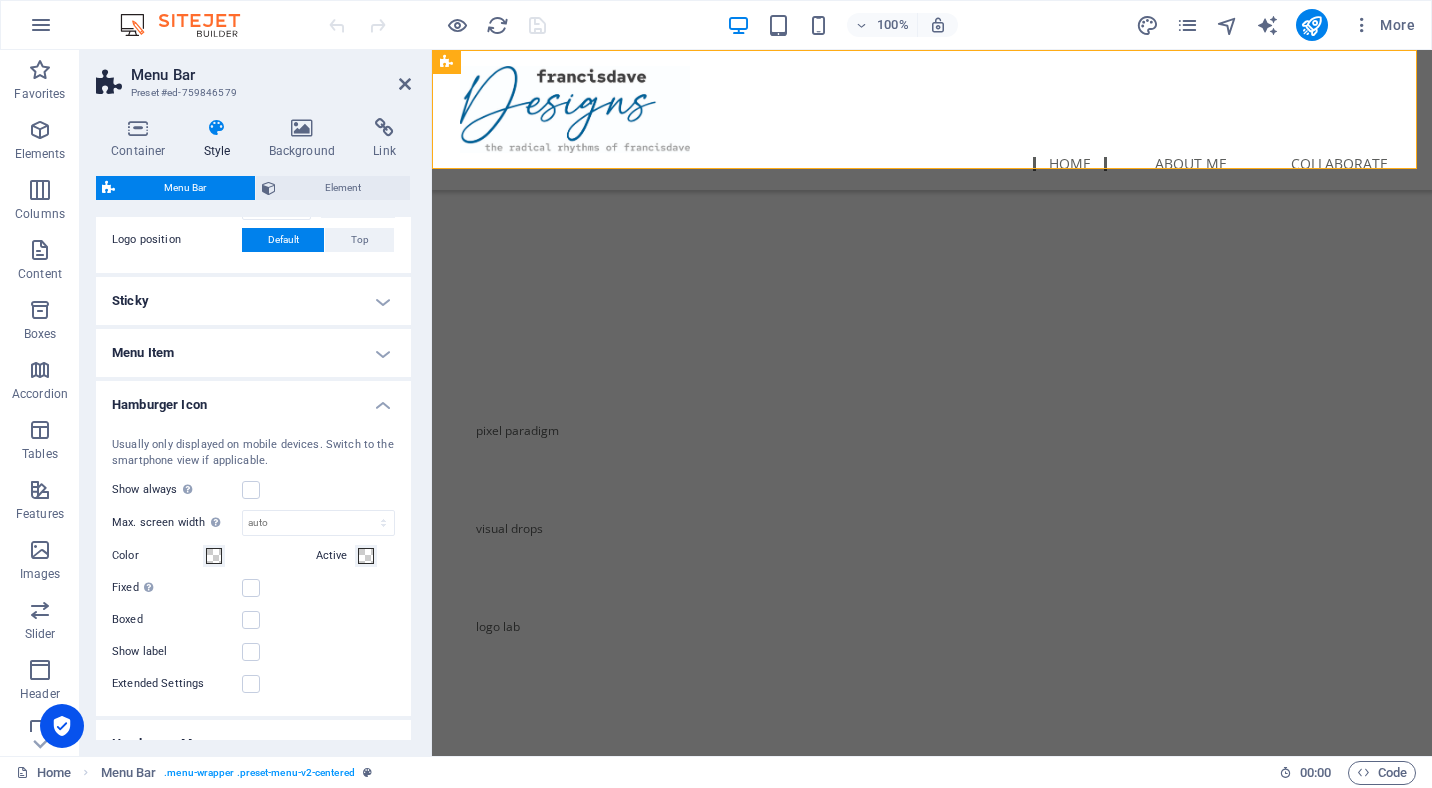 scroll, scrollTop: 646, scrollLeft: 0, axis: vertical 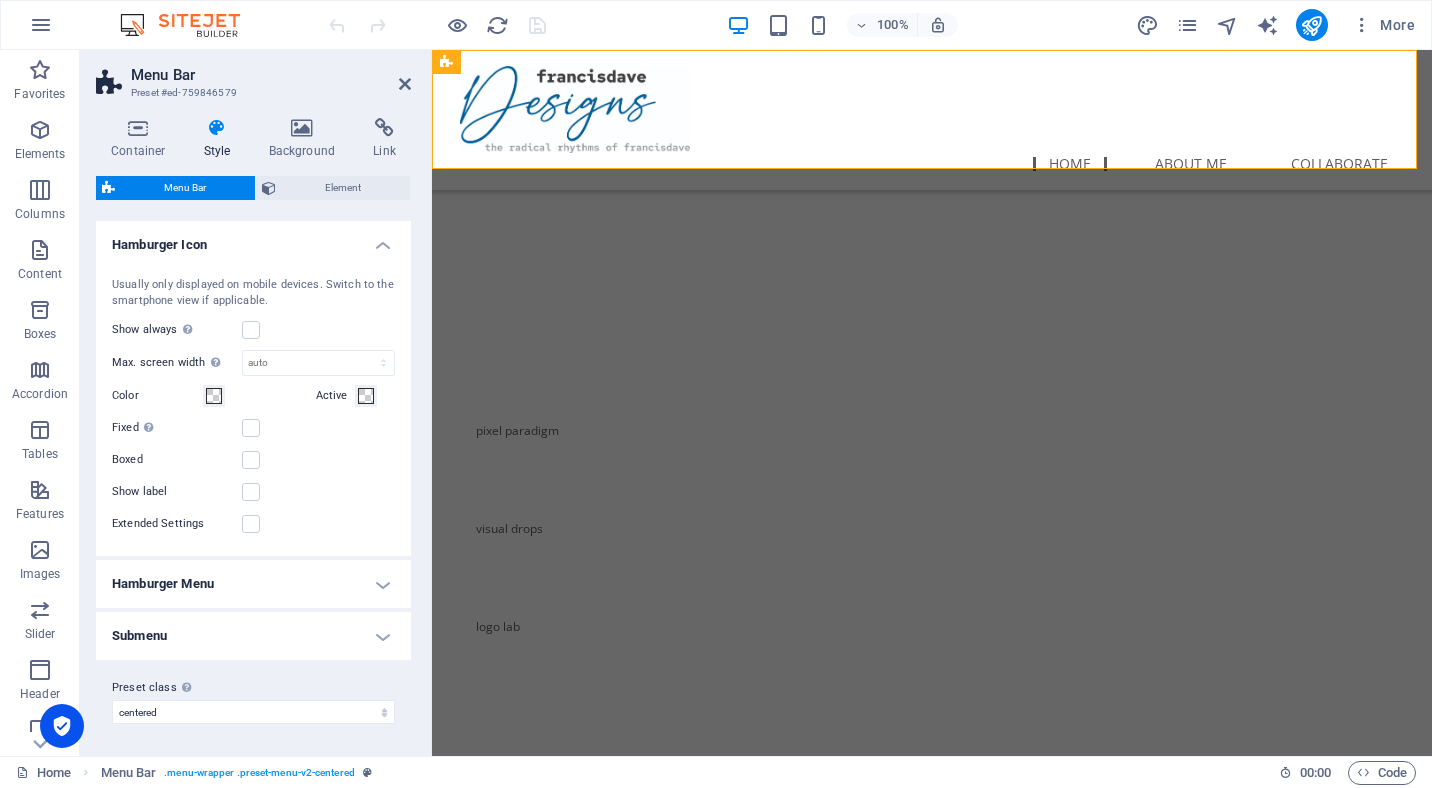 click on "Hamburger Menu" at bounding box center [253, 584] 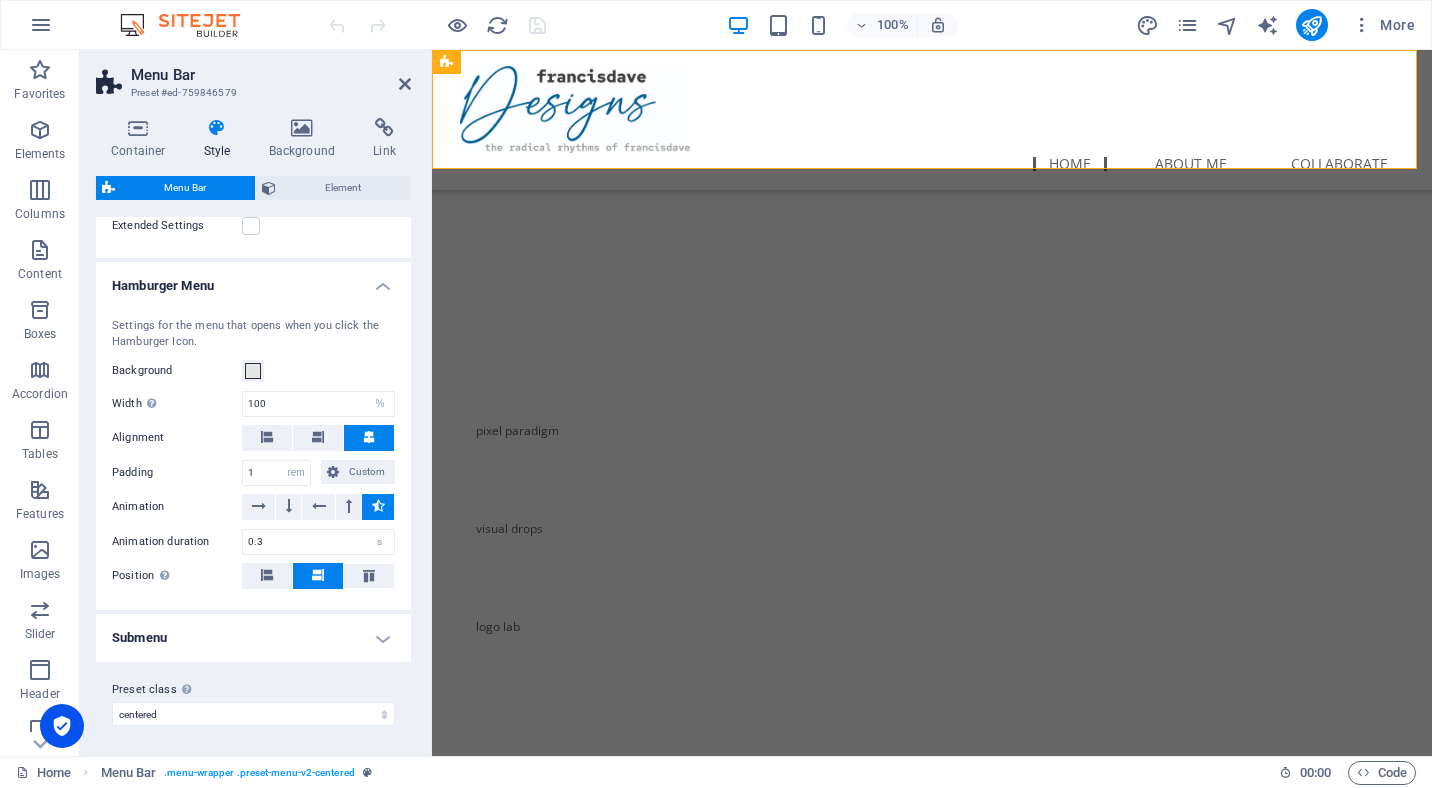 scroll, scrollTop: 946, scrollLeft: 0, axis: vertical 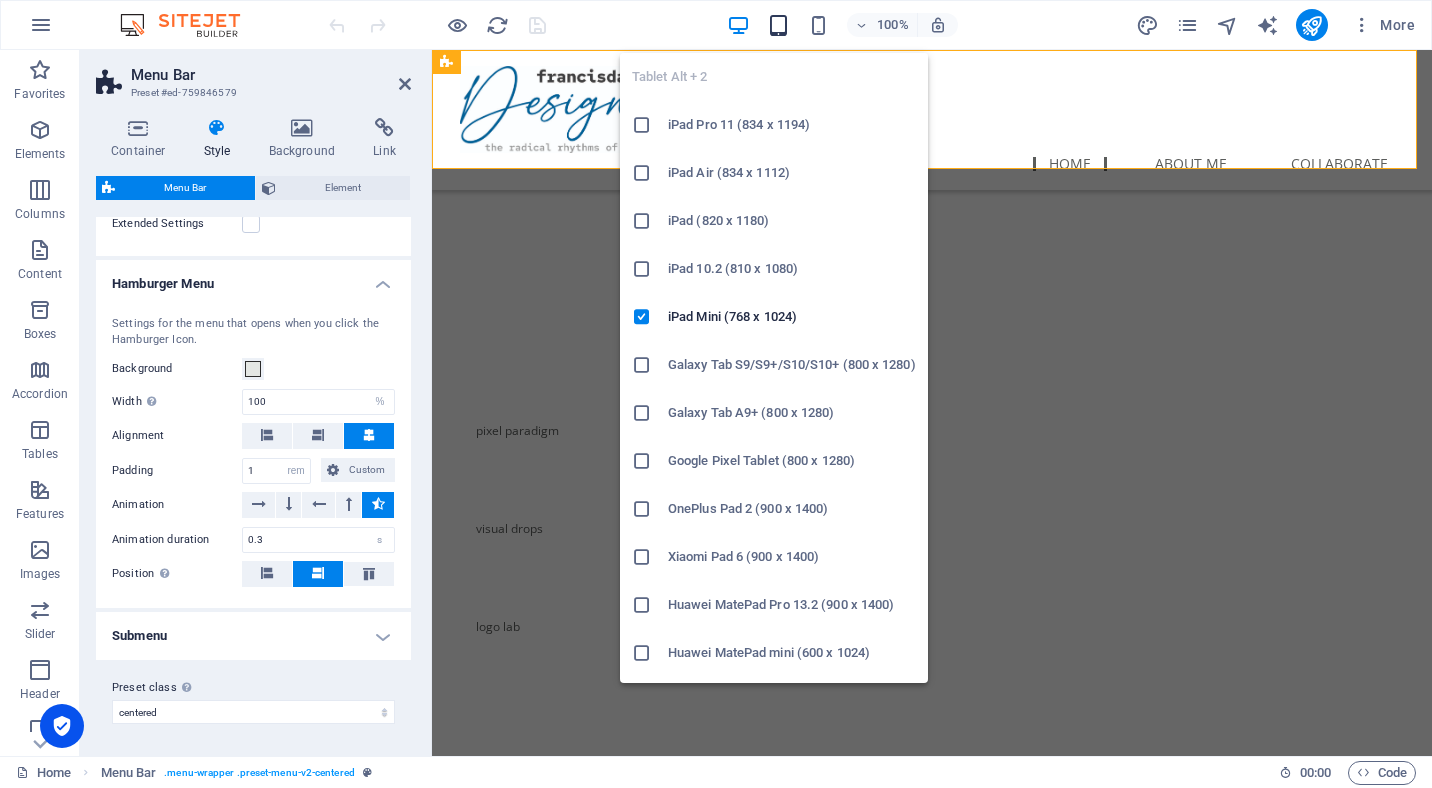 click at bounding box center [778, 25] 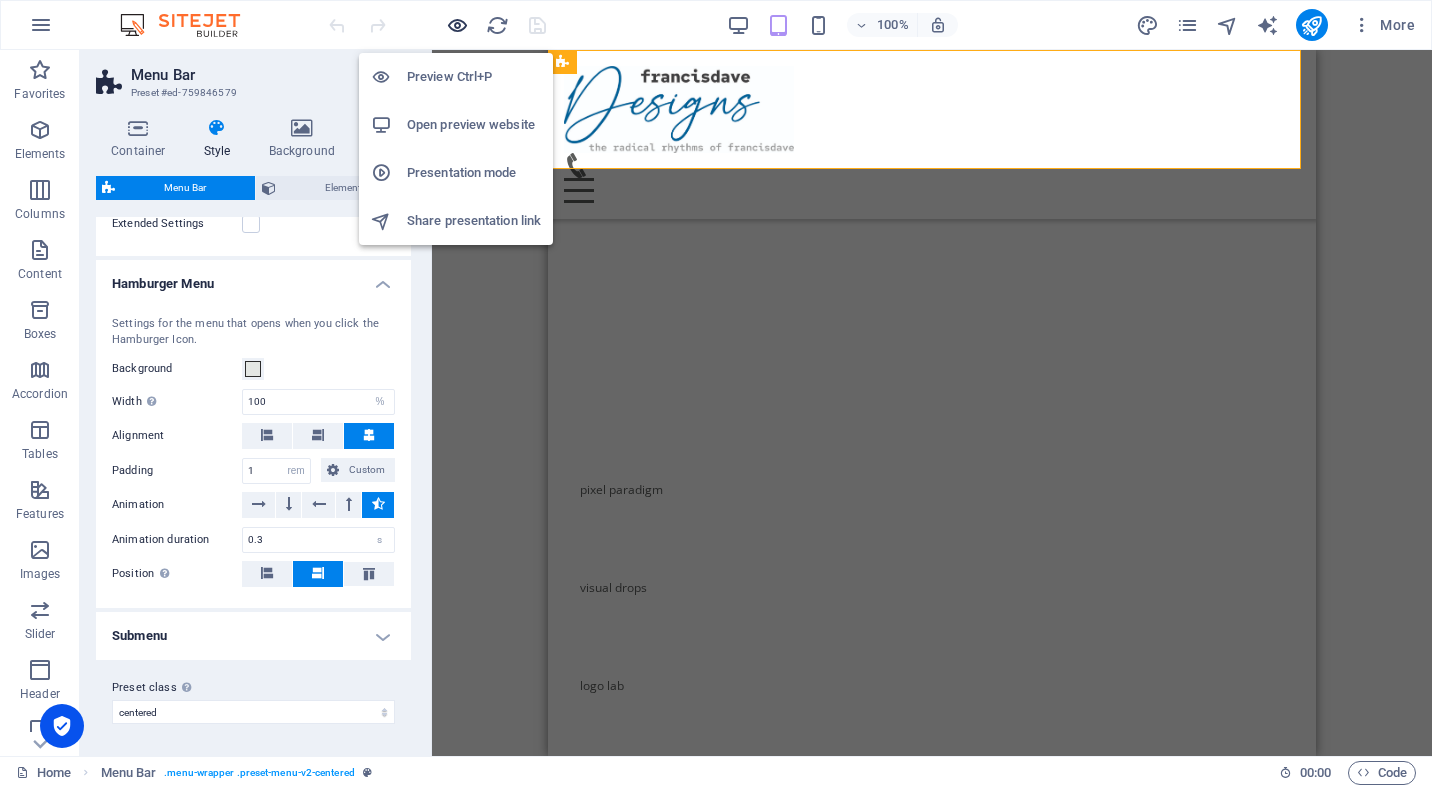 click at bounding box center (457, 25) 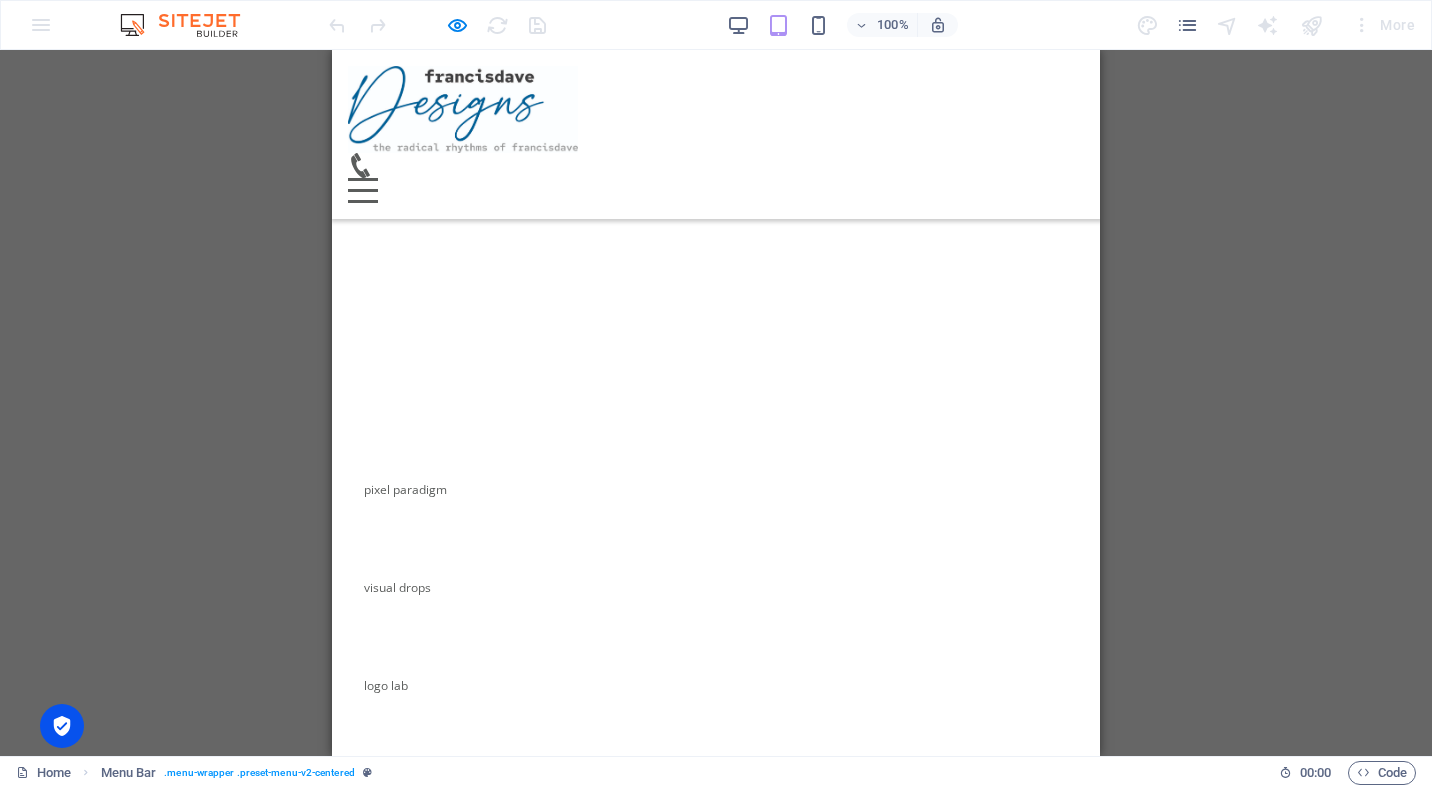 click at bounding box center [363, 179] 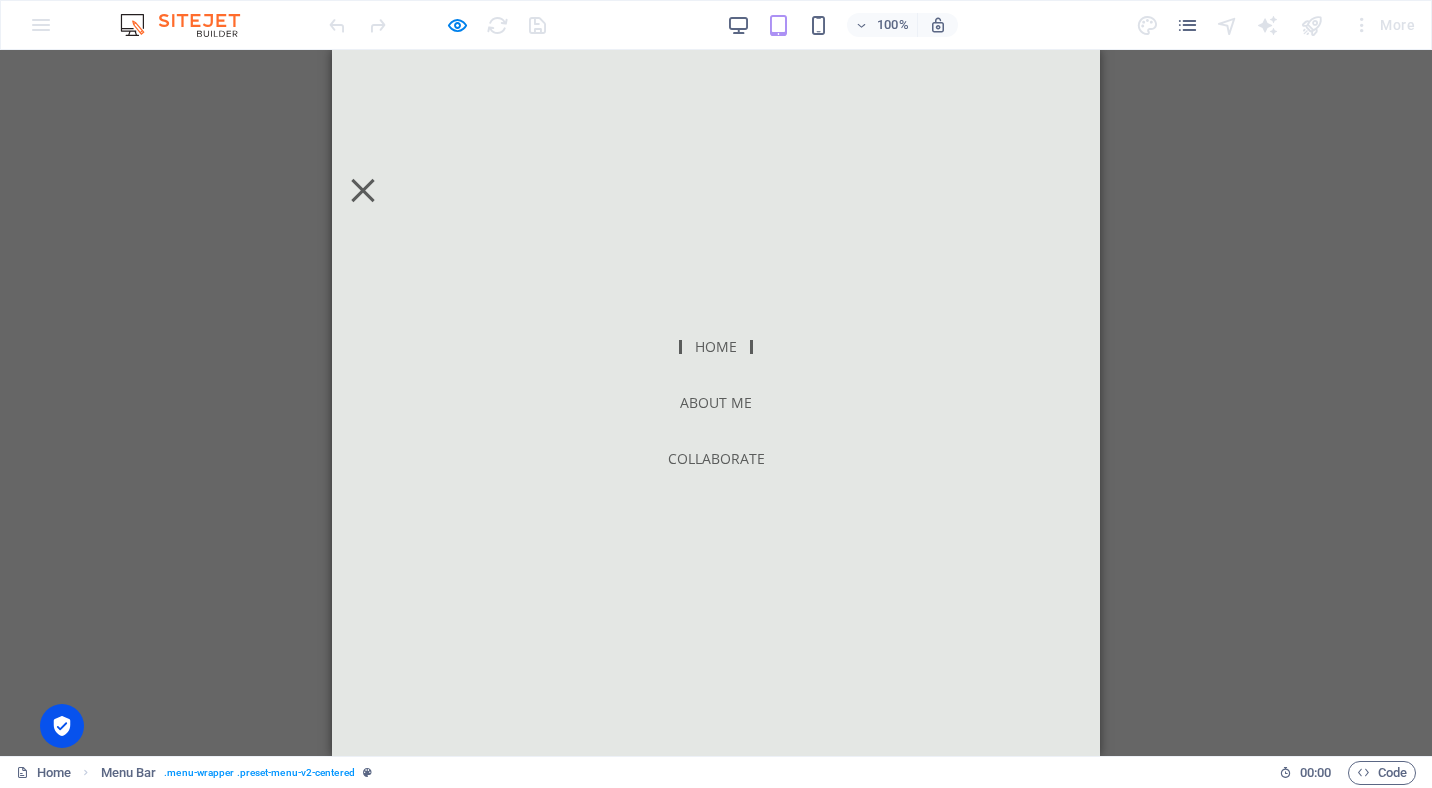 click at bounding box center (362, 190) 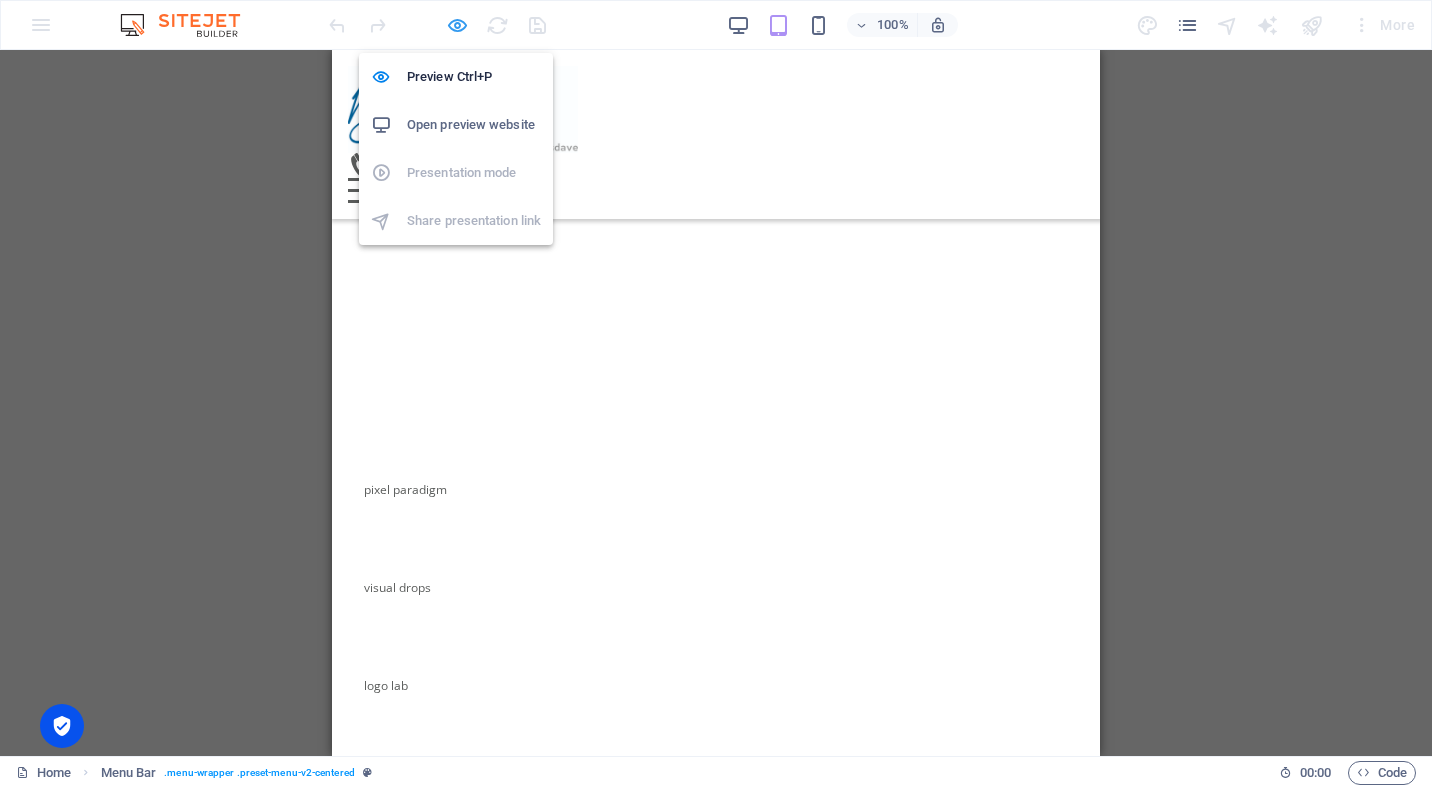 click at bounding box center (457, 25) 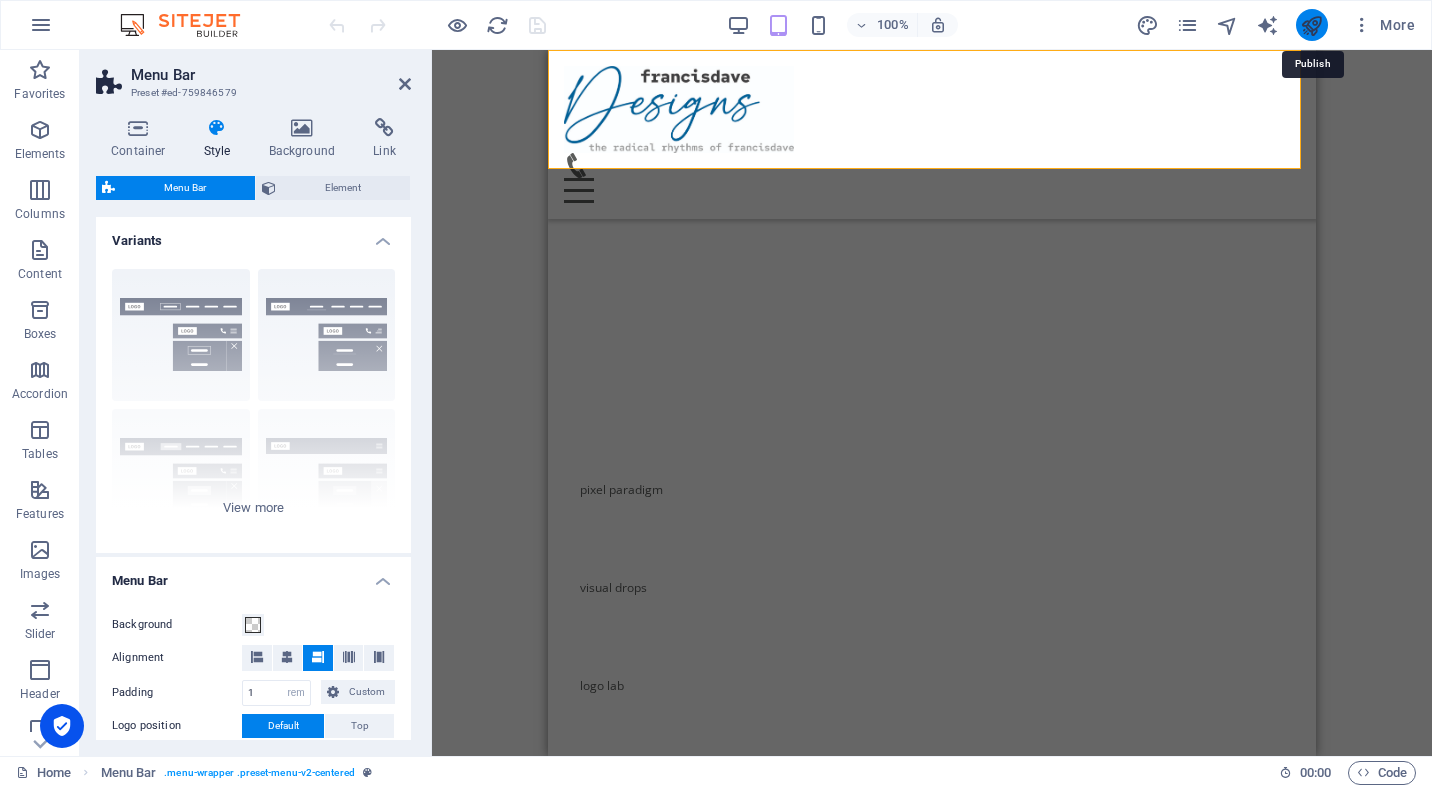 click at bounding box center [1311, 25] 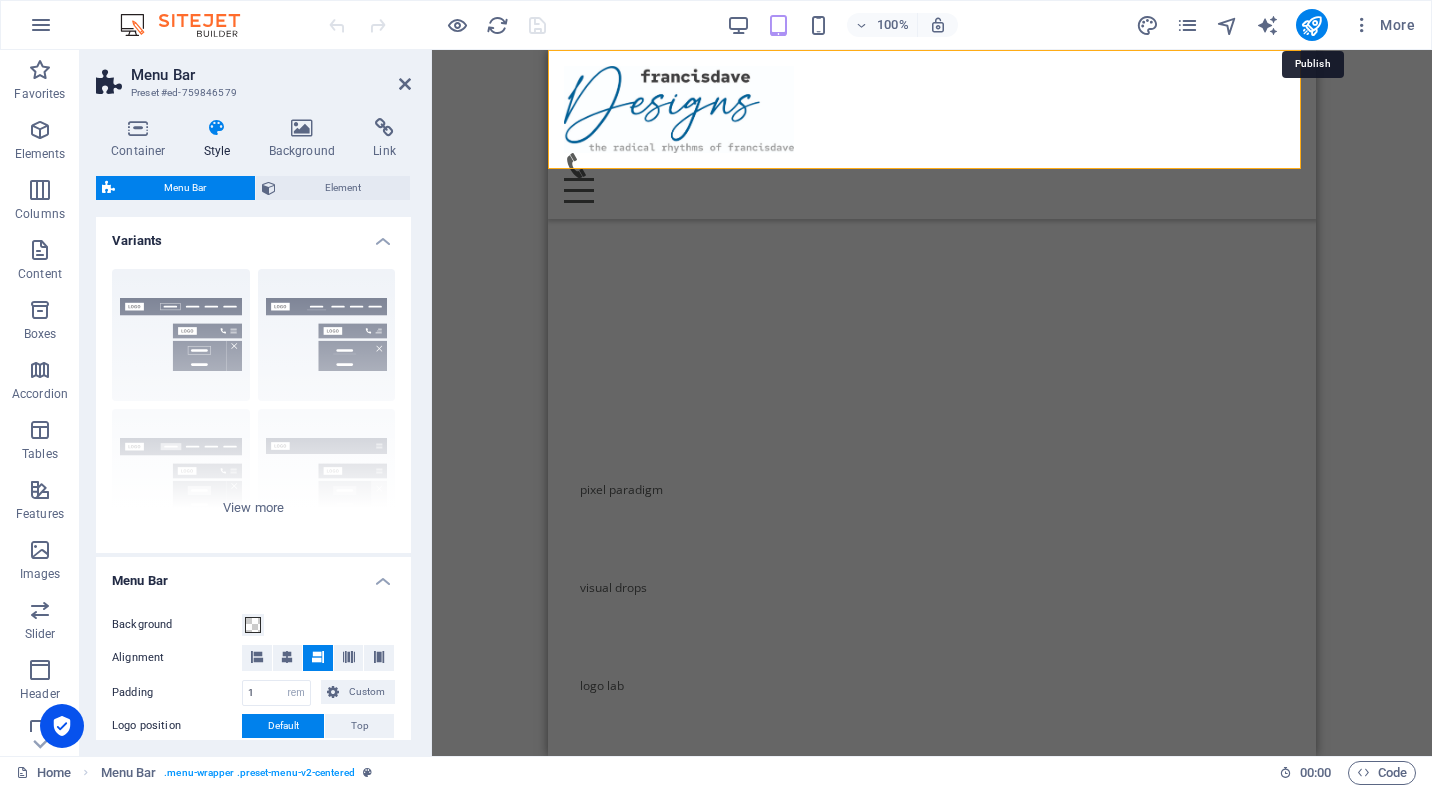 select on "rem" 